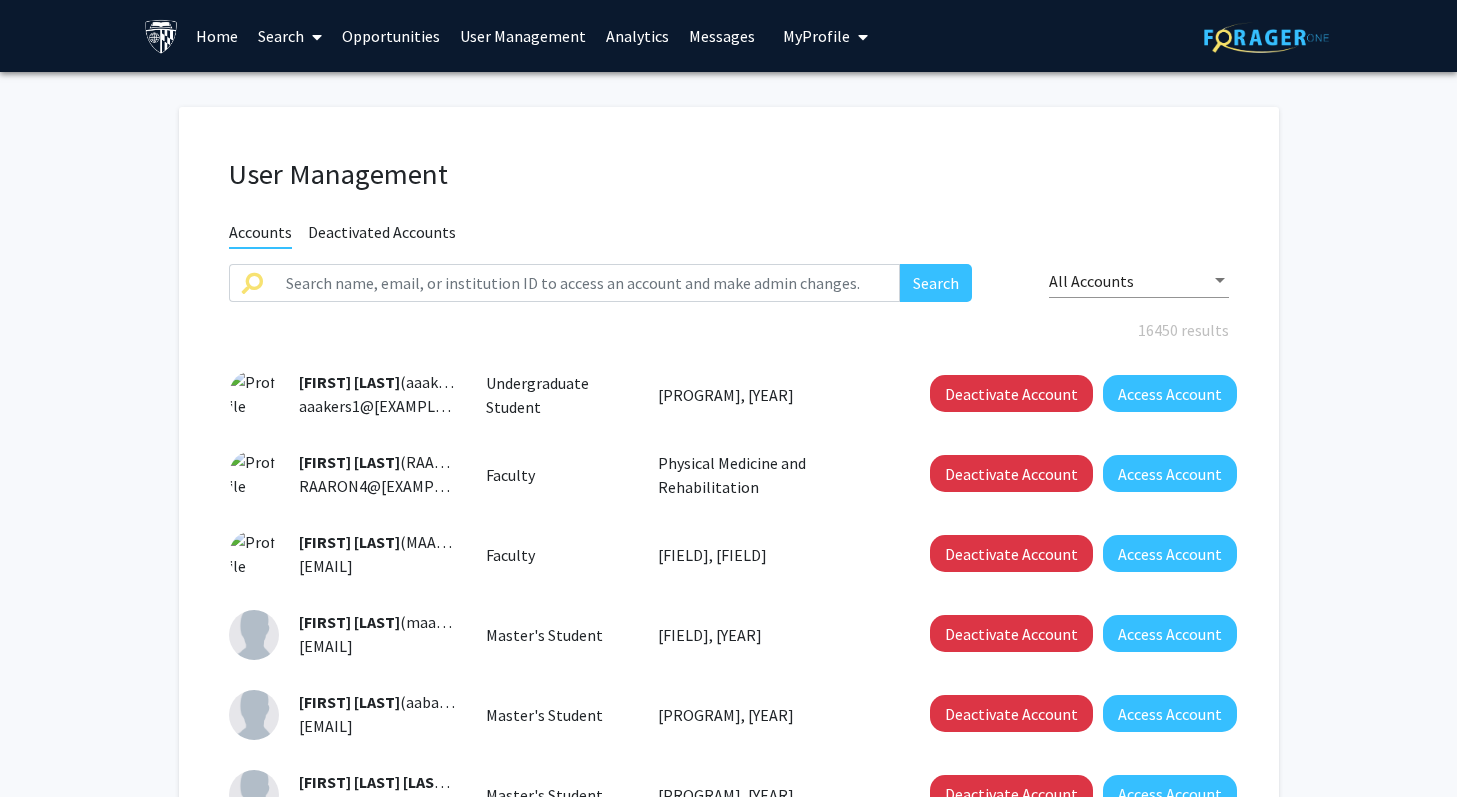 scroll, scrollTop: 0, scrollLeft: 0, axis: both 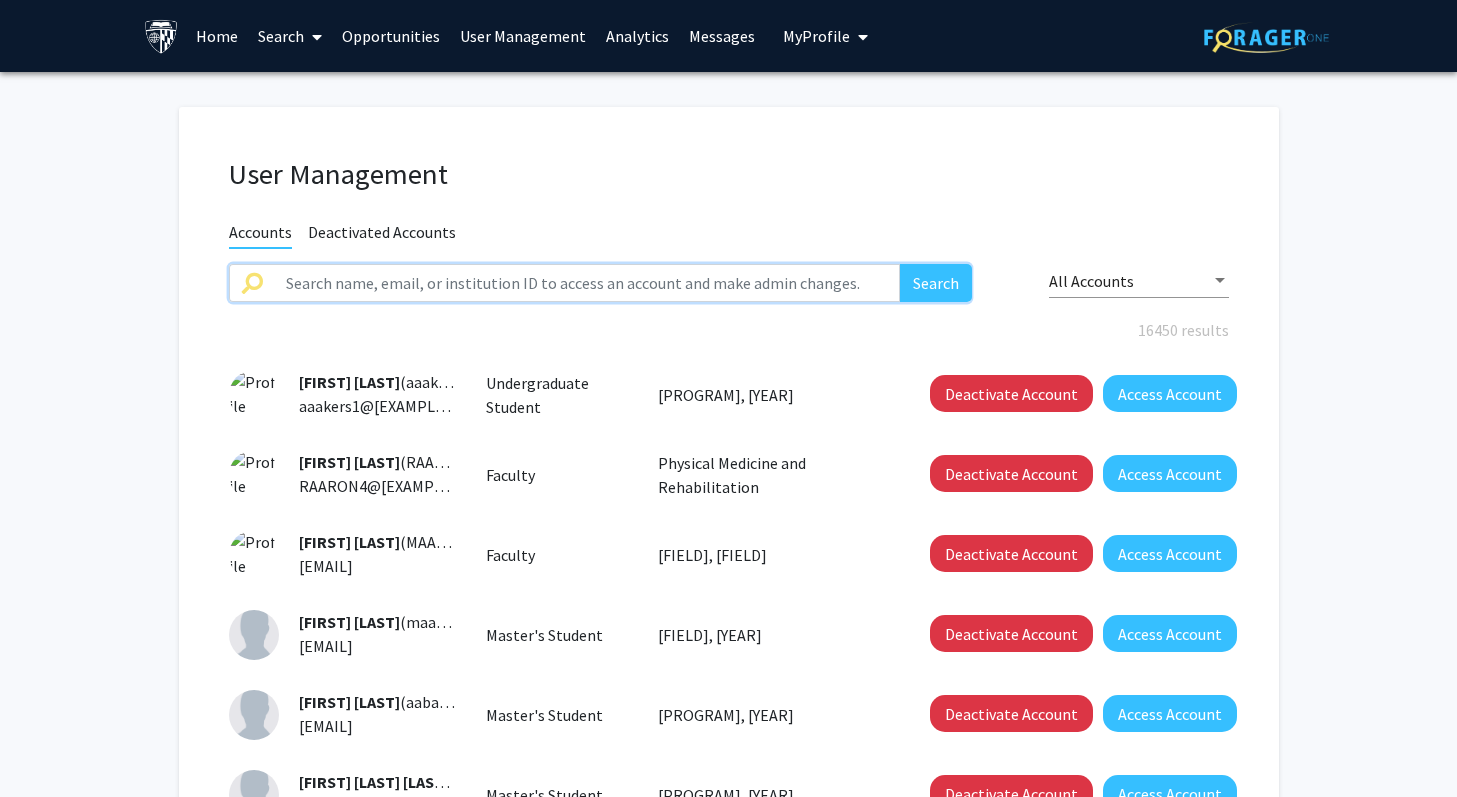drag, startPoint x: 402, startPoint y: 277, endPoint x: 503, endPoint y: 275, distance: 101.0198 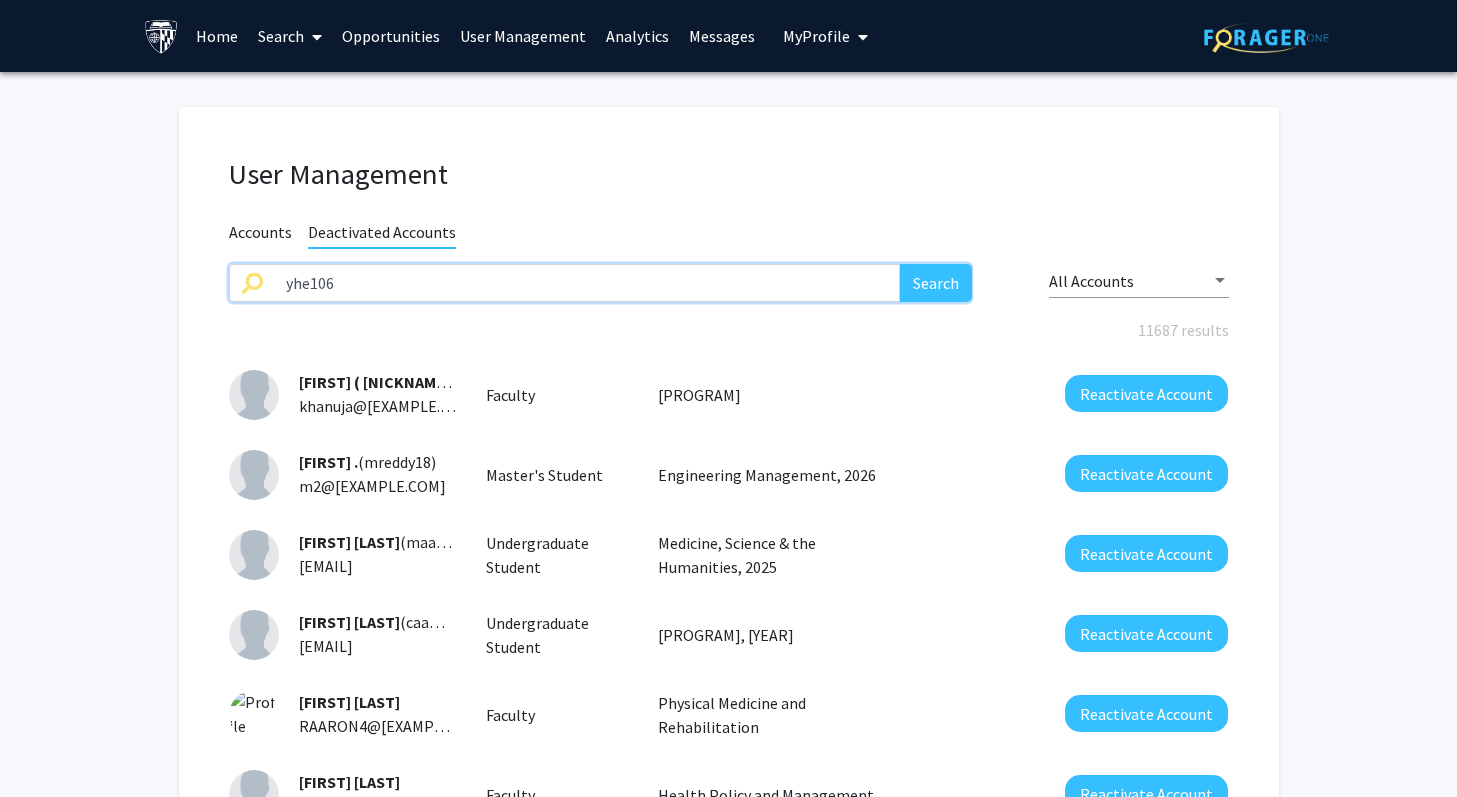 type on "yhe106" 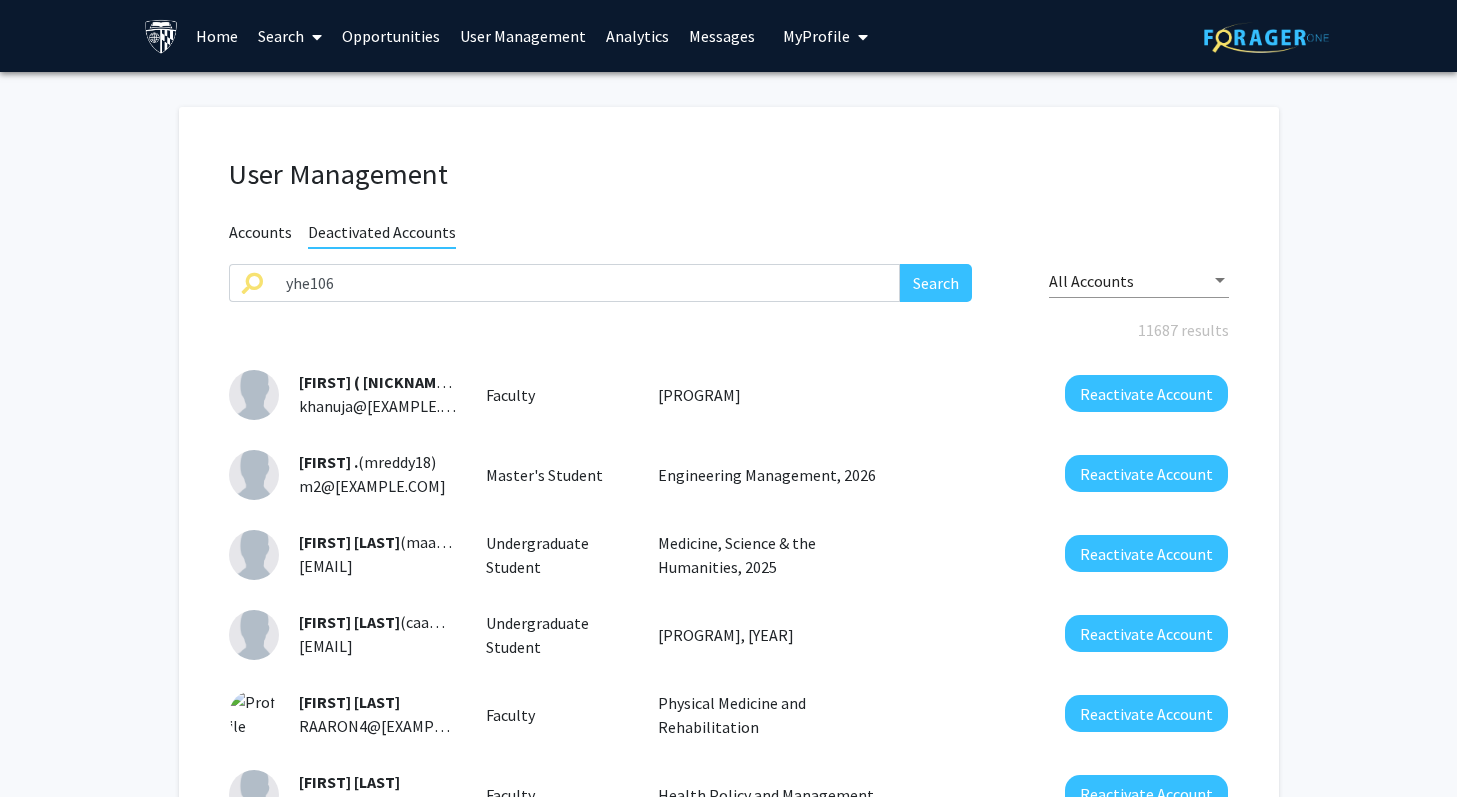 click on "Accounts" at bounding box center (260, 234) 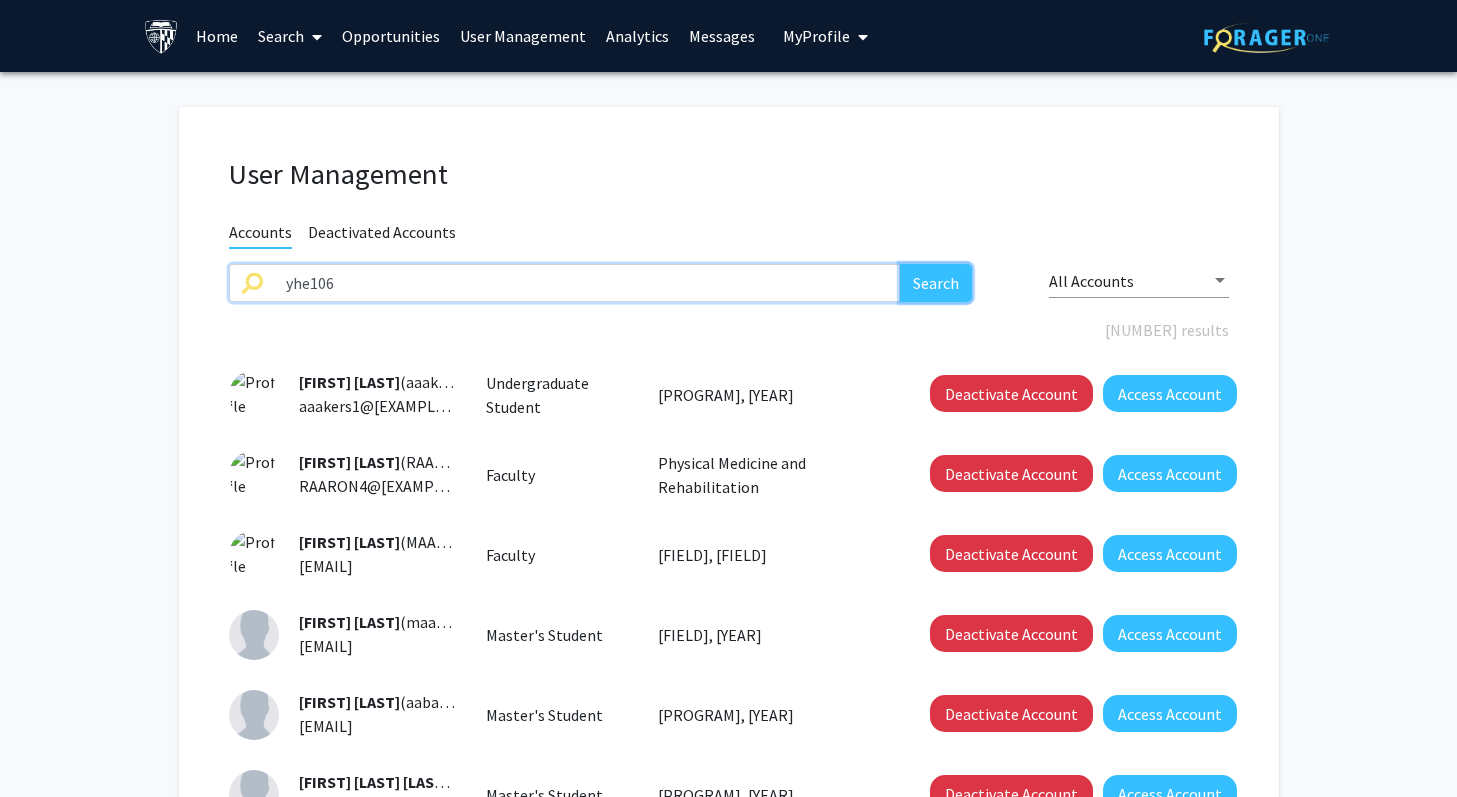 click on "Search" at bounding box center [936, 283] 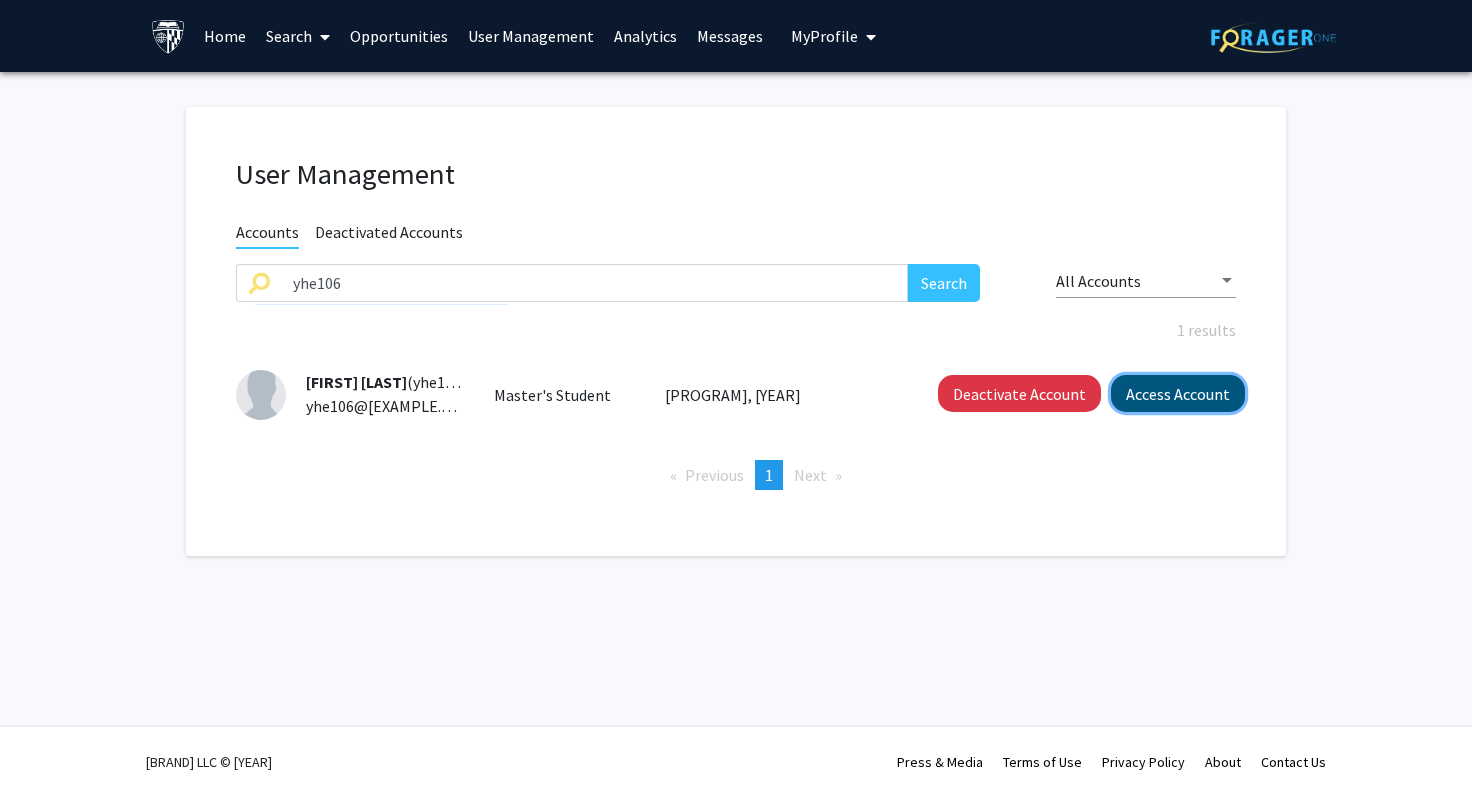click on "Access Account" at bounding box center [1178, 393] 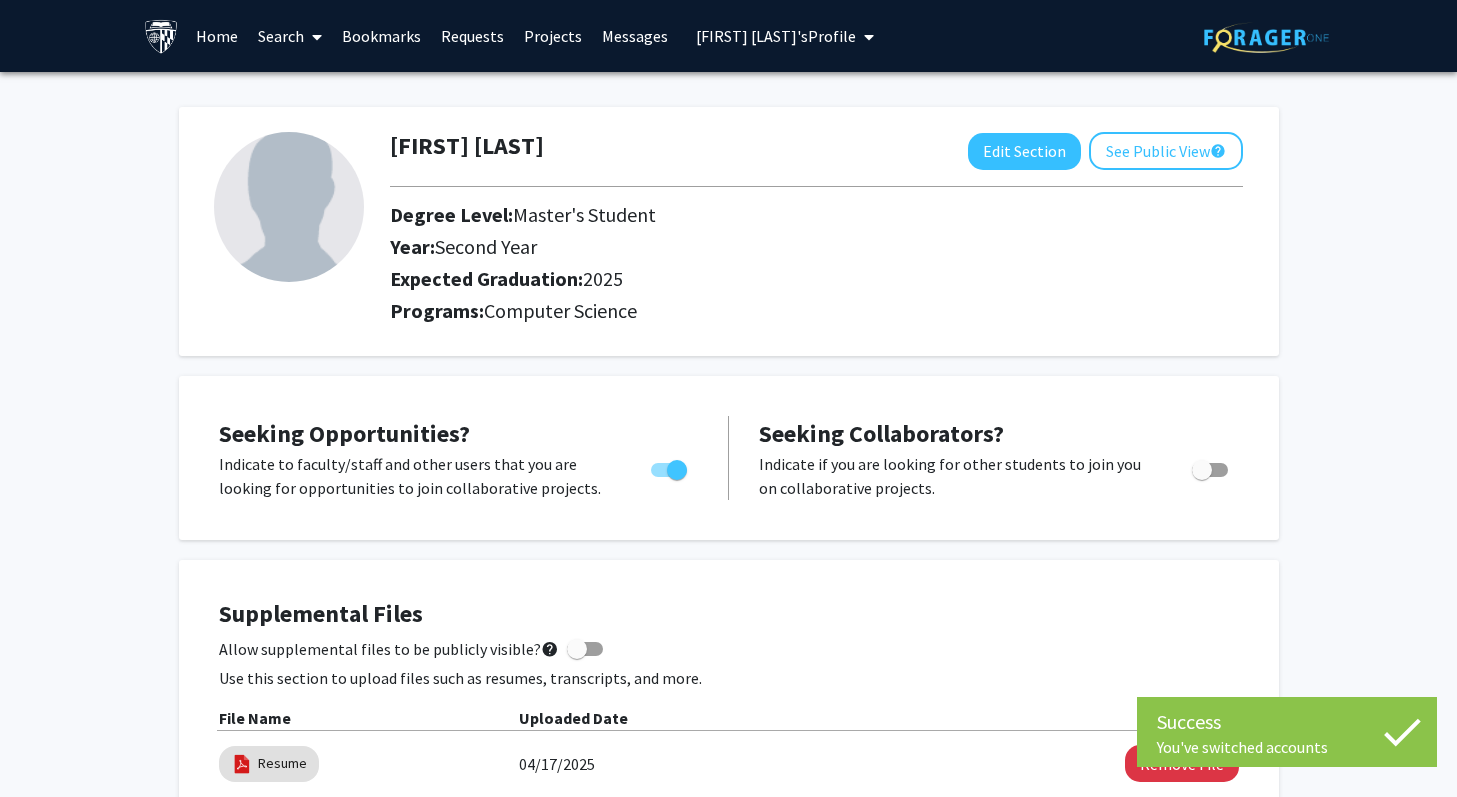 click at bounding box center [865, 37] 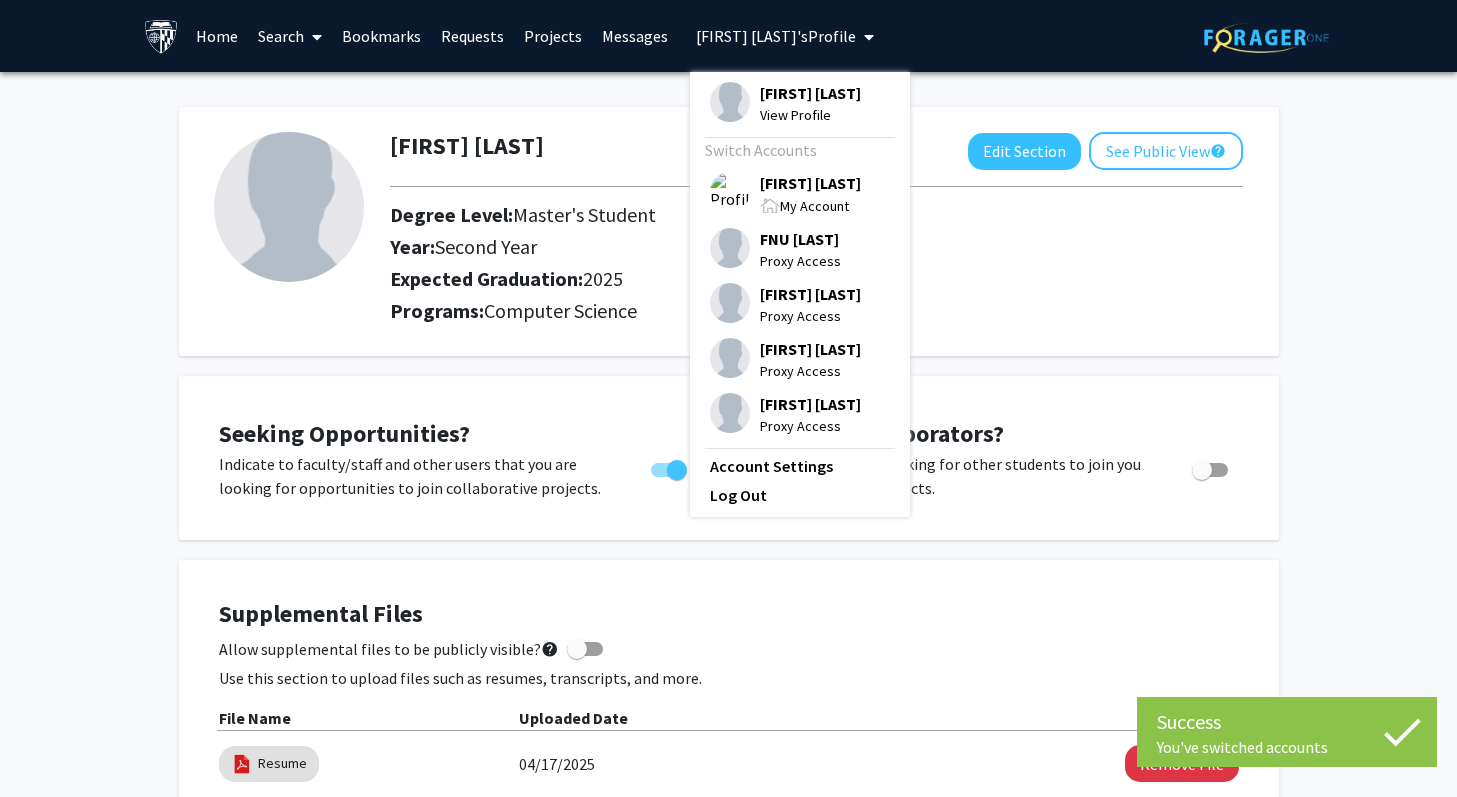 click on "Skip navigation  Home  Search  Bookmarks  Requests  Projects Messages  YI HE's   Profile  YI HE View Profile  Switch Accounts  Tracy Smith   My Account  FNU Shubham Proxy Access Jiayi Liu Proxy Access Xinyue Hu Proxy Access Haojia Hu Proxy Access Account Settings Log Out" at bounding box center [729, 36] 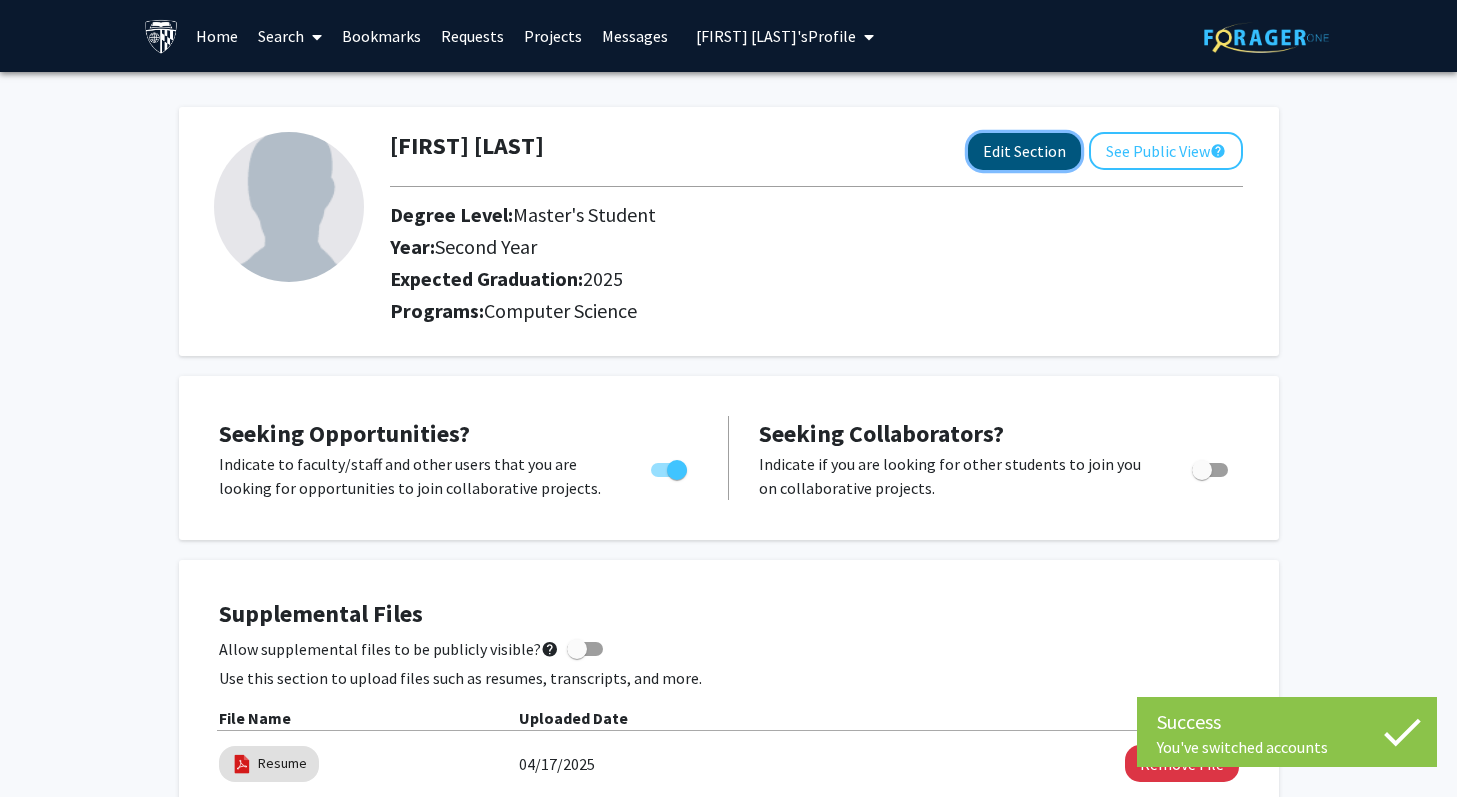 click on "Edit Section" at bounding box center [1024, 151] 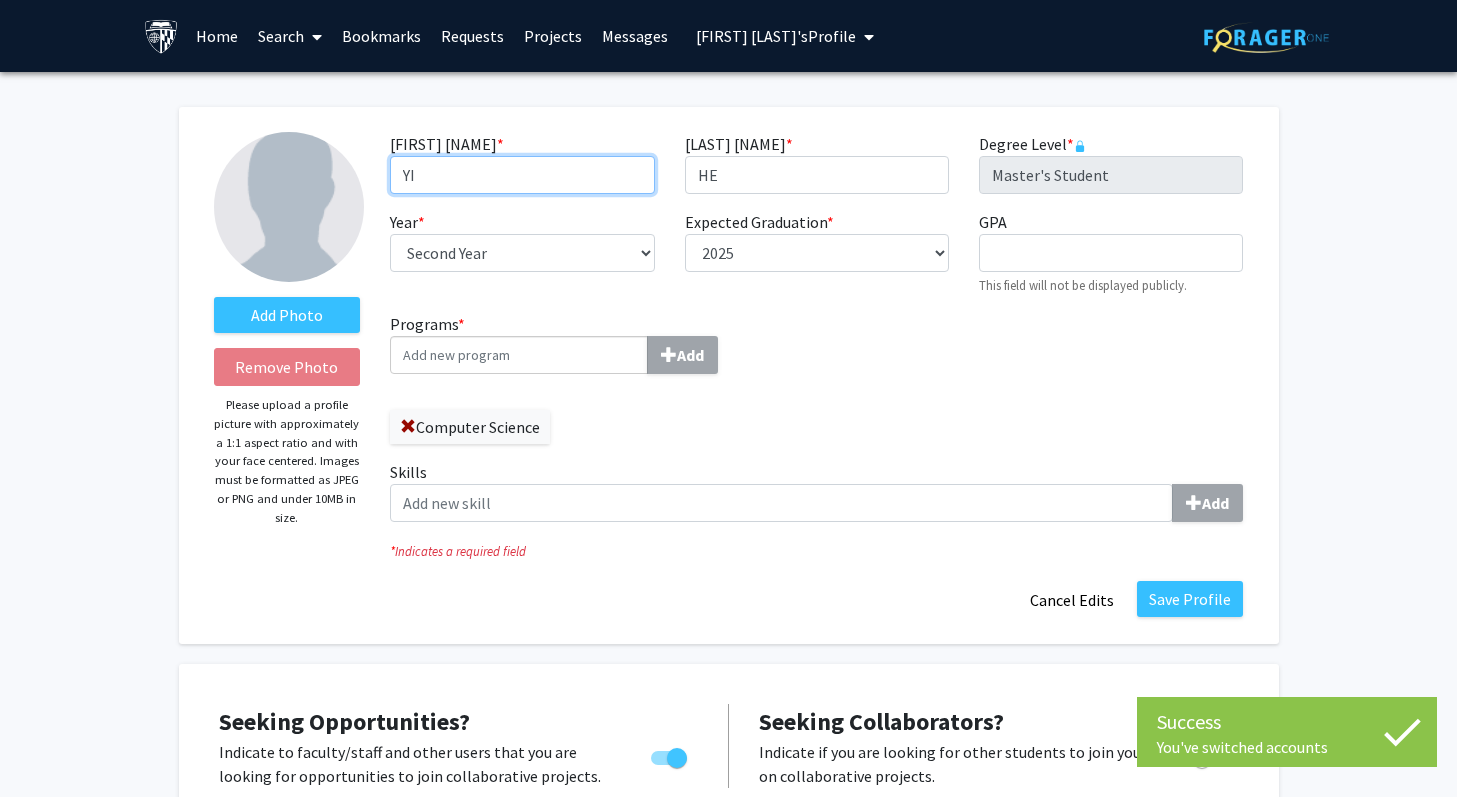 click on "YI" at bounding box center (522, 175) 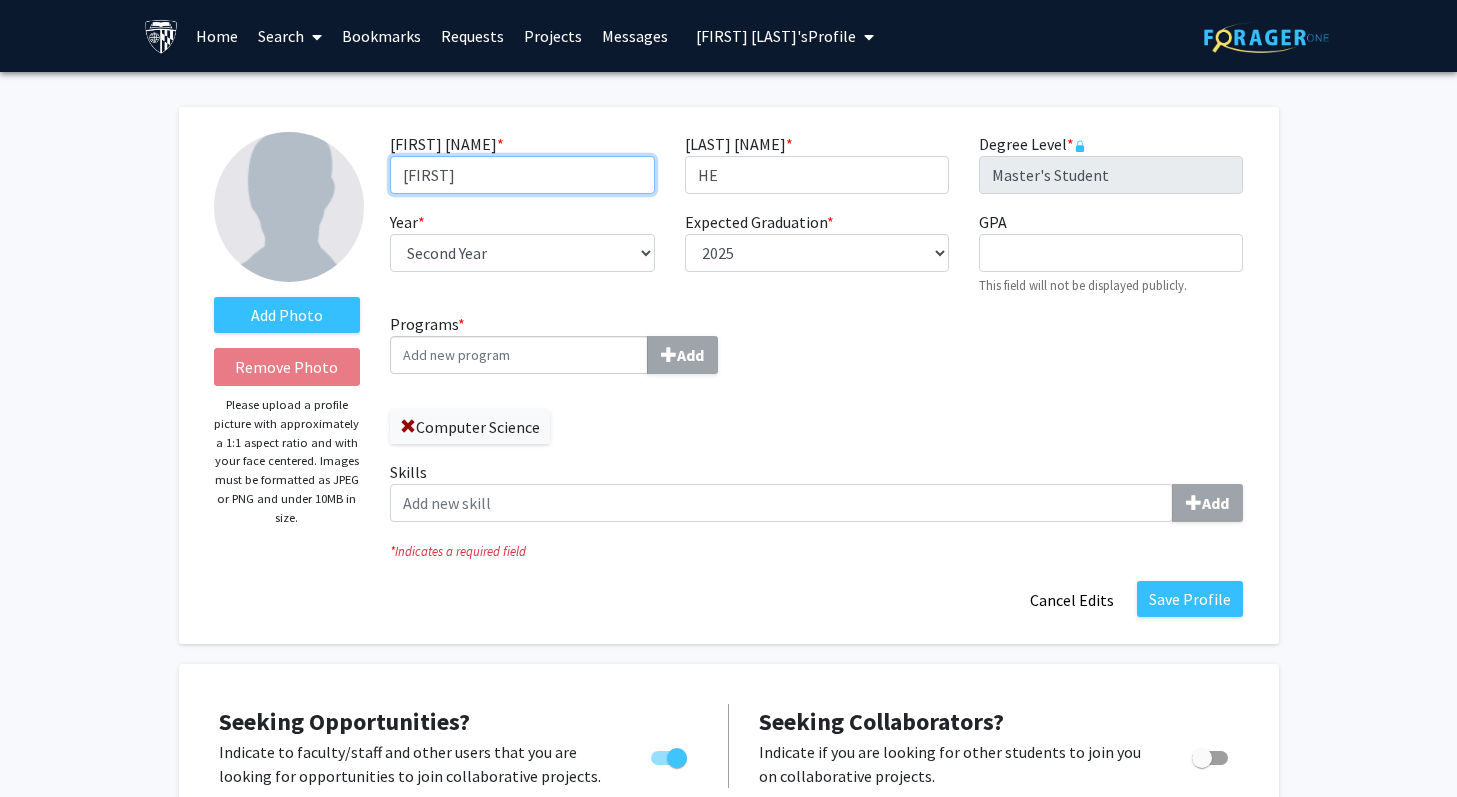 type on "[FIRST]" 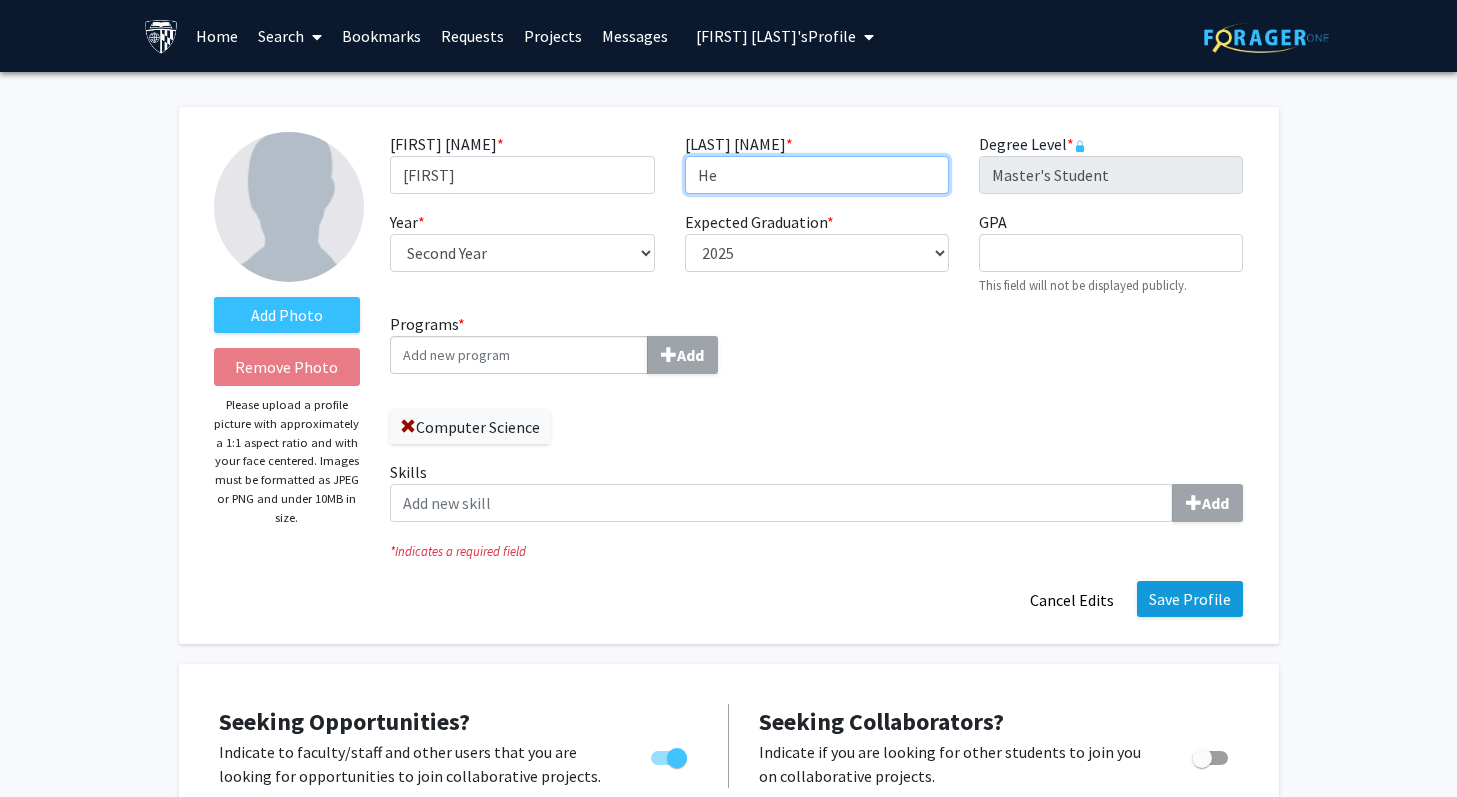 type on "He" 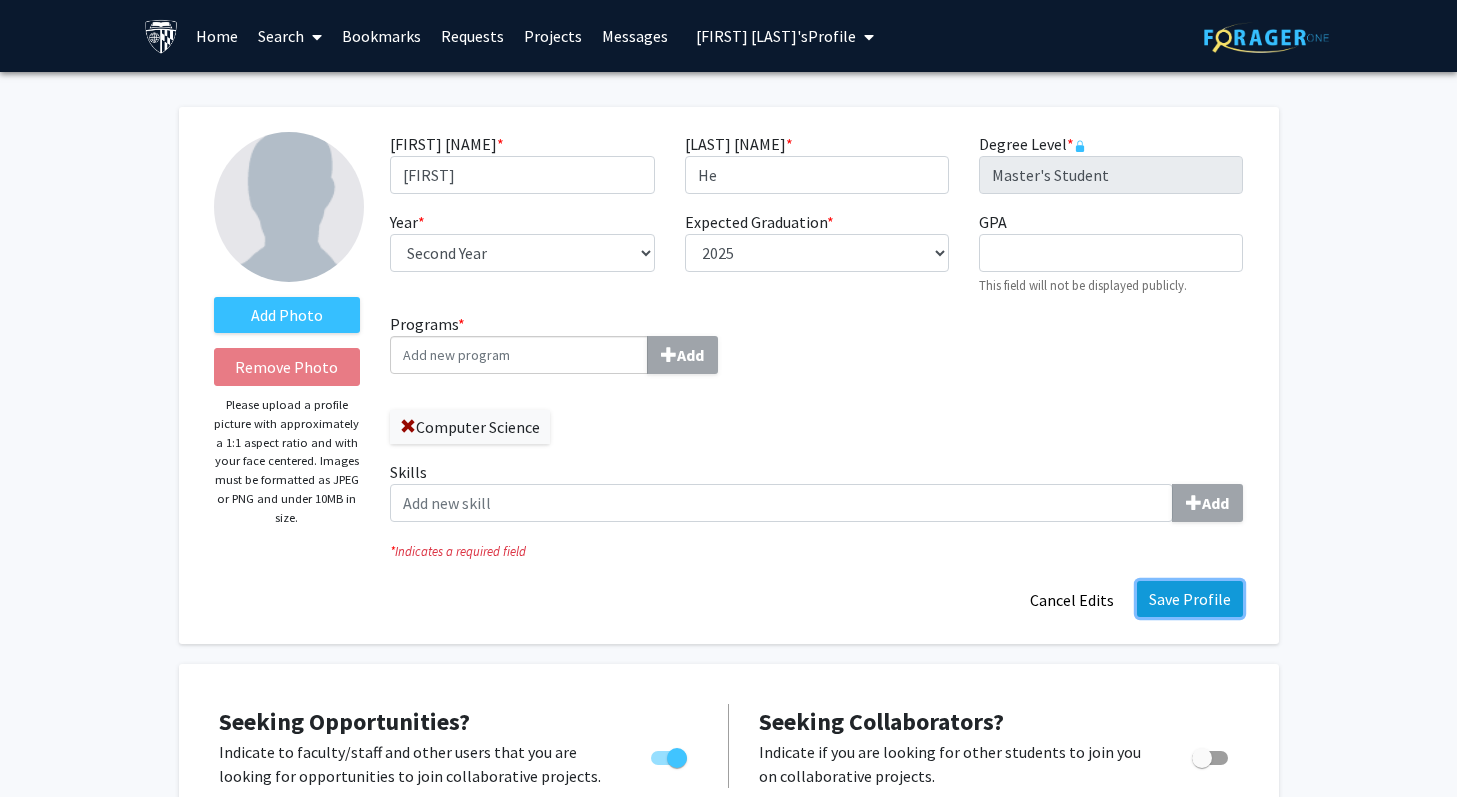 click on "Save Profile" at bounding box center [1190, 599] 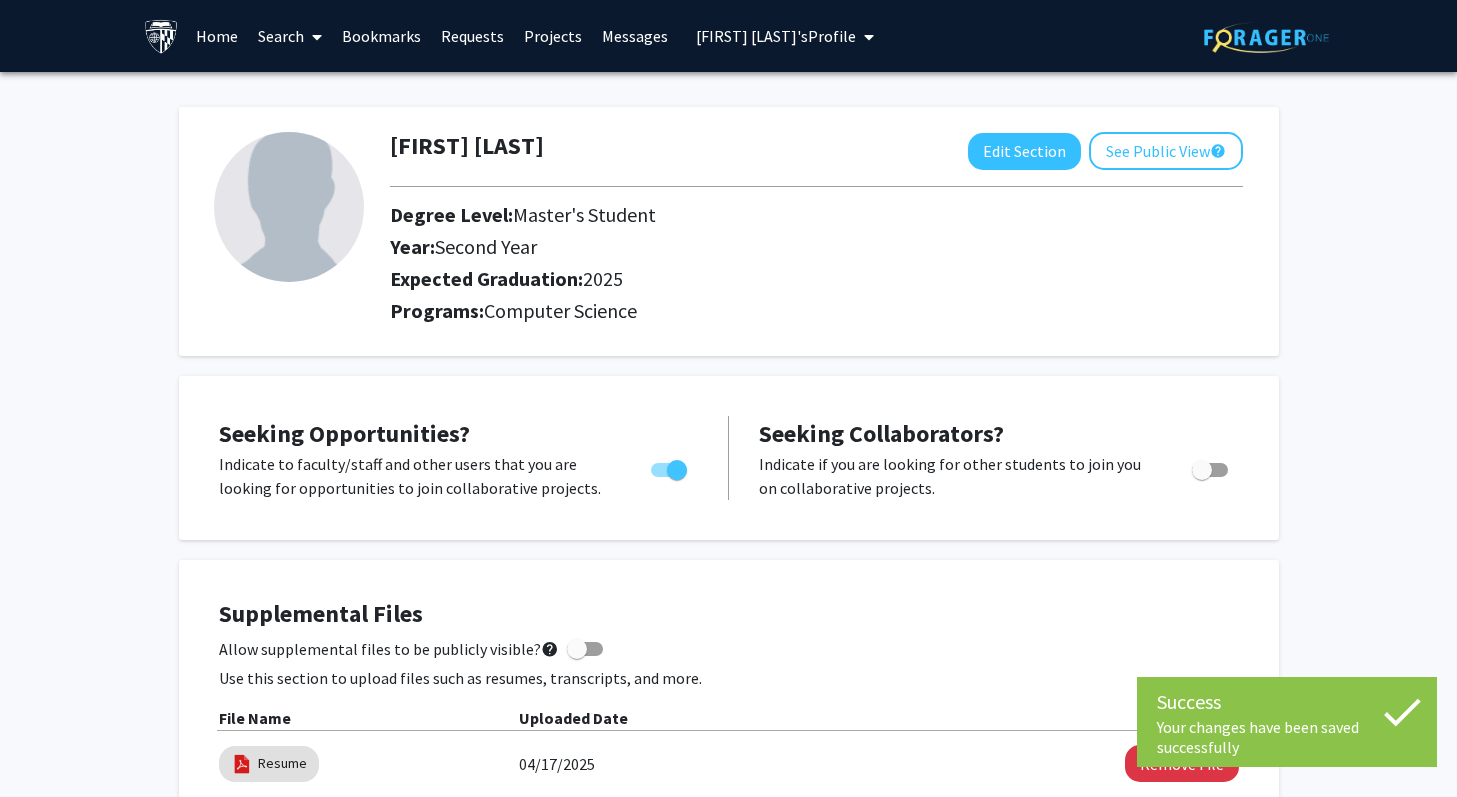 click on "[FIRST] [LAST]'s [FIELD]" at bounding box center (776, 36) 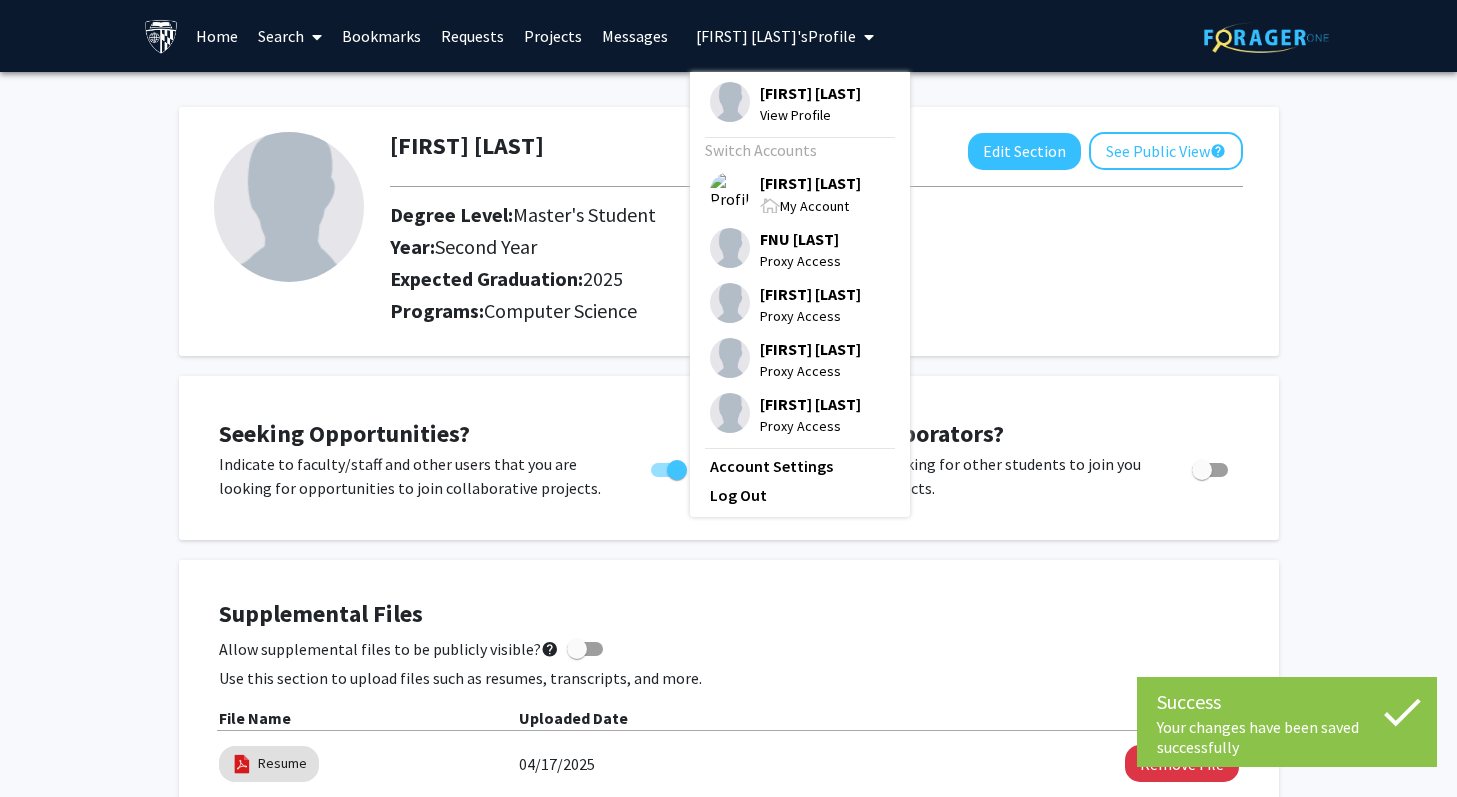 click on "[FIRST] [LAST]" at bounding box center [810, 183] 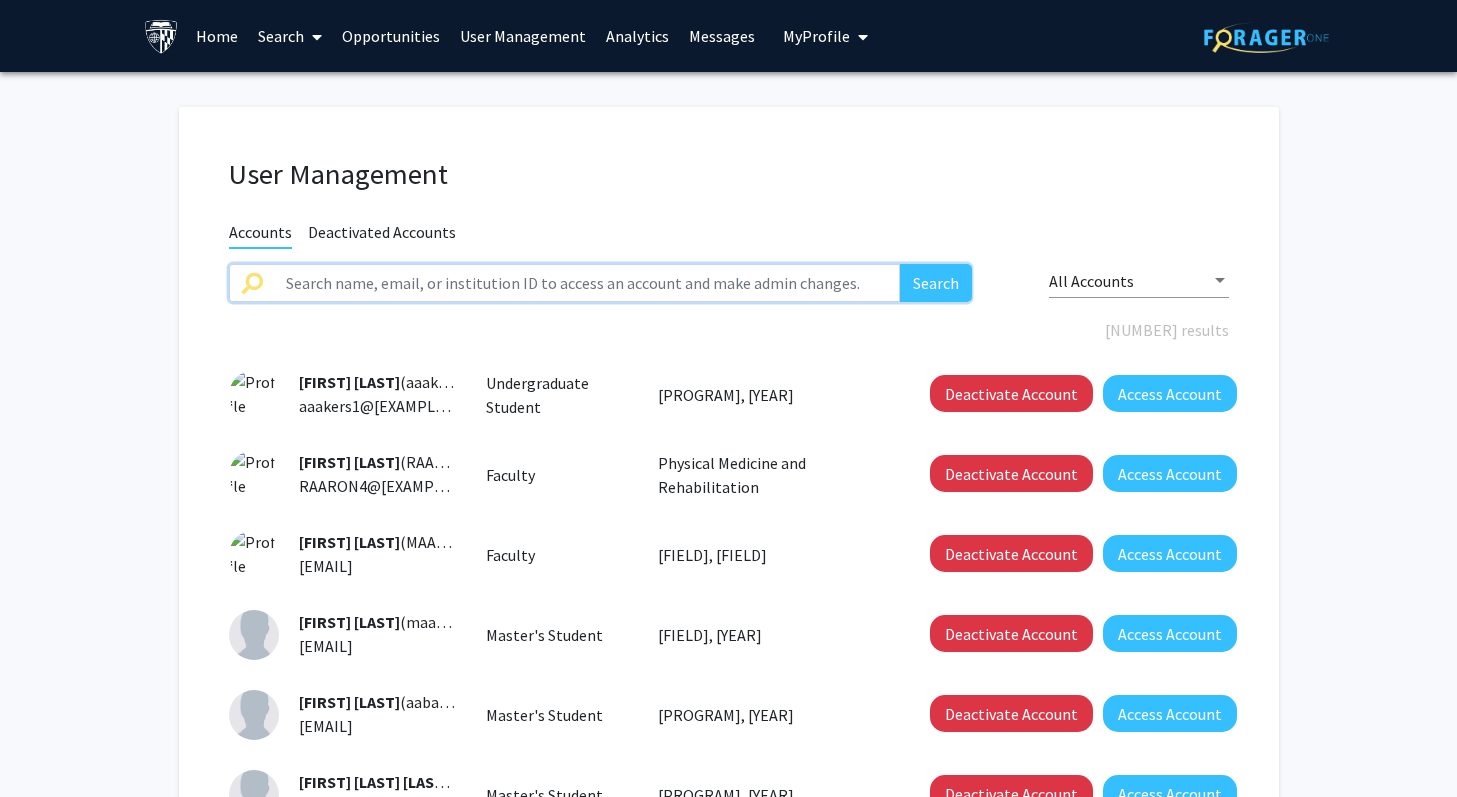 click at bounding box center [587, 283] 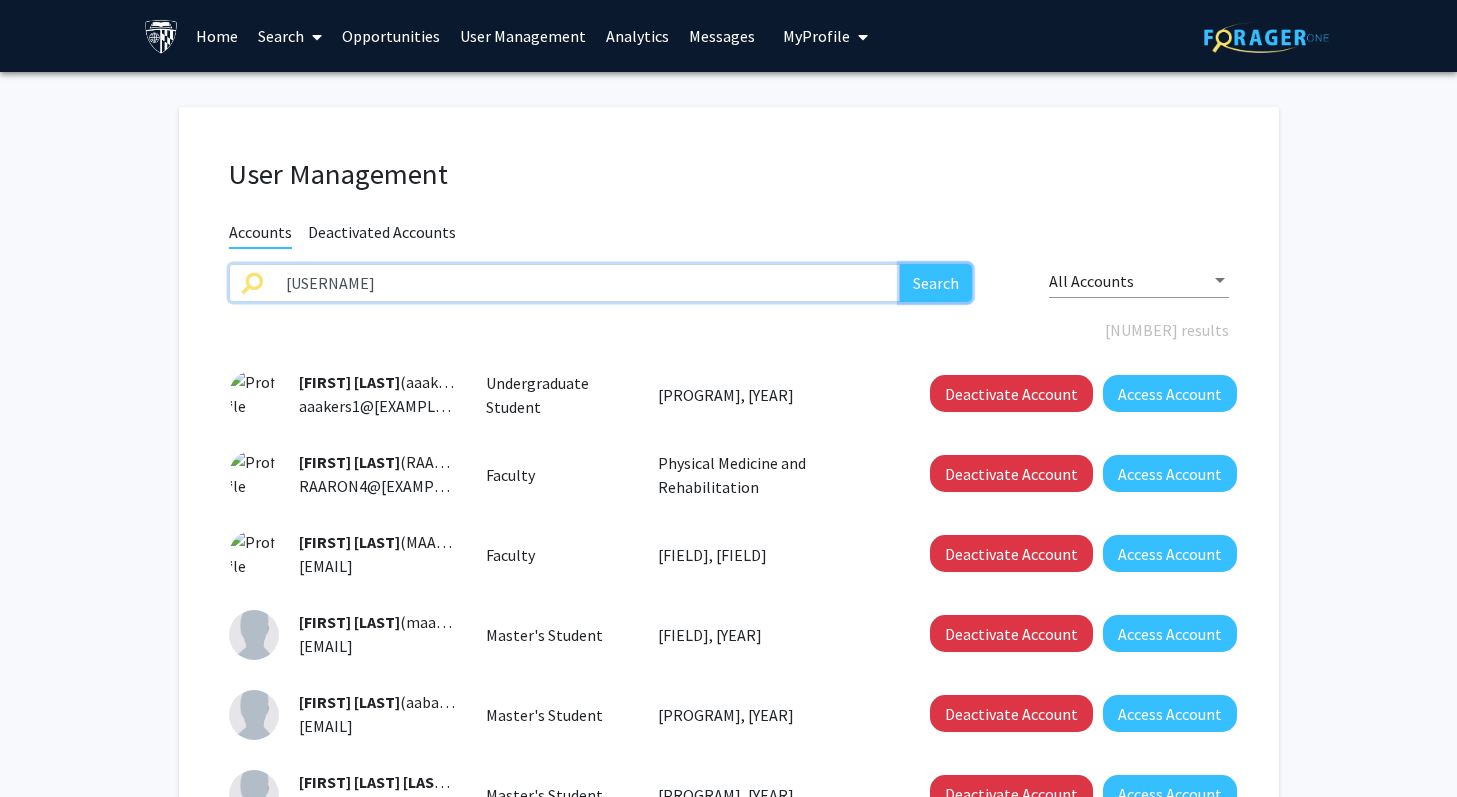 click on "Search" at bounding box center [936, 283] 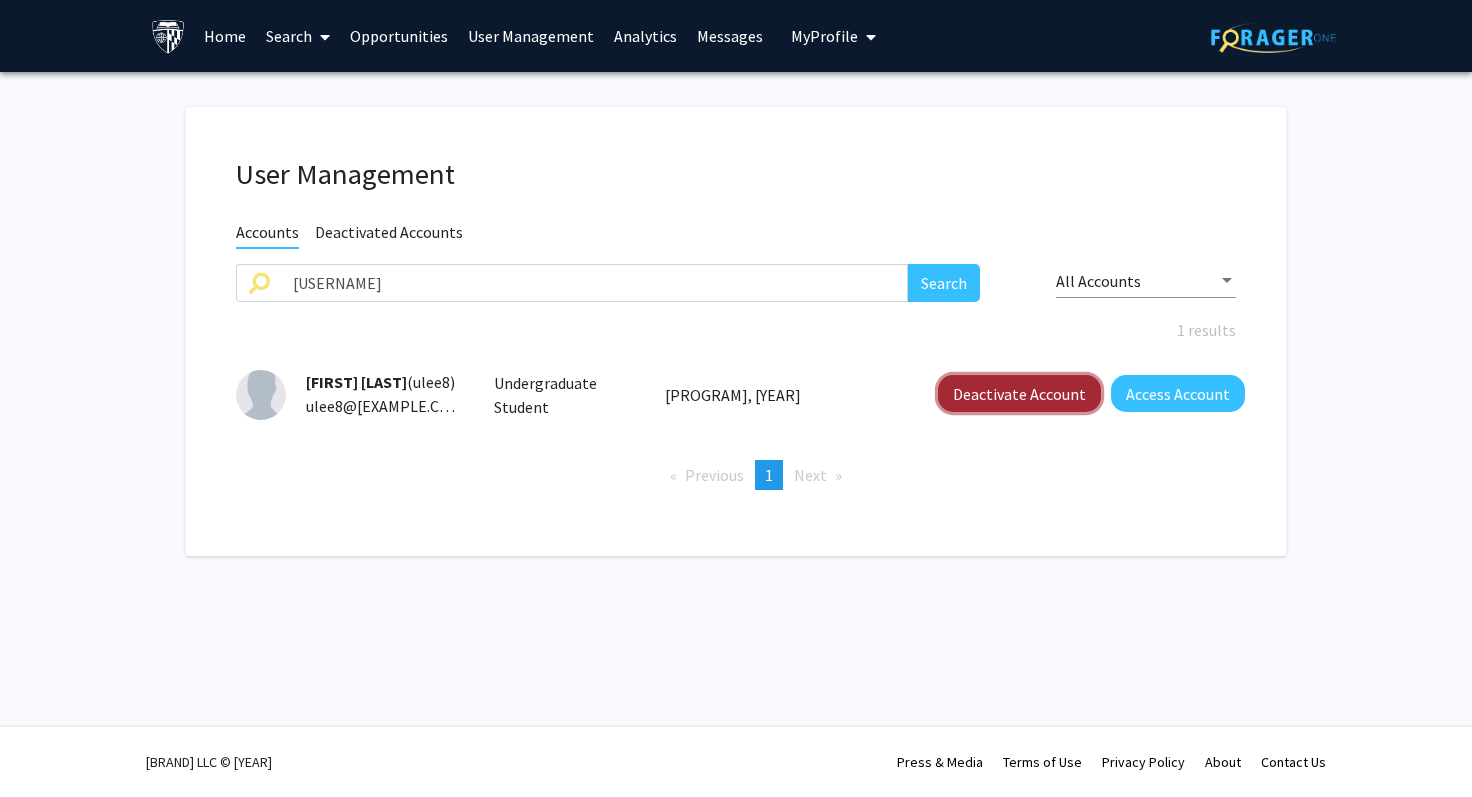click on "Deactivate Account" at bounding box center (1019, 393) 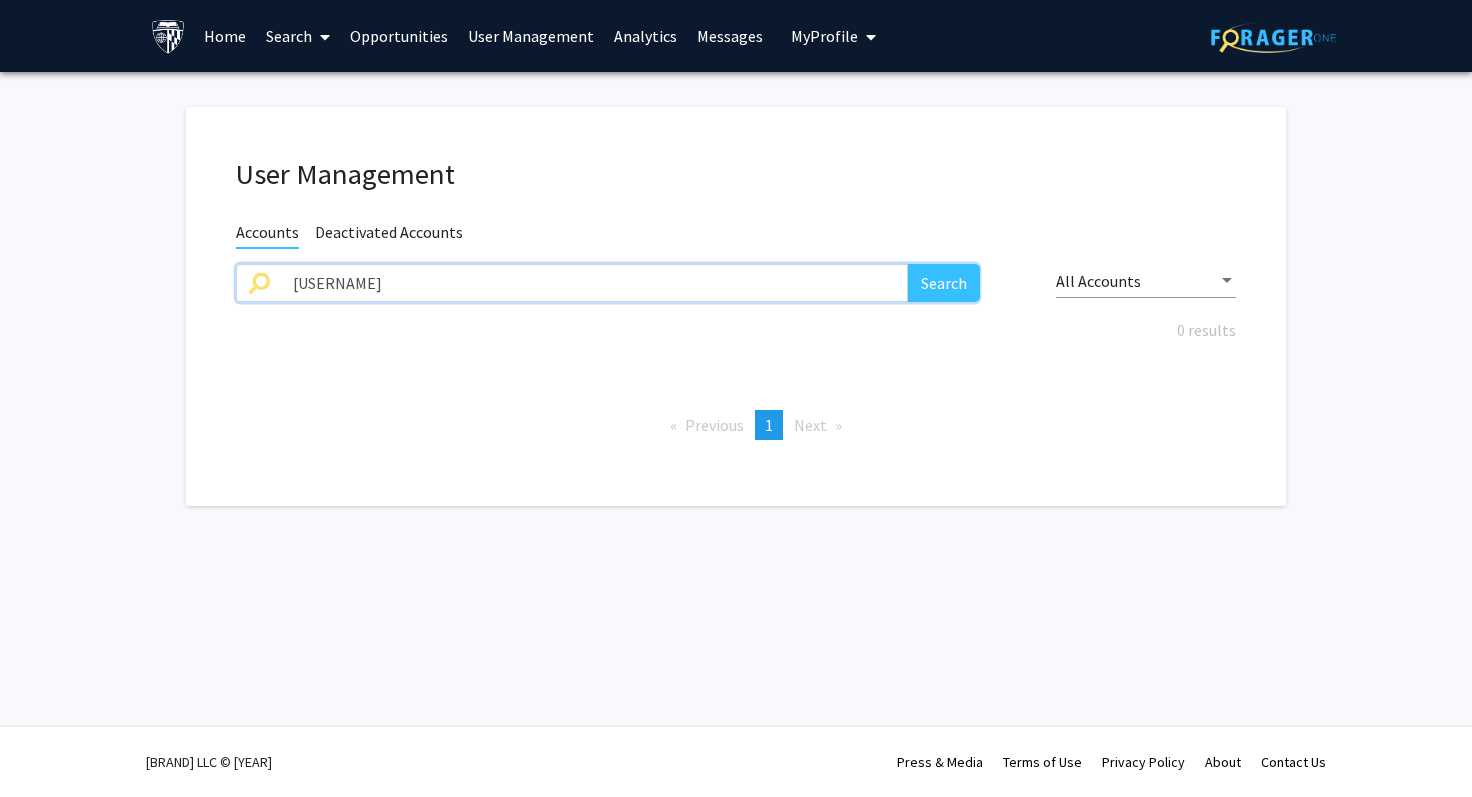 click on "User Management Accounts Deactivated Accounts ulee8 Search All Accounts 0 results  Previous  page  1 / 1  You're on page  1  Next  page" at bounding box center [736, 311] 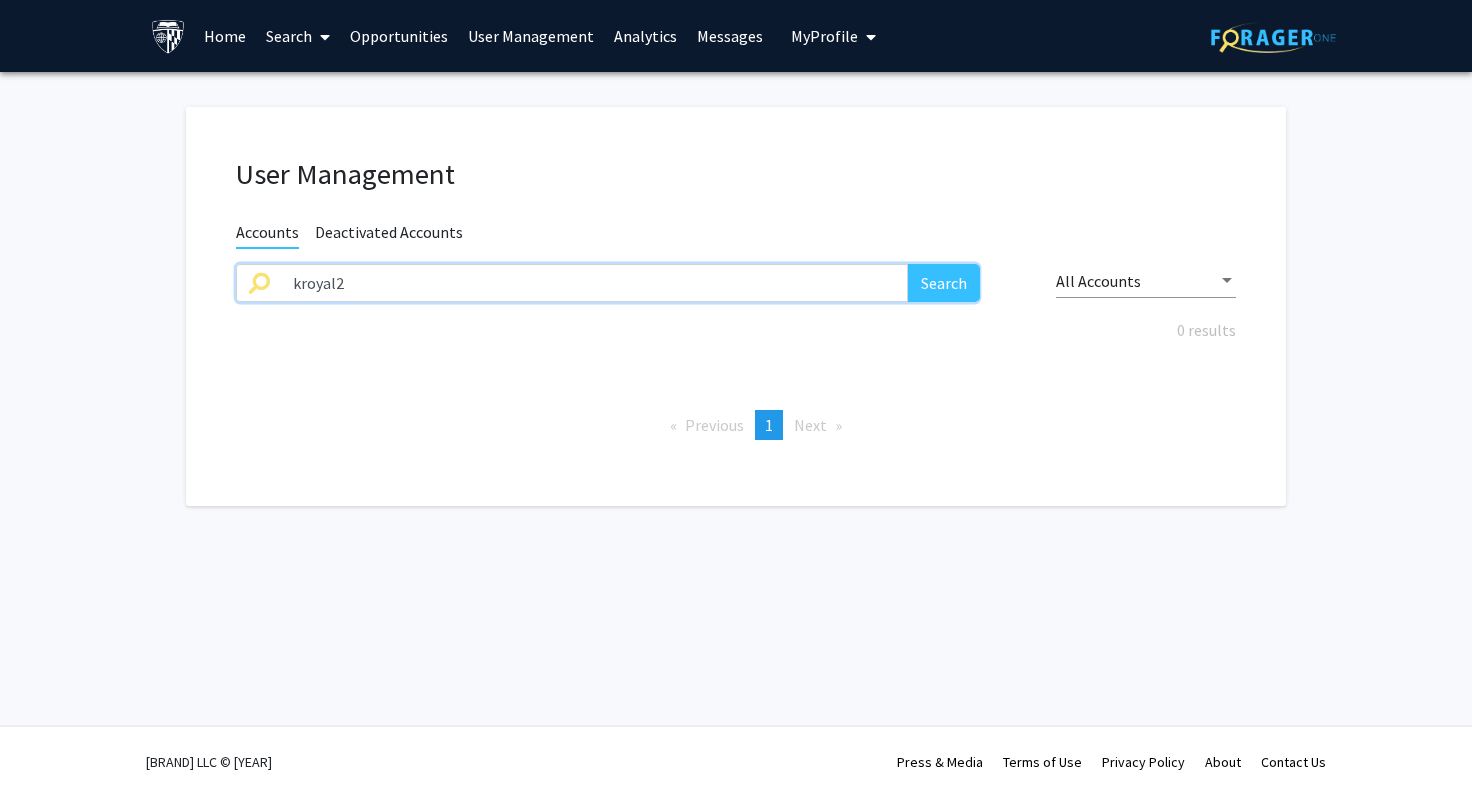type on "kroyal2" 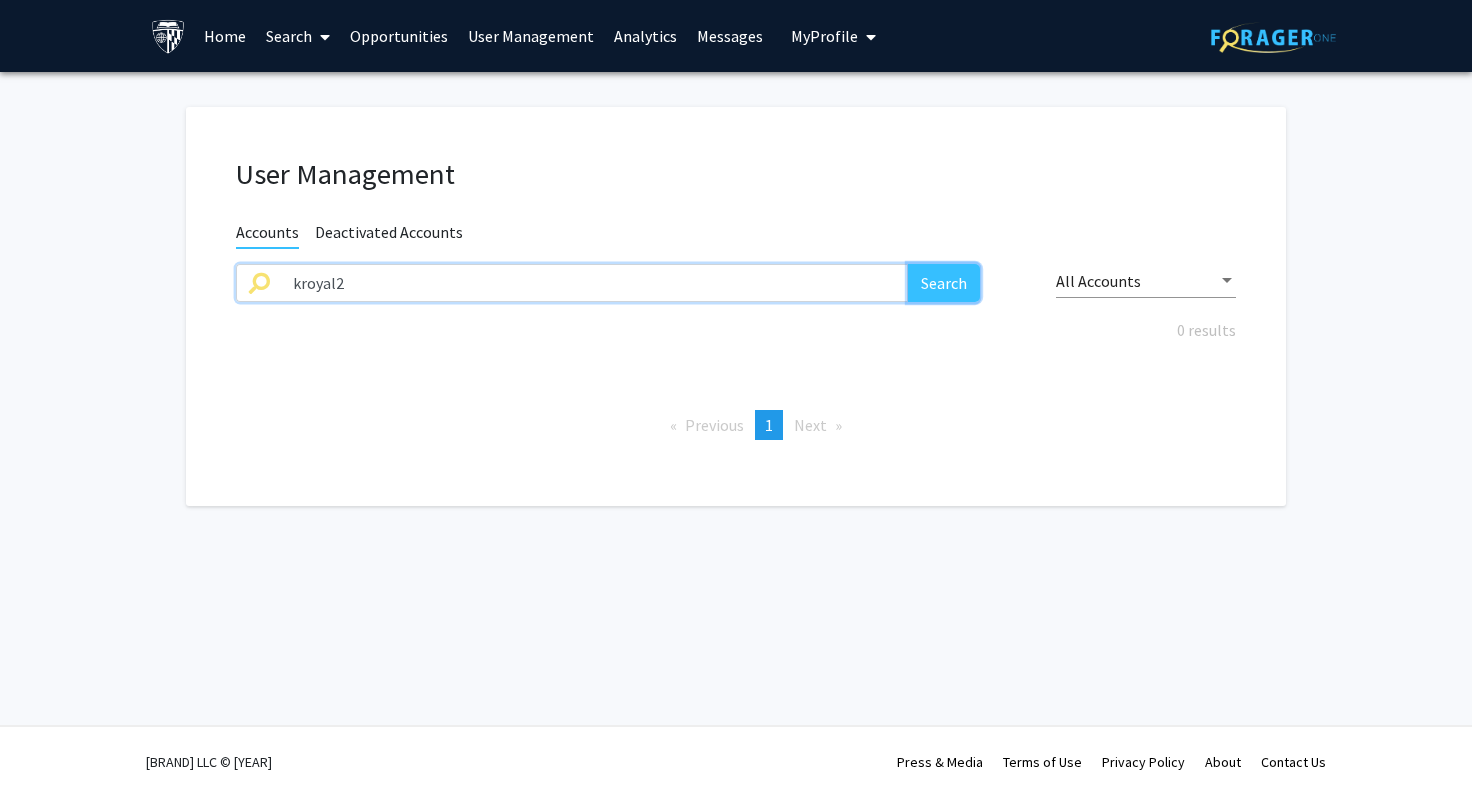 click on "Search" at bounding box center (944, 283) 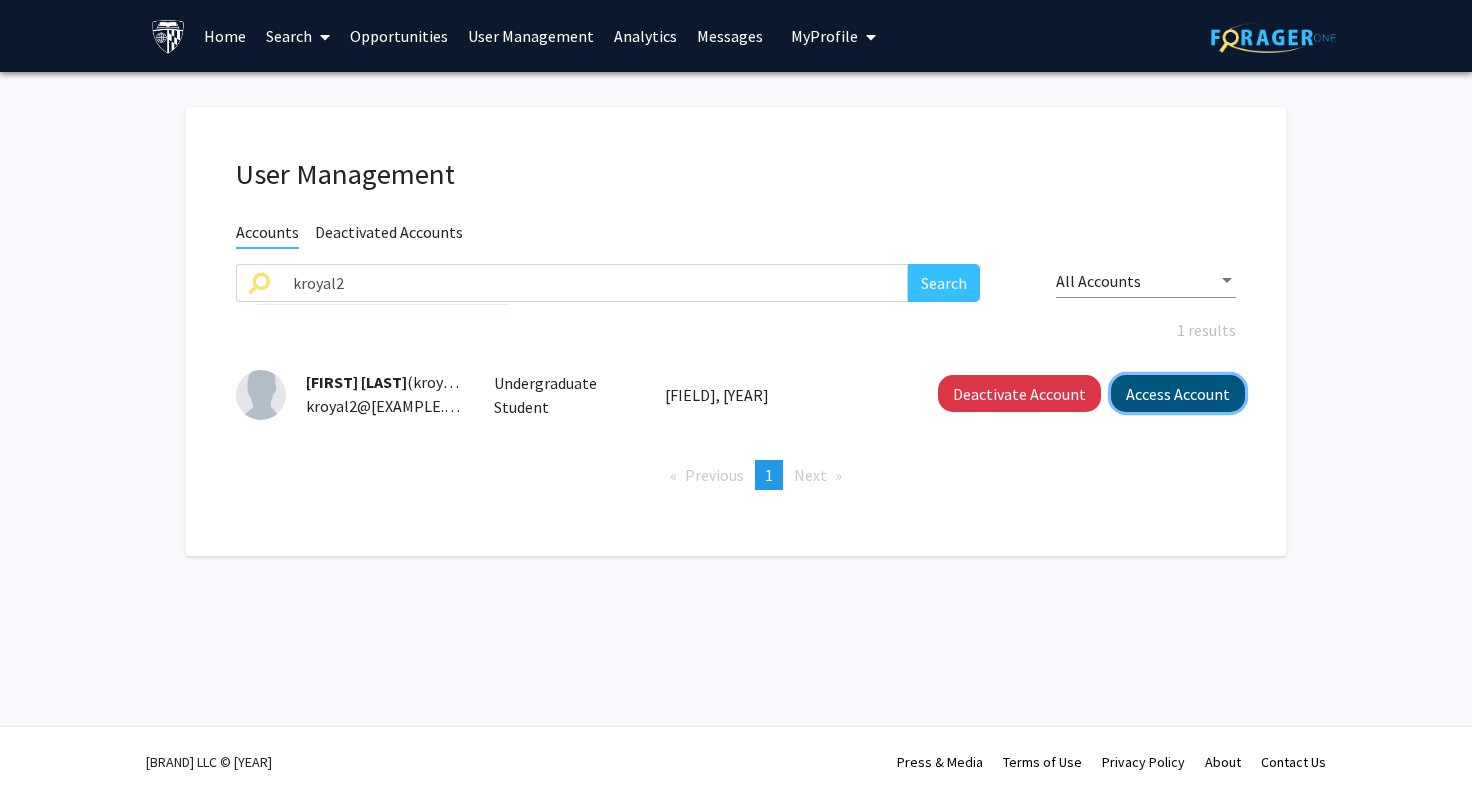click on "Access Account" at bounding box center (1178, 393) 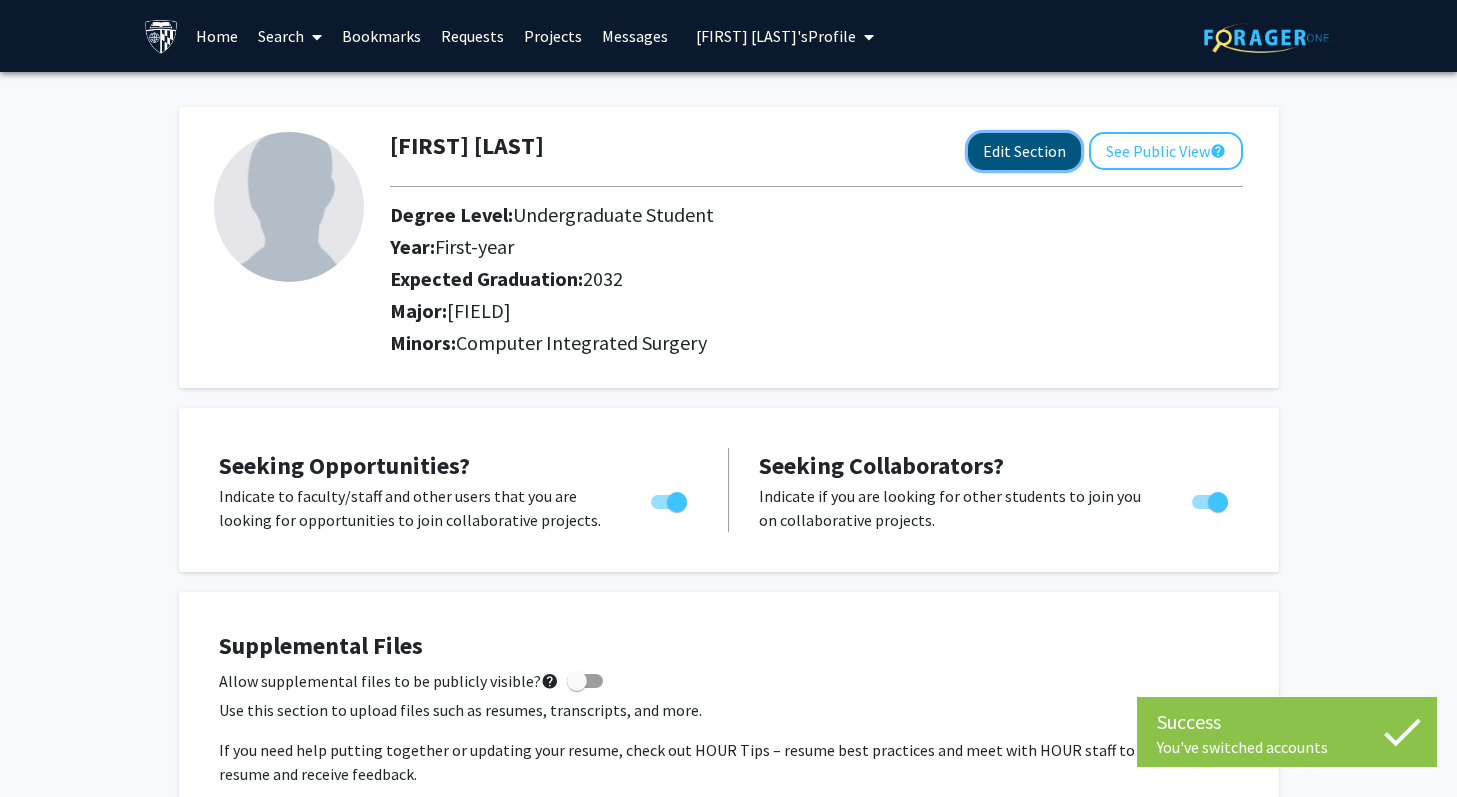click on "Edit Section" at bounding box center (1024, 151) 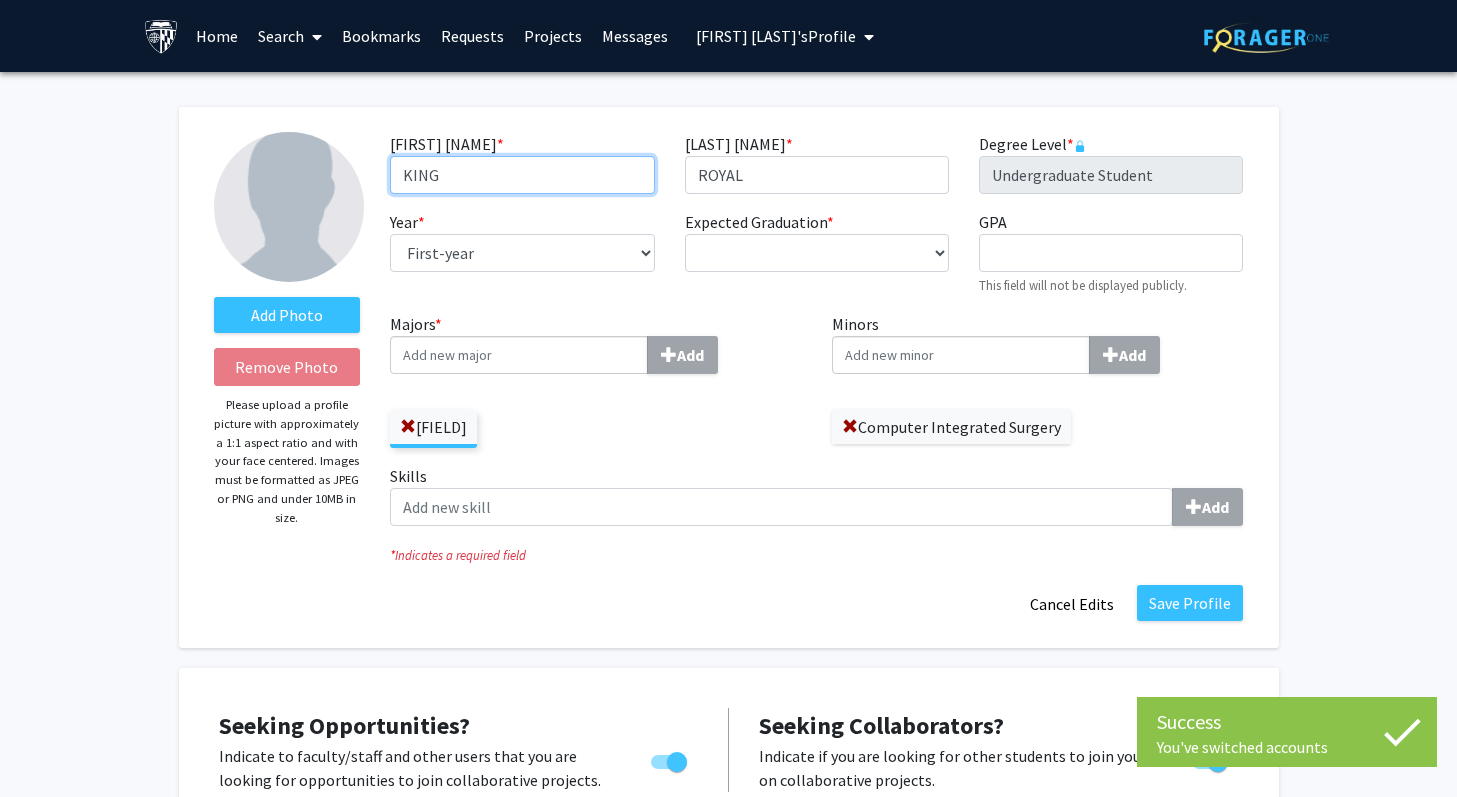 drag, startPoint x: 408, startPoint y: 177, endPoint x: 518, endPoint y: 164, distance: 110.76552 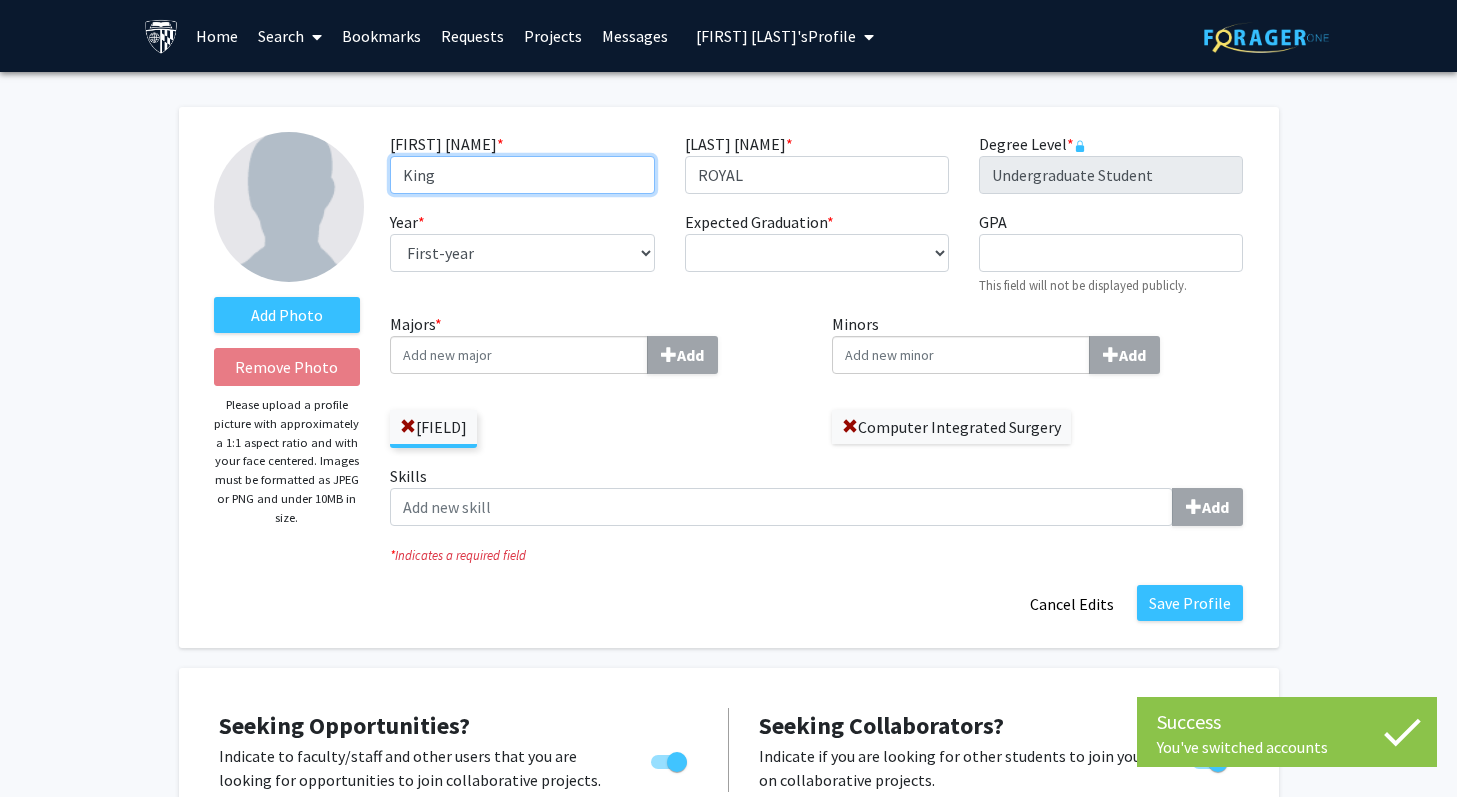 type on "King" 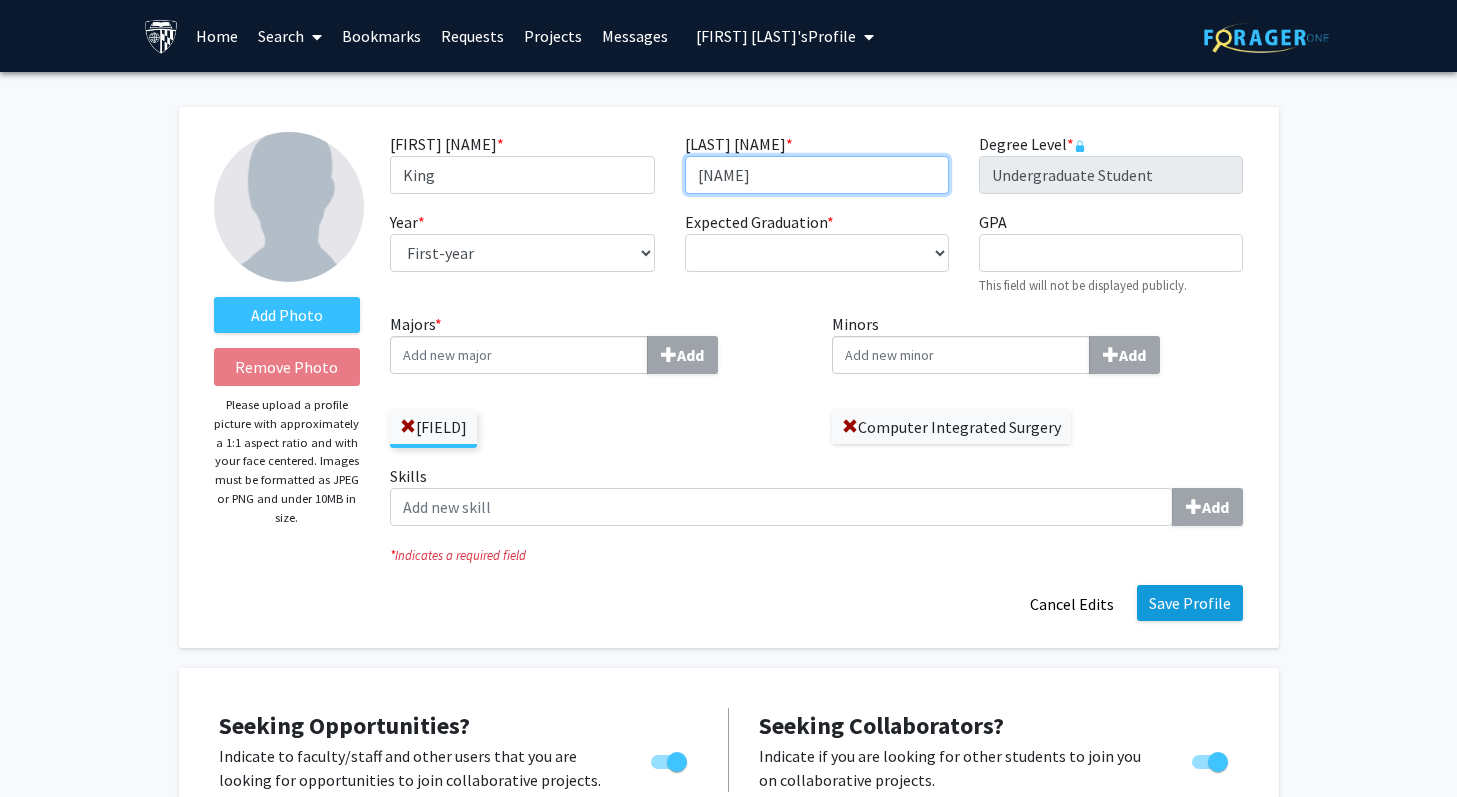 type on "[NAME]" 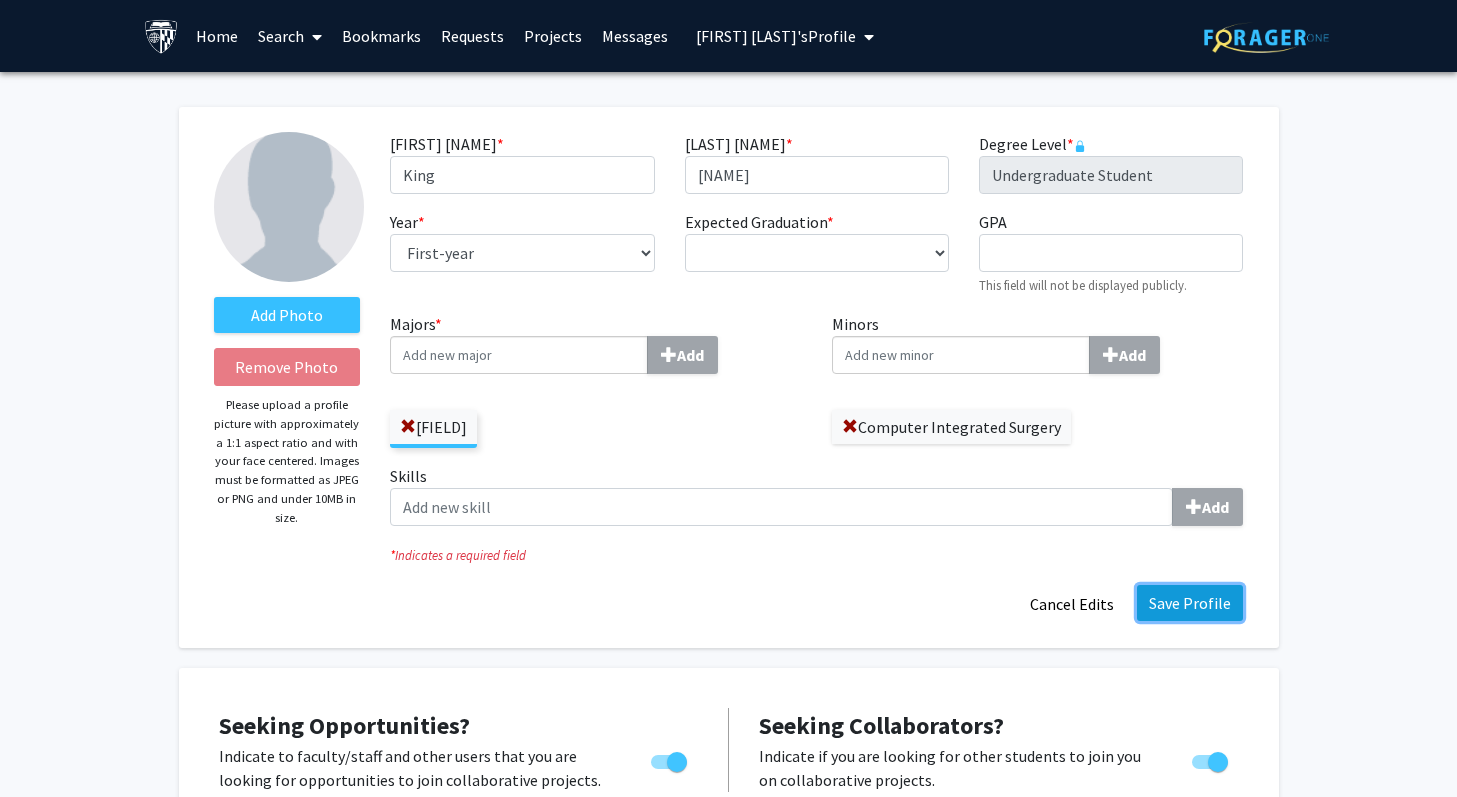 click on "Save Profile" at bounding box center (1190, 603) 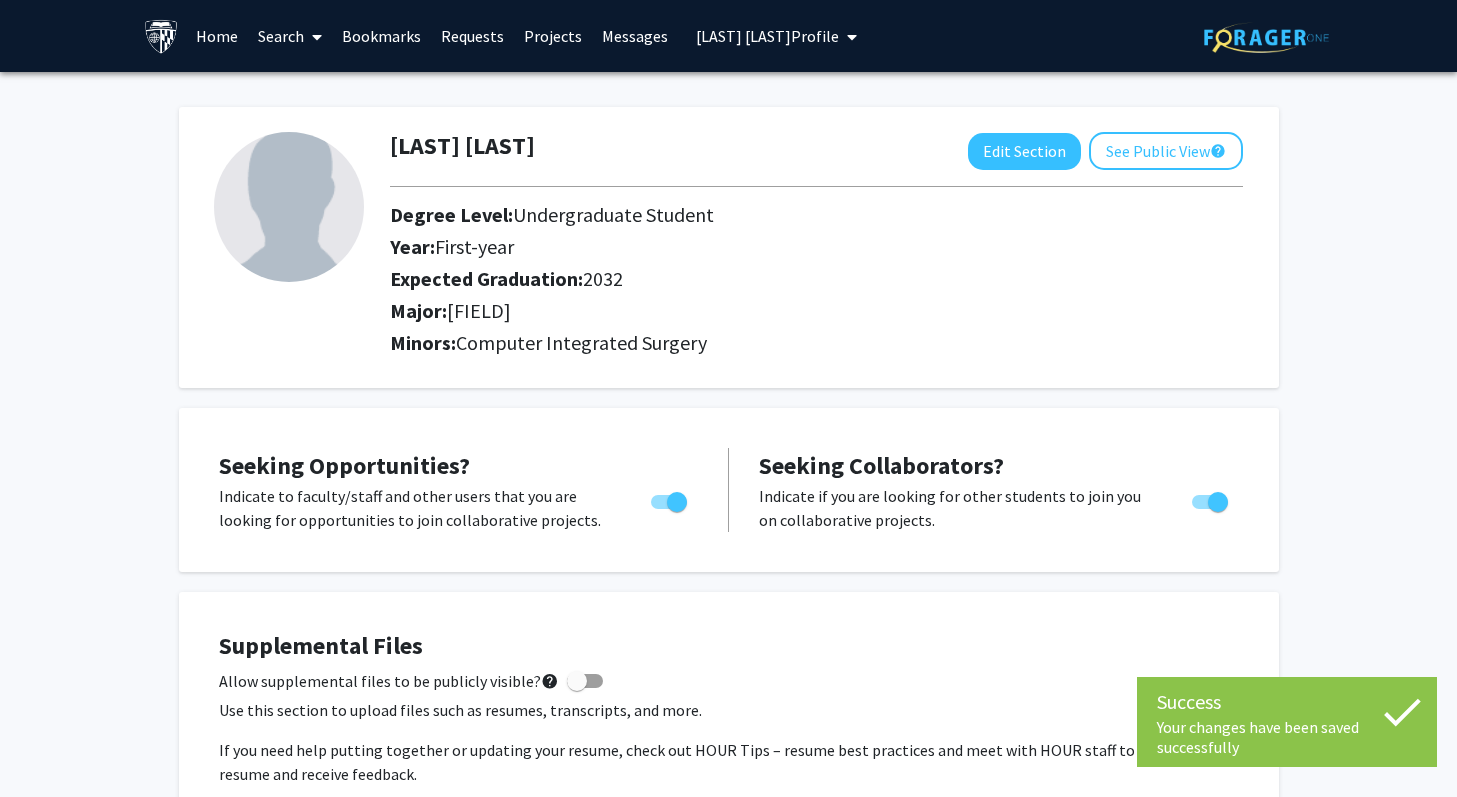 click on "[FIRST] [LAST]'s   Profile" at bounding box center (767, 36) 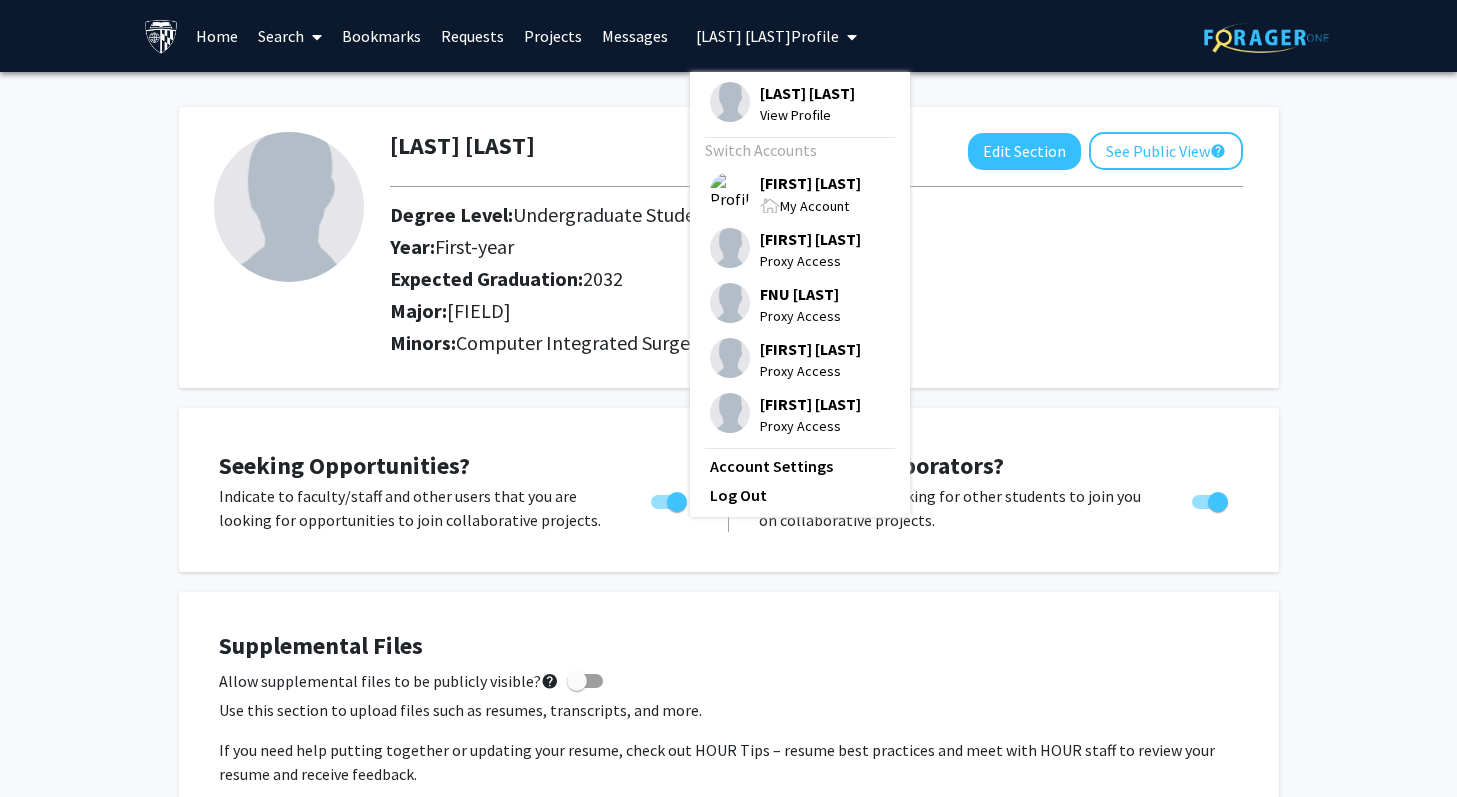 click on "Expected Graduation:   [YEAR]" at bounding box center [760, 215] 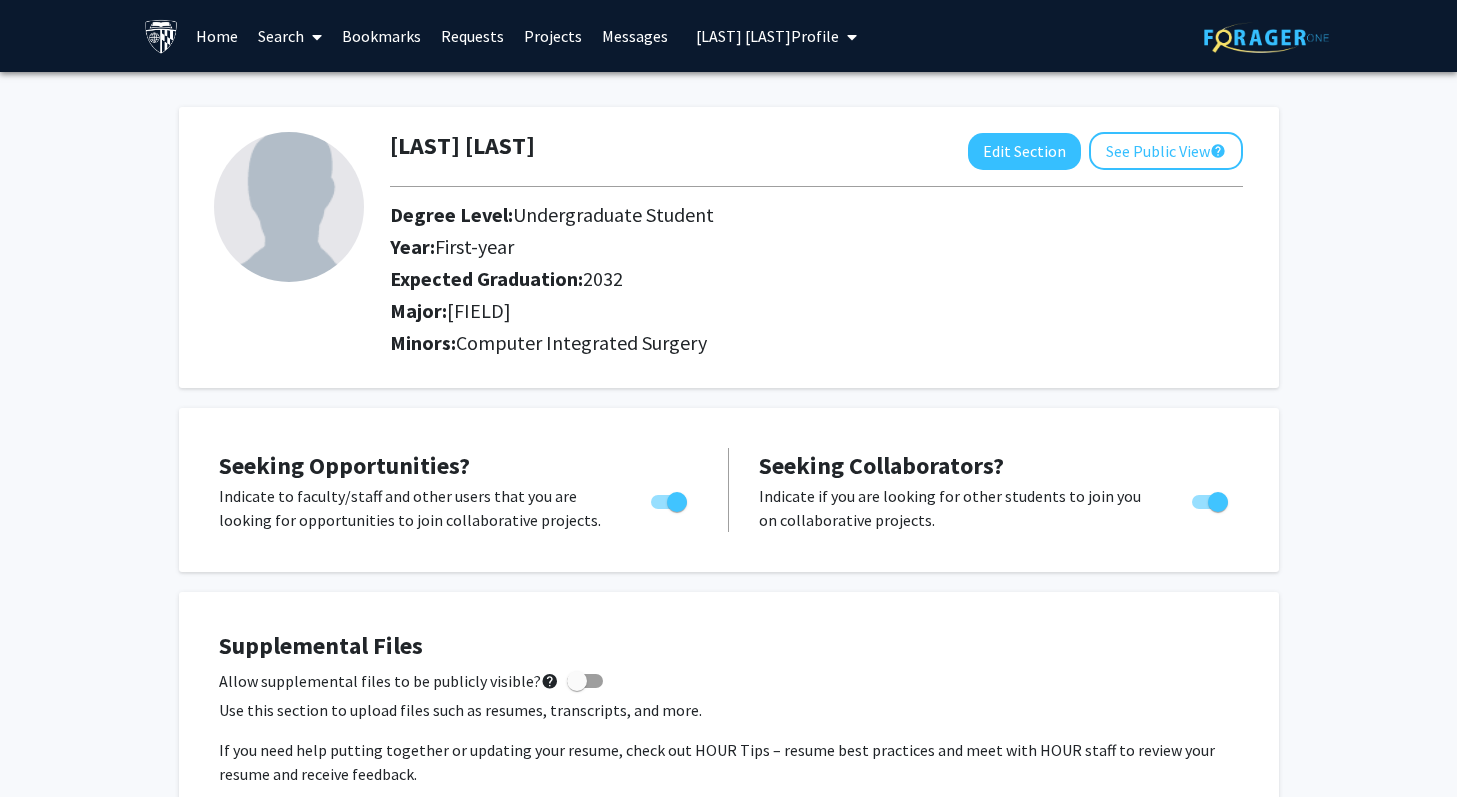 click on "Expected Graduation:   [YEAR]" at bounding box center [760, 215] 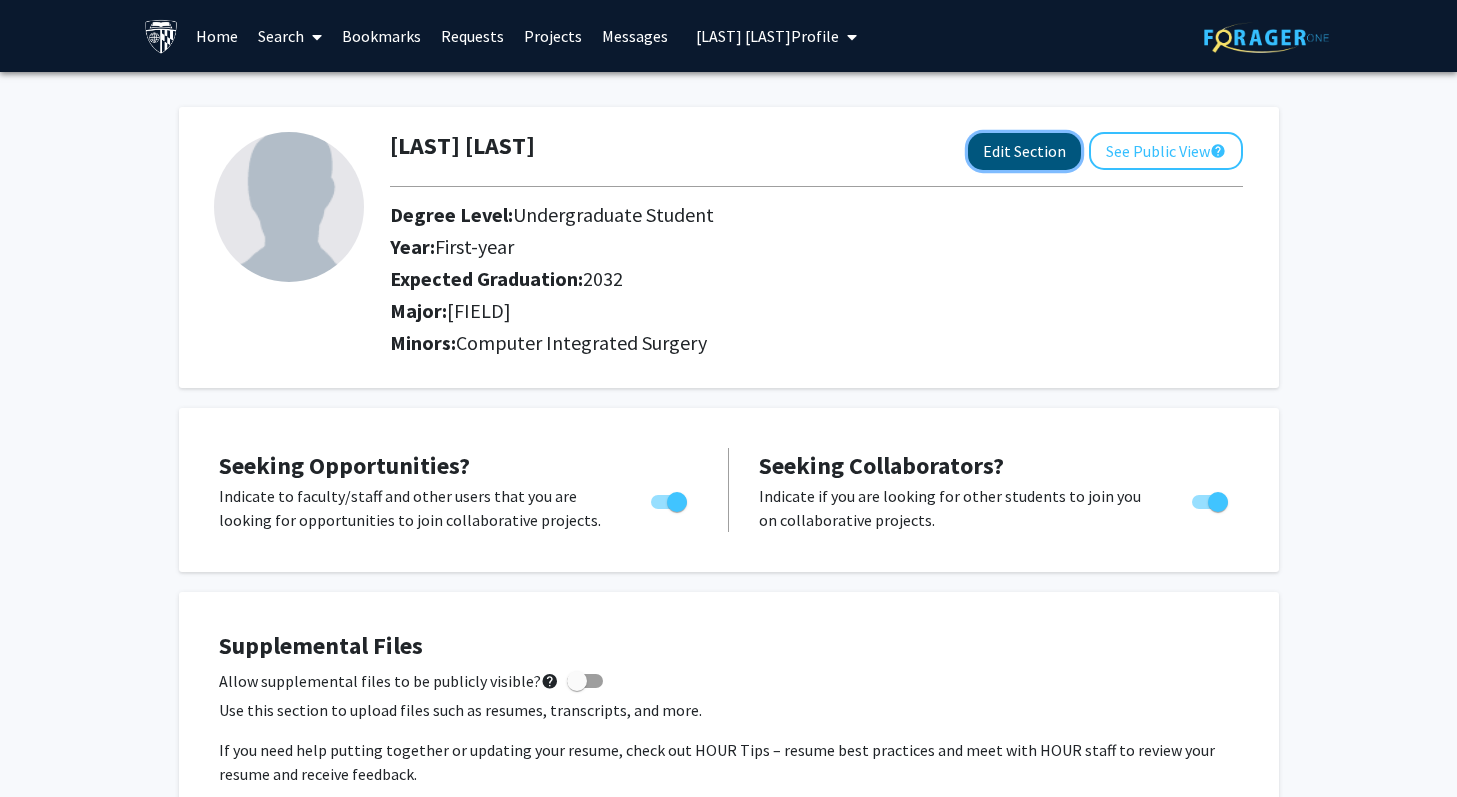 click on "Edit Section" at bounding box center [1024, 151] 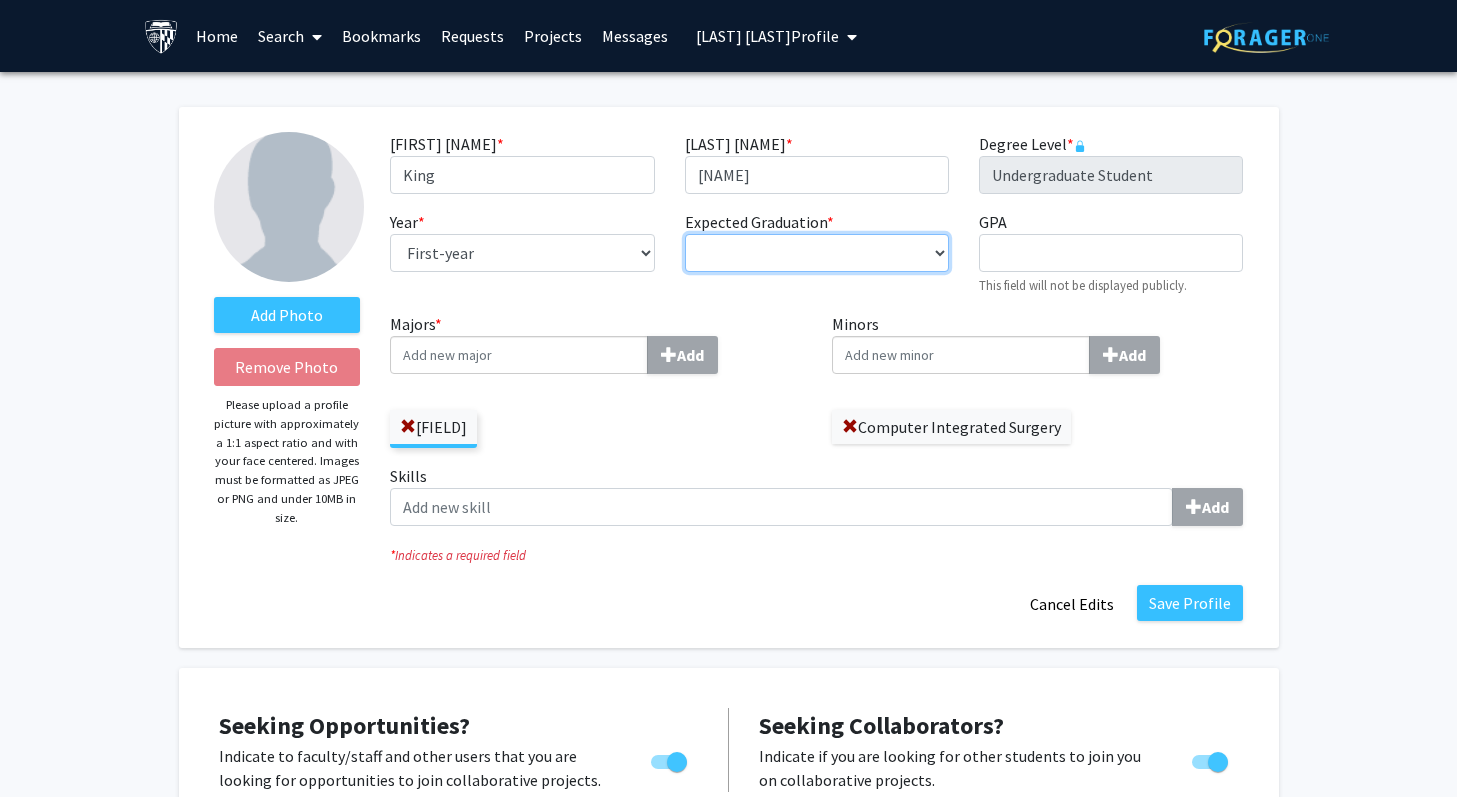 click on "---  2018   2019   2020   2021   2022   2023   2024   2025   2026   2027   2028   2029   2030   2031" at bounding box center (817, 253) 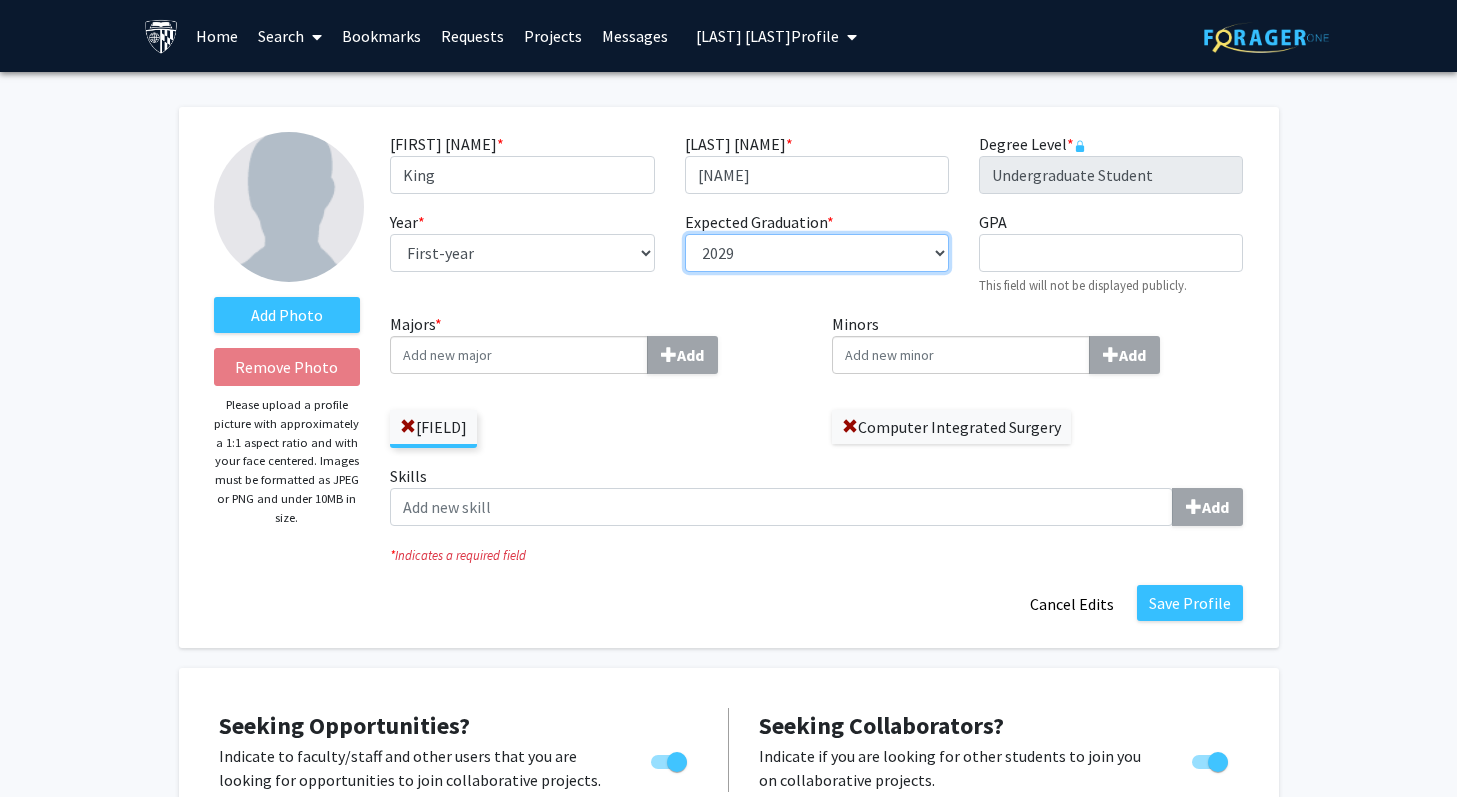 click on "---  2018   2019   2020   2021   2022   2023   2024   2025   2026   2027   2028   2029   2030   2031" at bounding box center [817, 253] 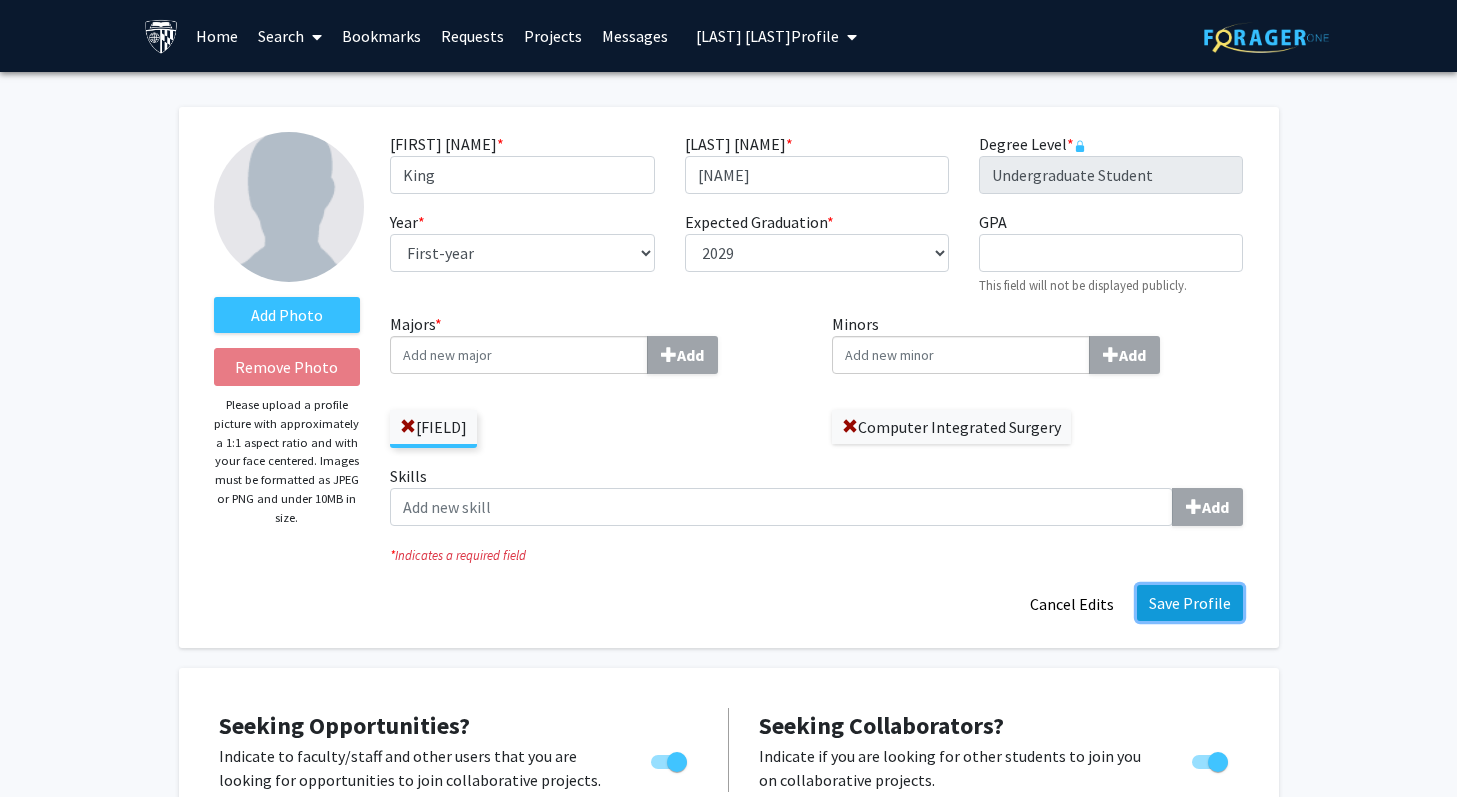 click on "Save Profile" at bounding box center [1190, 603] 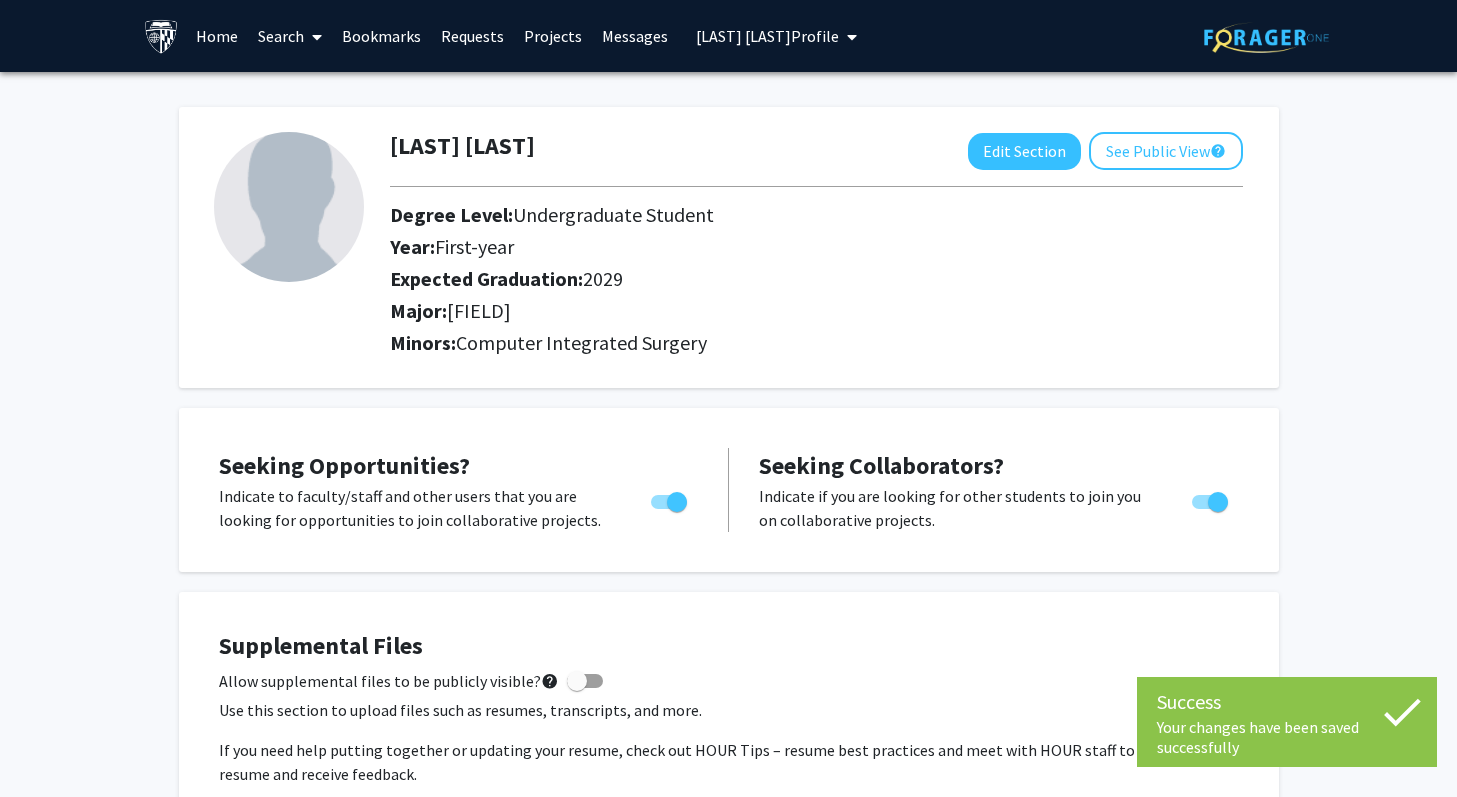 click on "[FIRST] [LAST]'s   Profile" at bounding box center (767, 36) 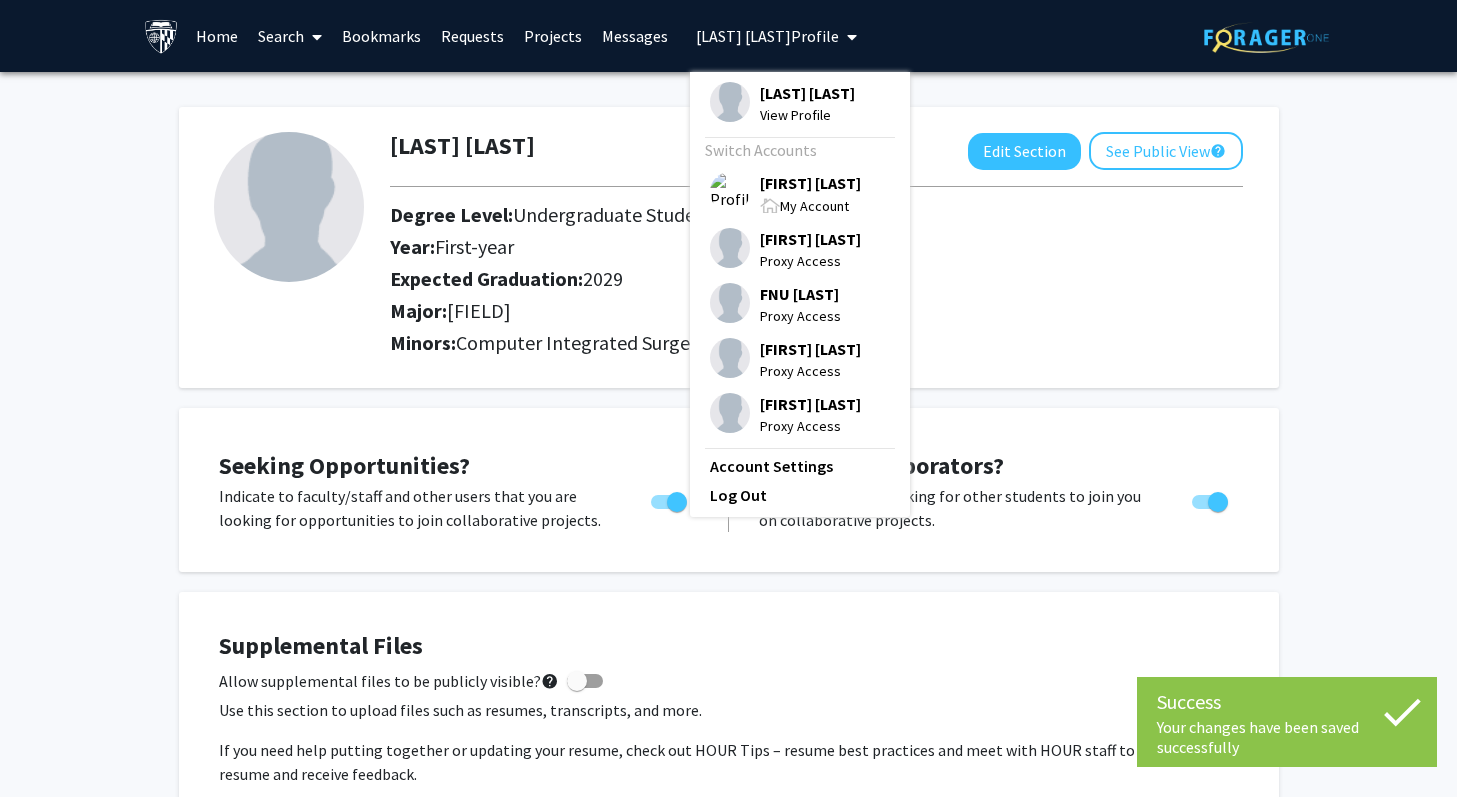 click on "My Account" at bounding box center (814, 206) 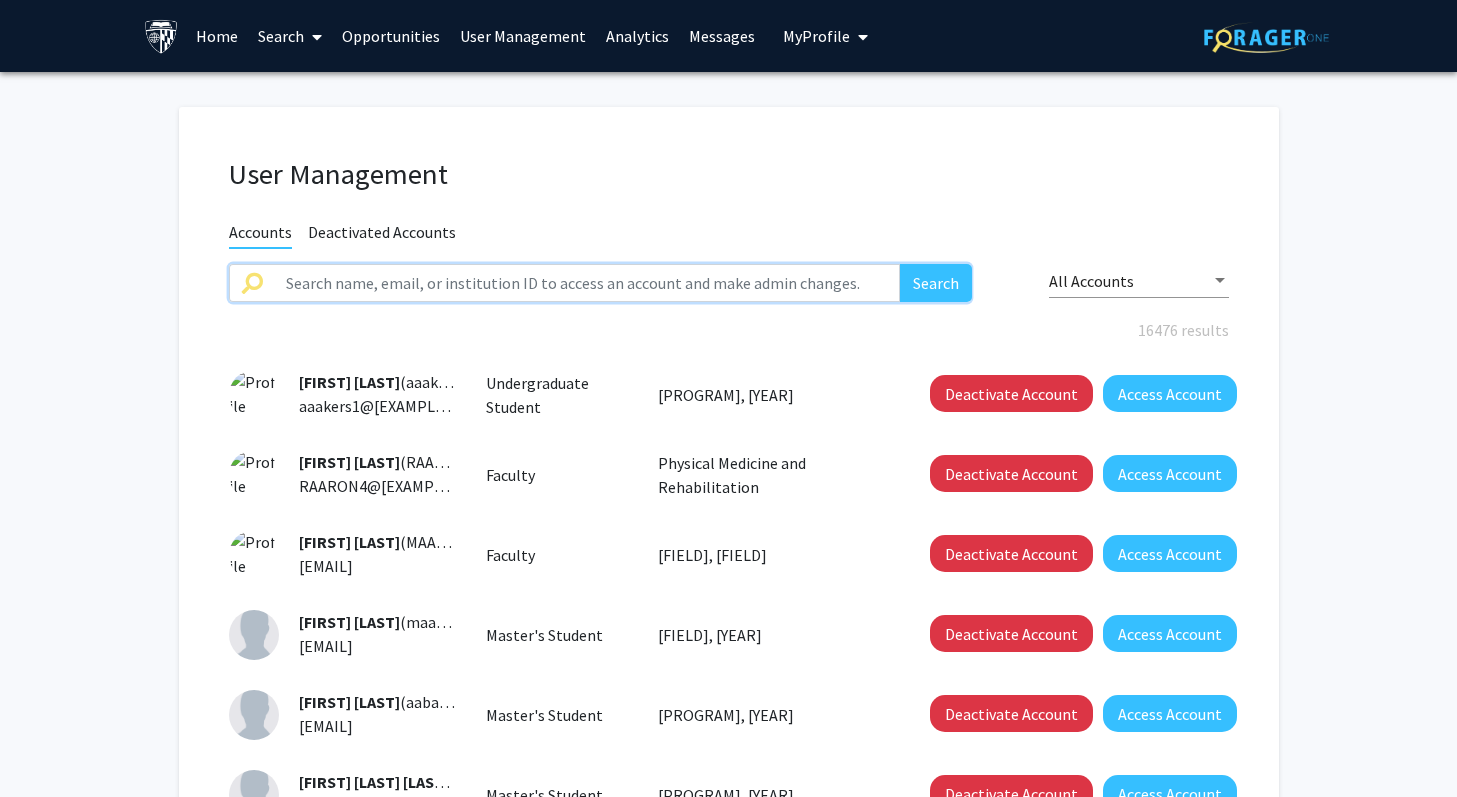 click at bounding box center (587, 283) 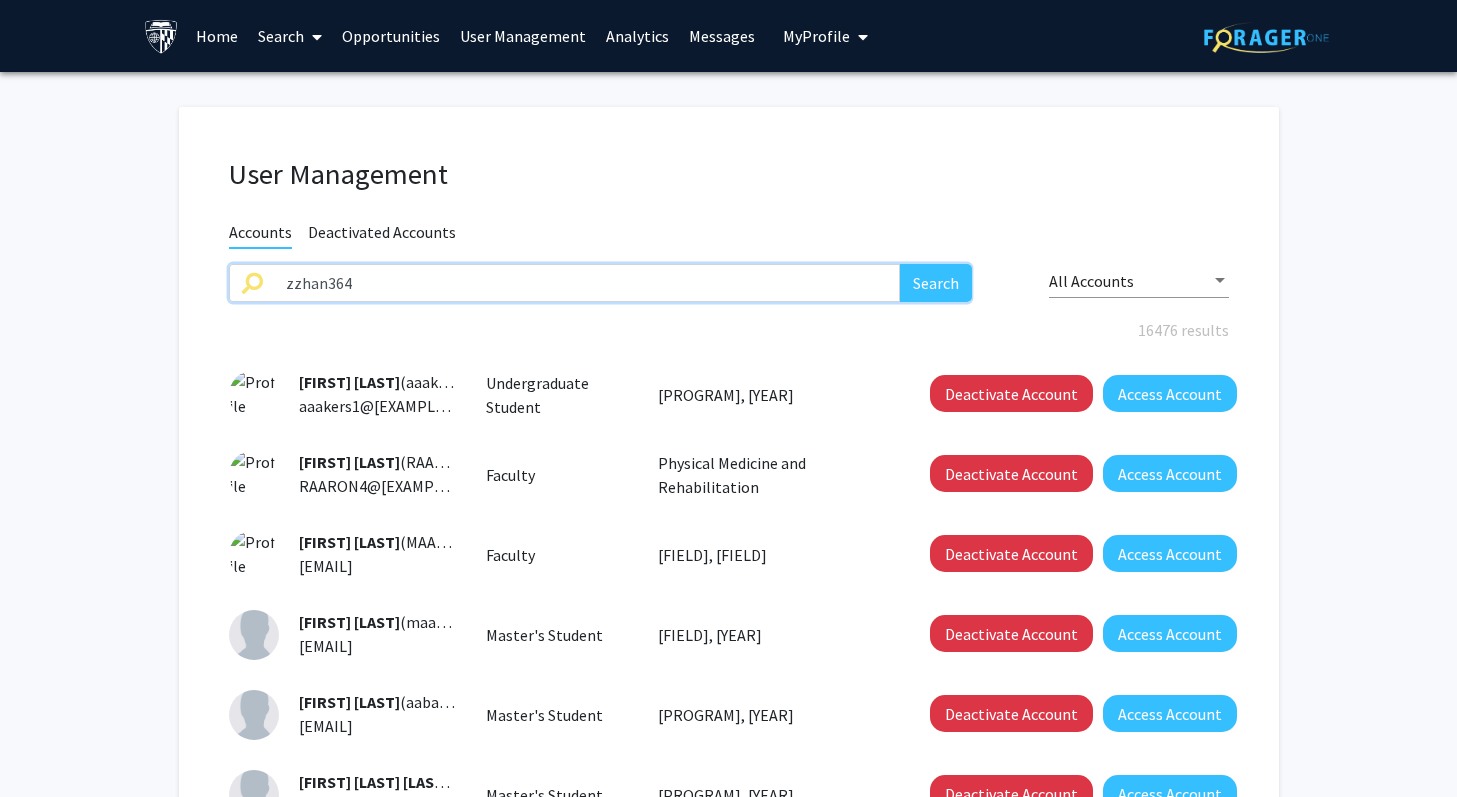 type on "zzhan364" 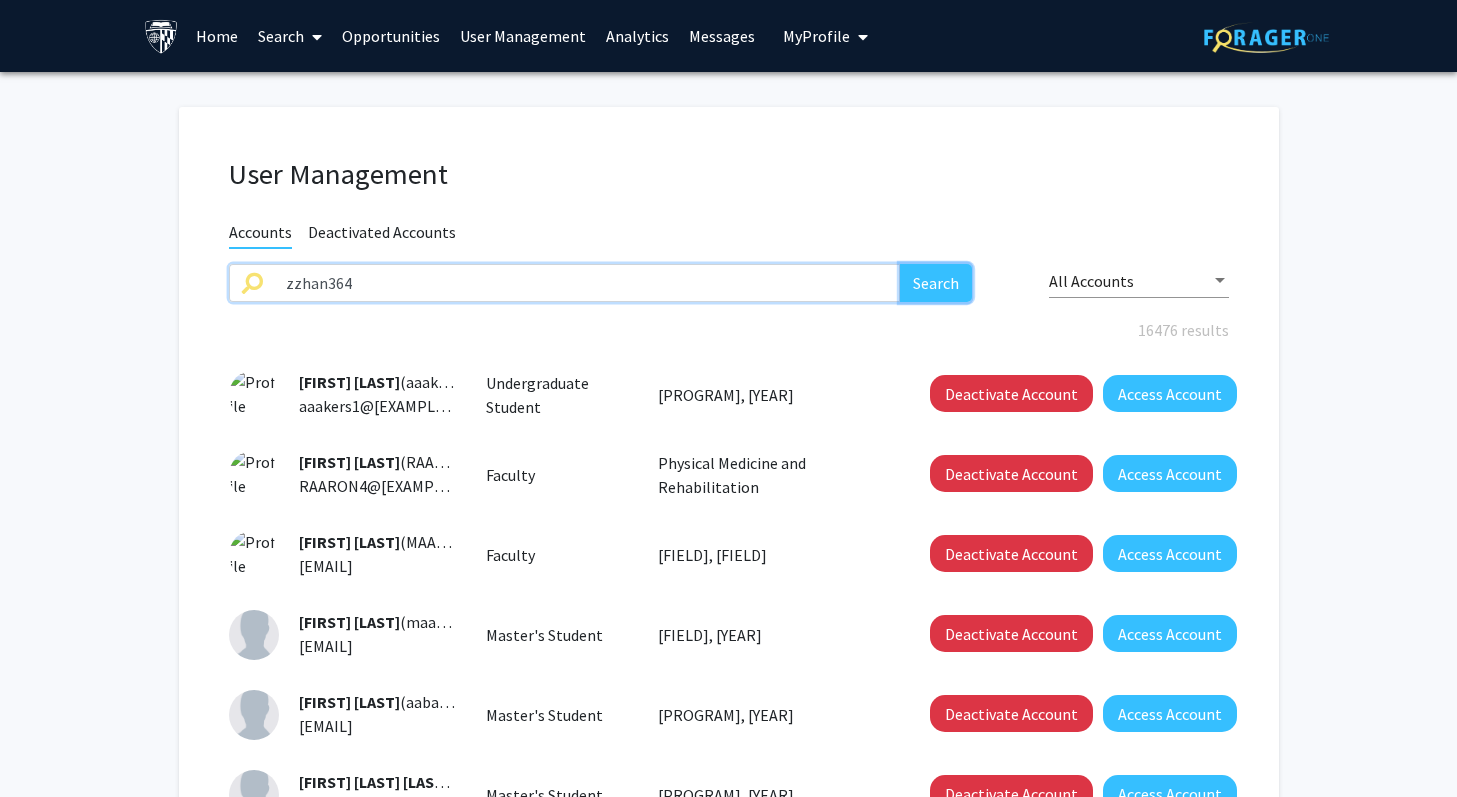 click on "Search" at bounding box center [936, 283] 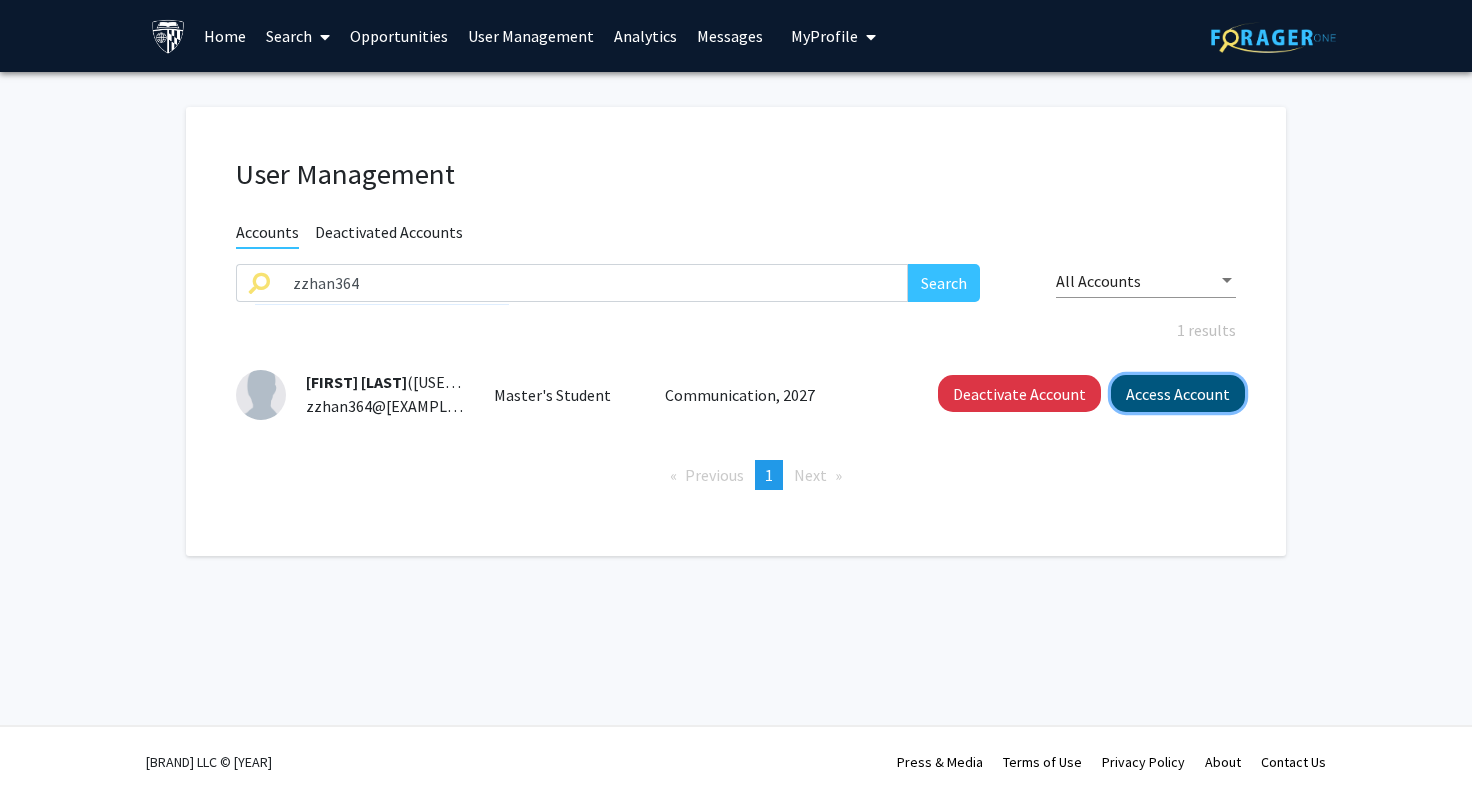click on "Access Account" at bounding box center [1178, 393] 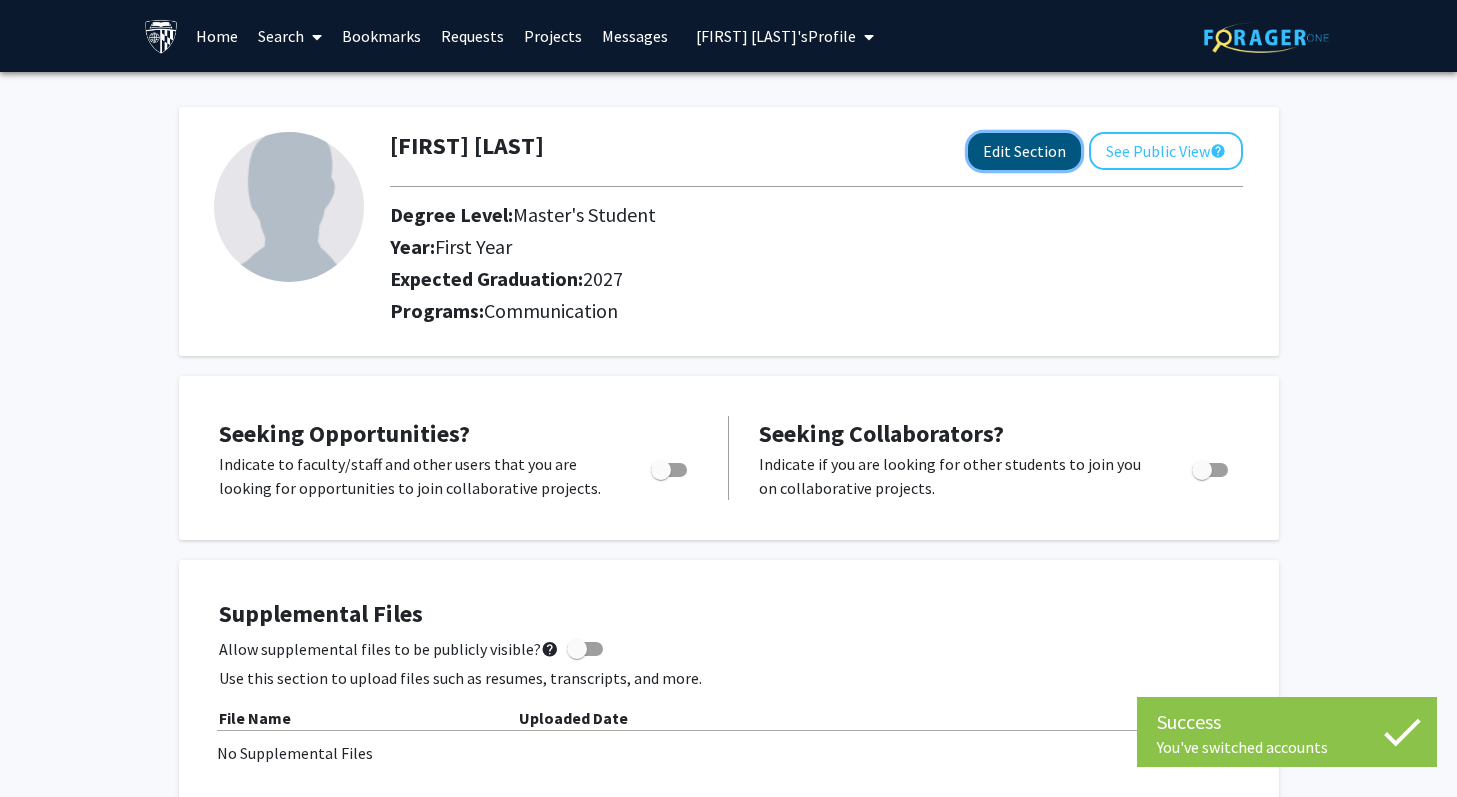 click on "Edit Section" at bounding box center [1024, 151] 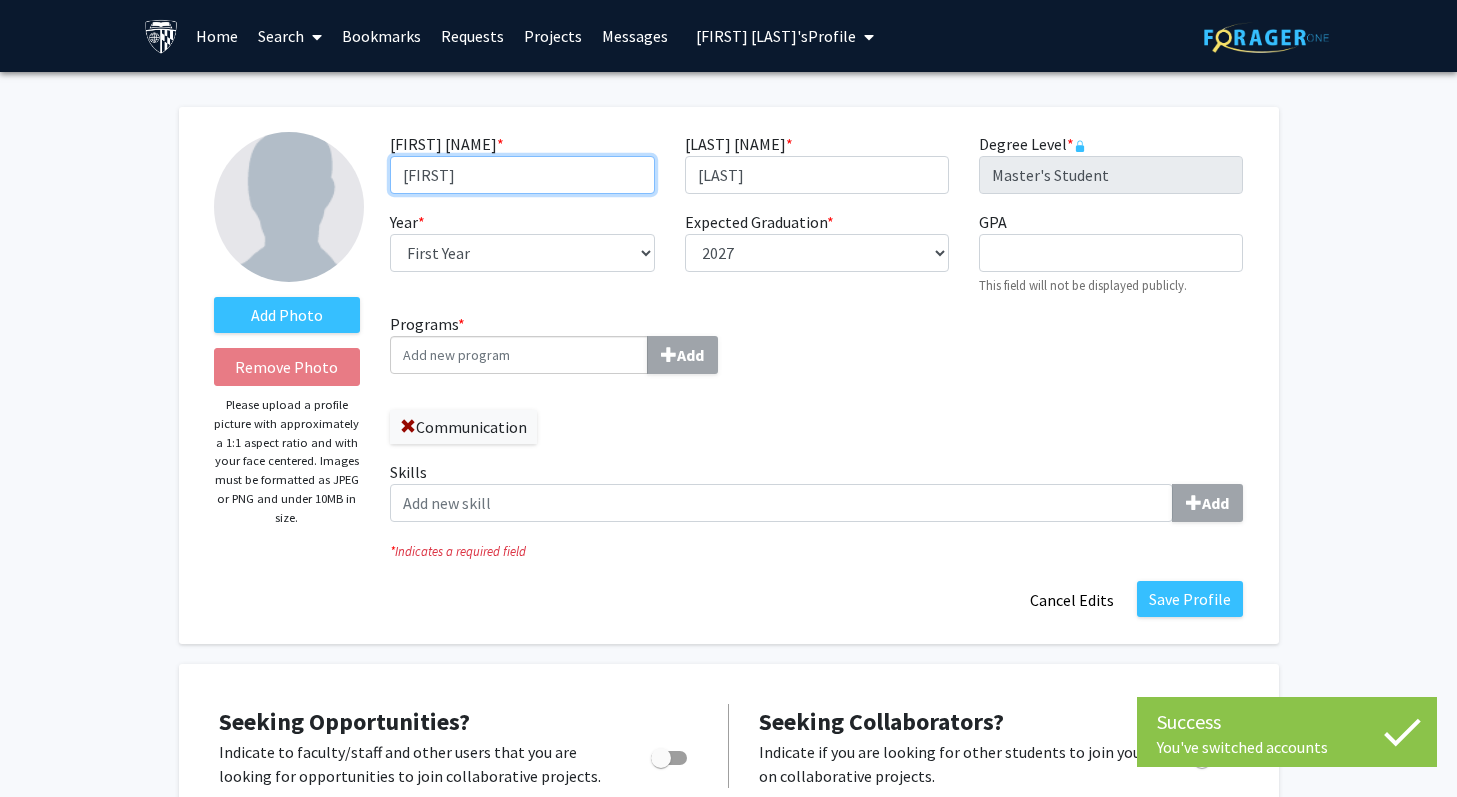 drag, startPoint x: 415, startPoint y: 175, endPoint x: 576, endPoint y: 176, distance: 161.00311 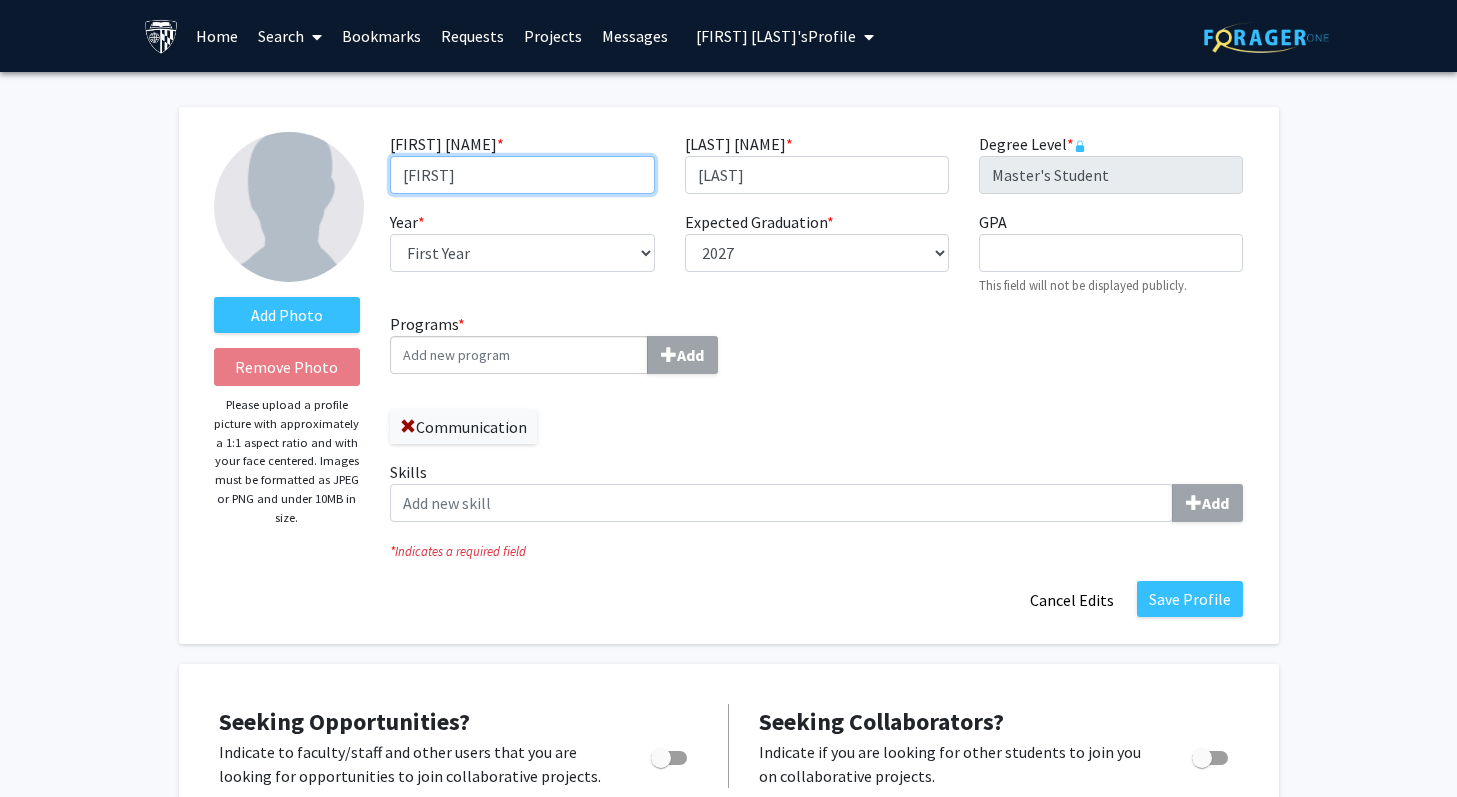 type on "[FIRST]" 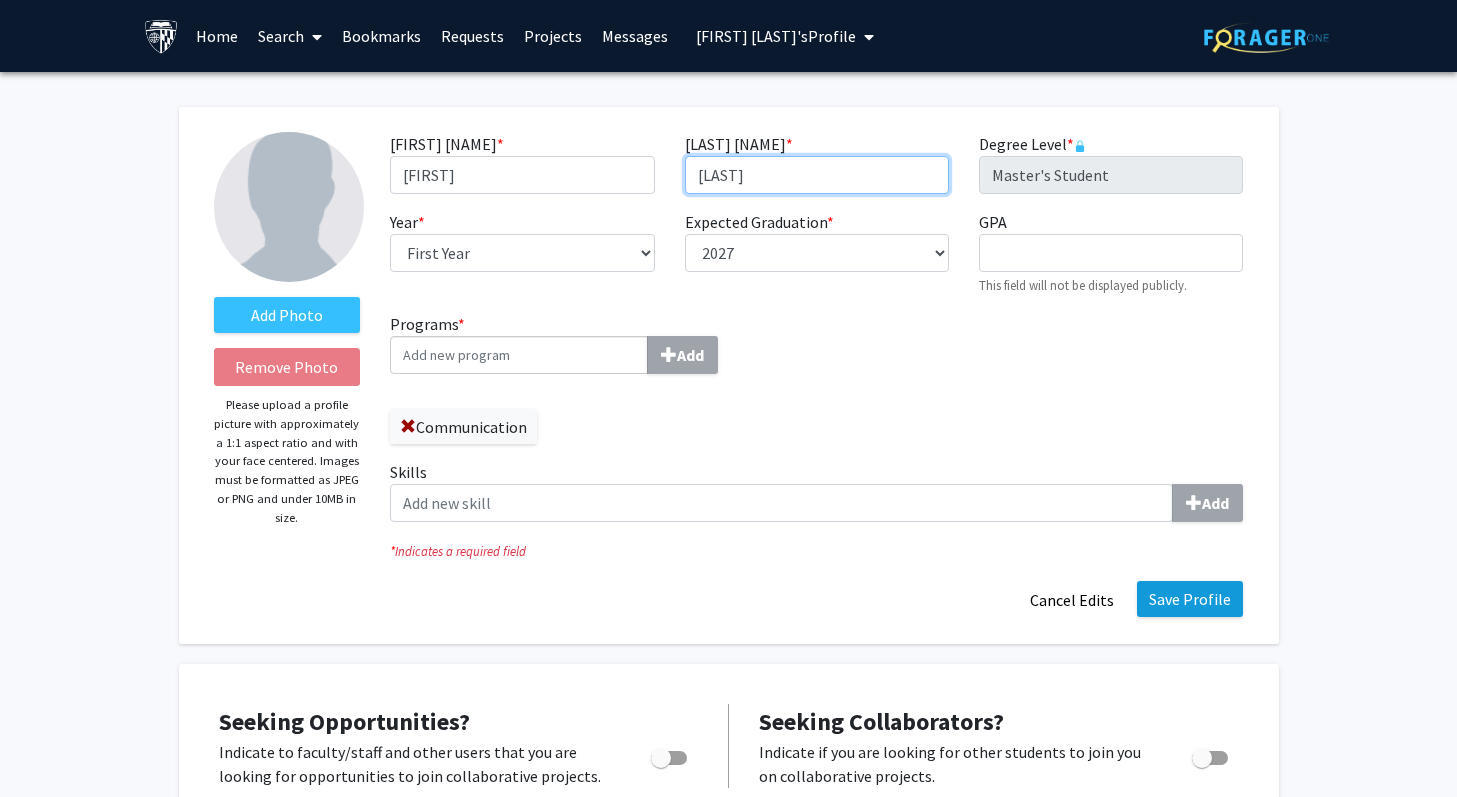 type on "[LAST]" 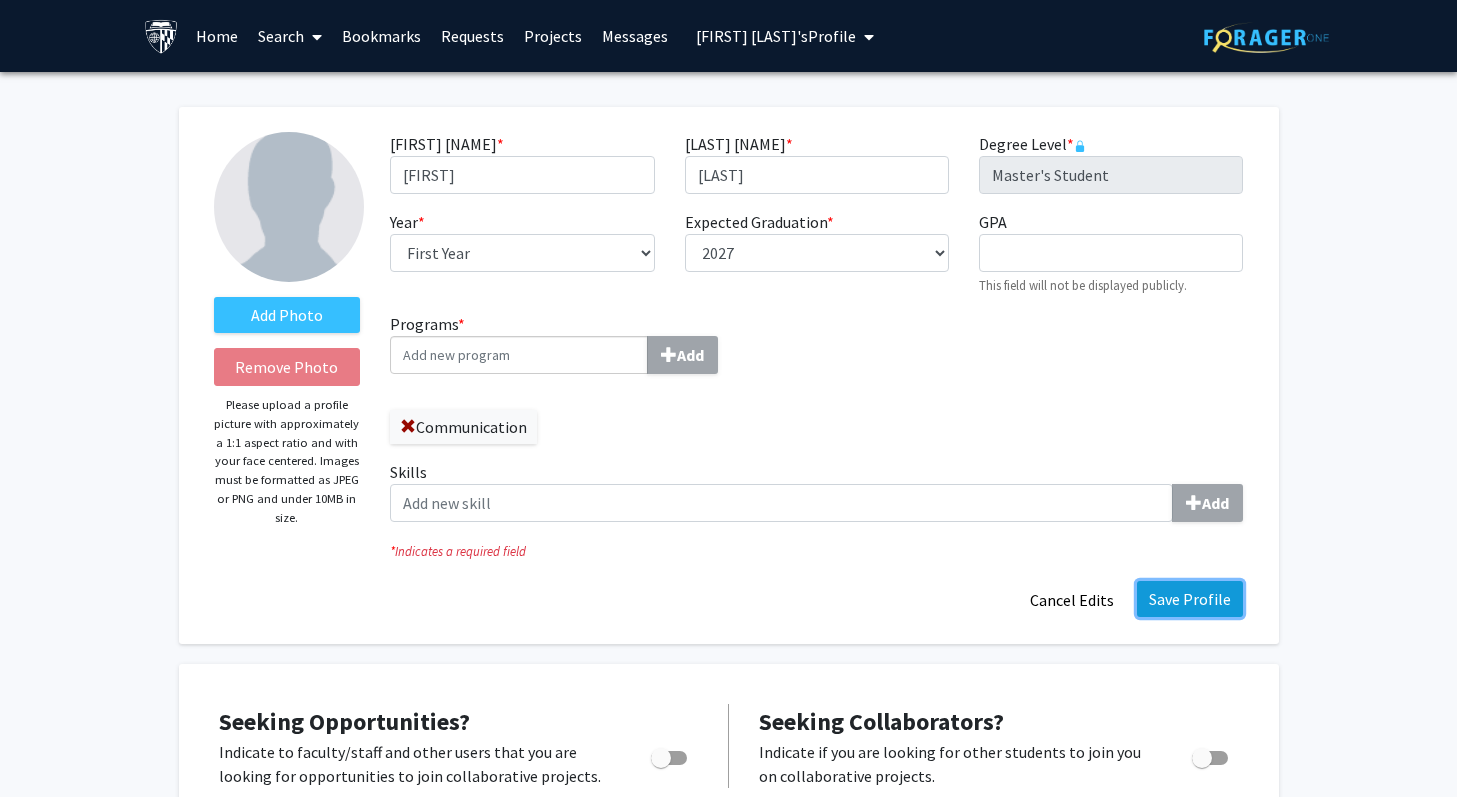 click on "Save Profile" at bounding box center (1190, 599) 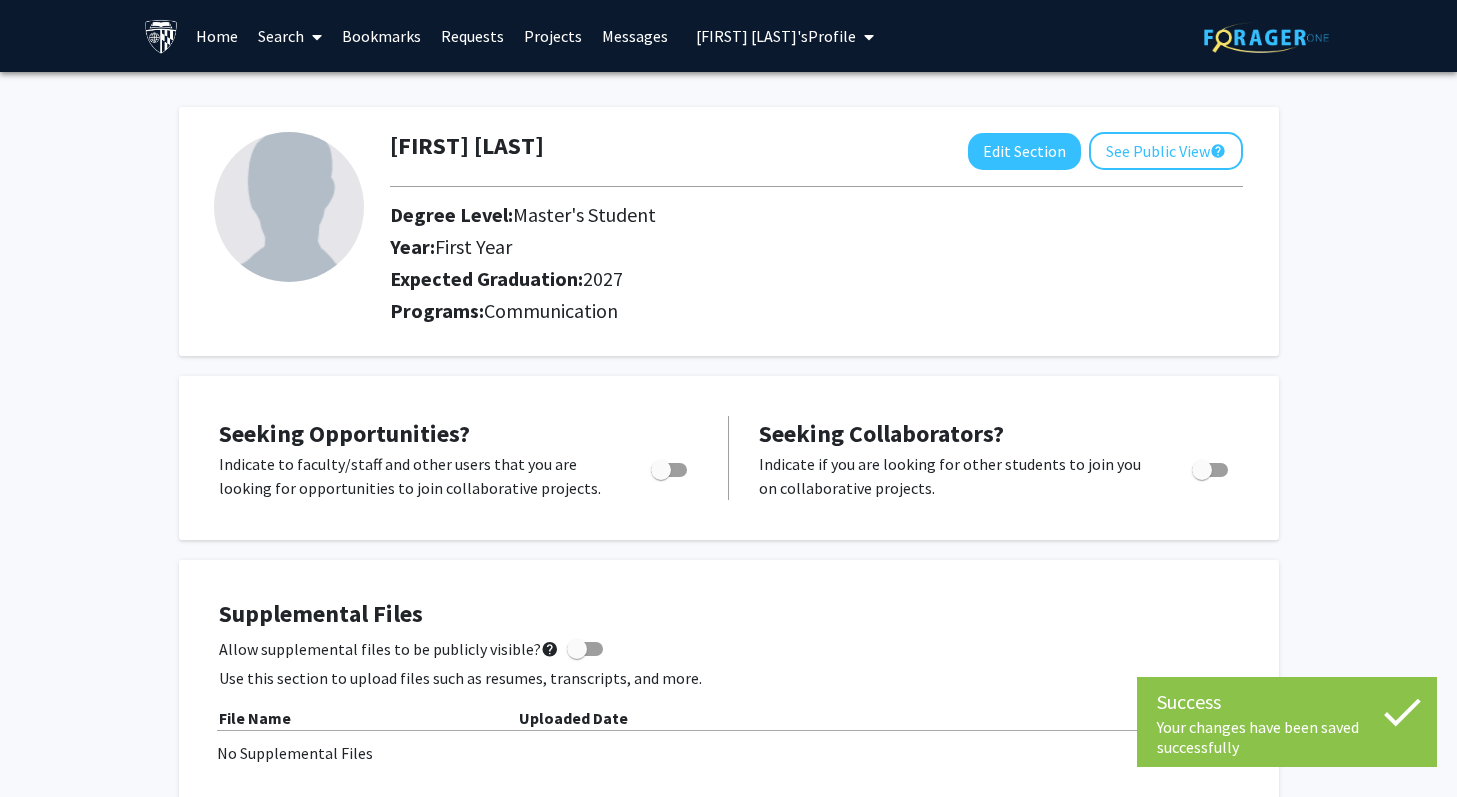 click on "[FIRST] [LAST]'s   Profile" at bounding box center (776, 36) 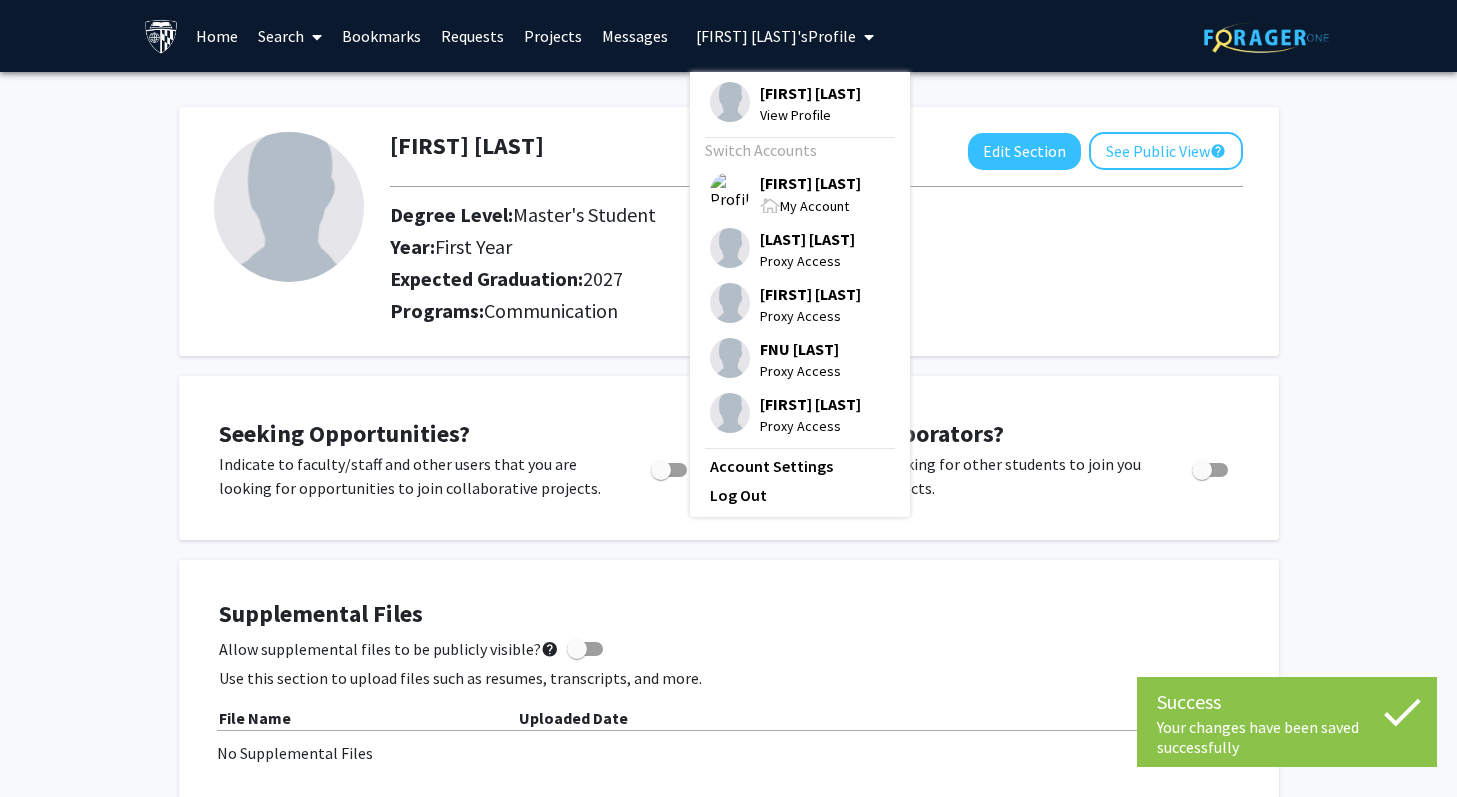 drag, startPoint x: 786, startPoint y: 188, endPoint x: 772, endPoint y: 199, distance: 17.804493 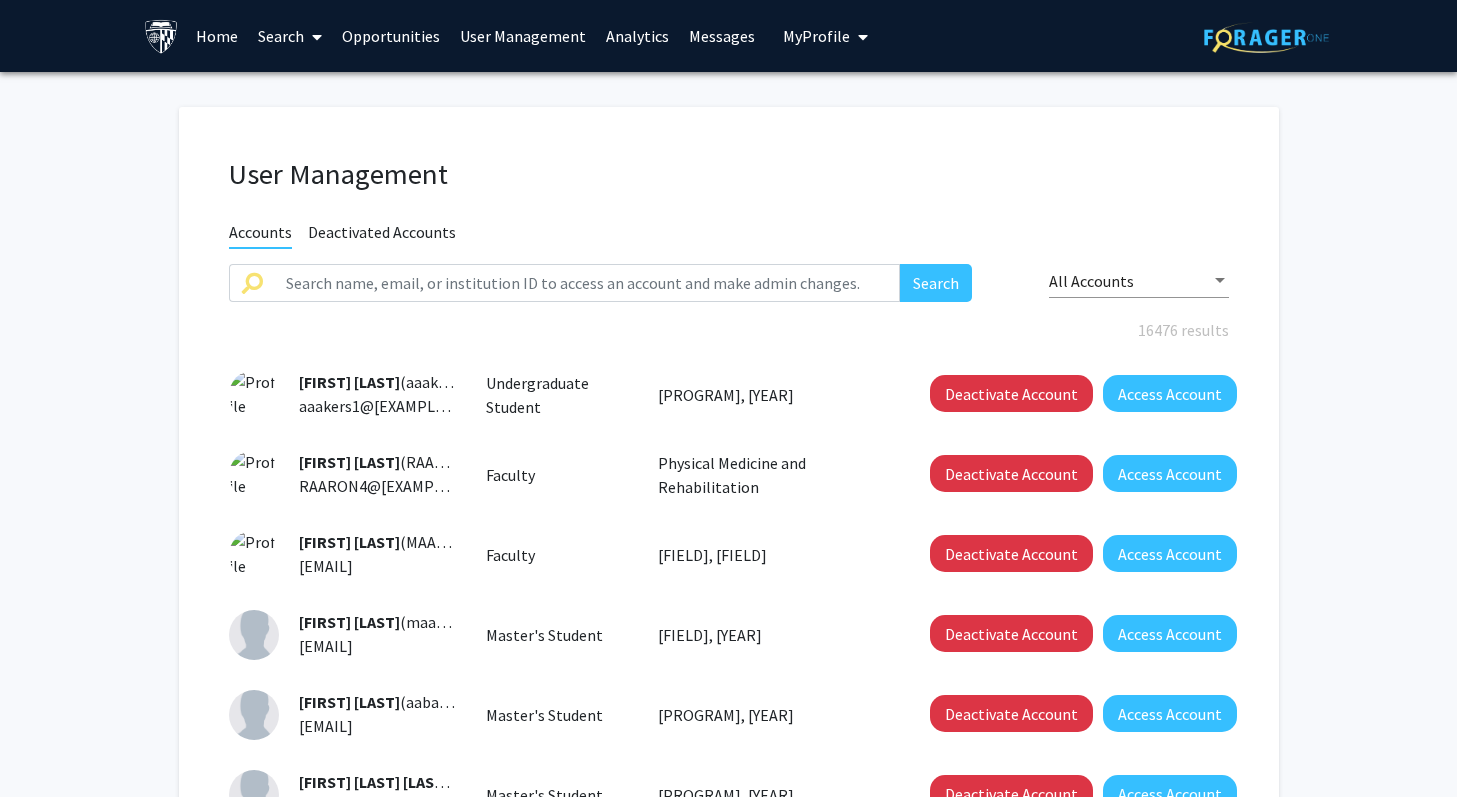 drag, startPoint x: 737, startPoint y: 151, endPoint x: 767, endPoint y: 122, distance: 41.725292 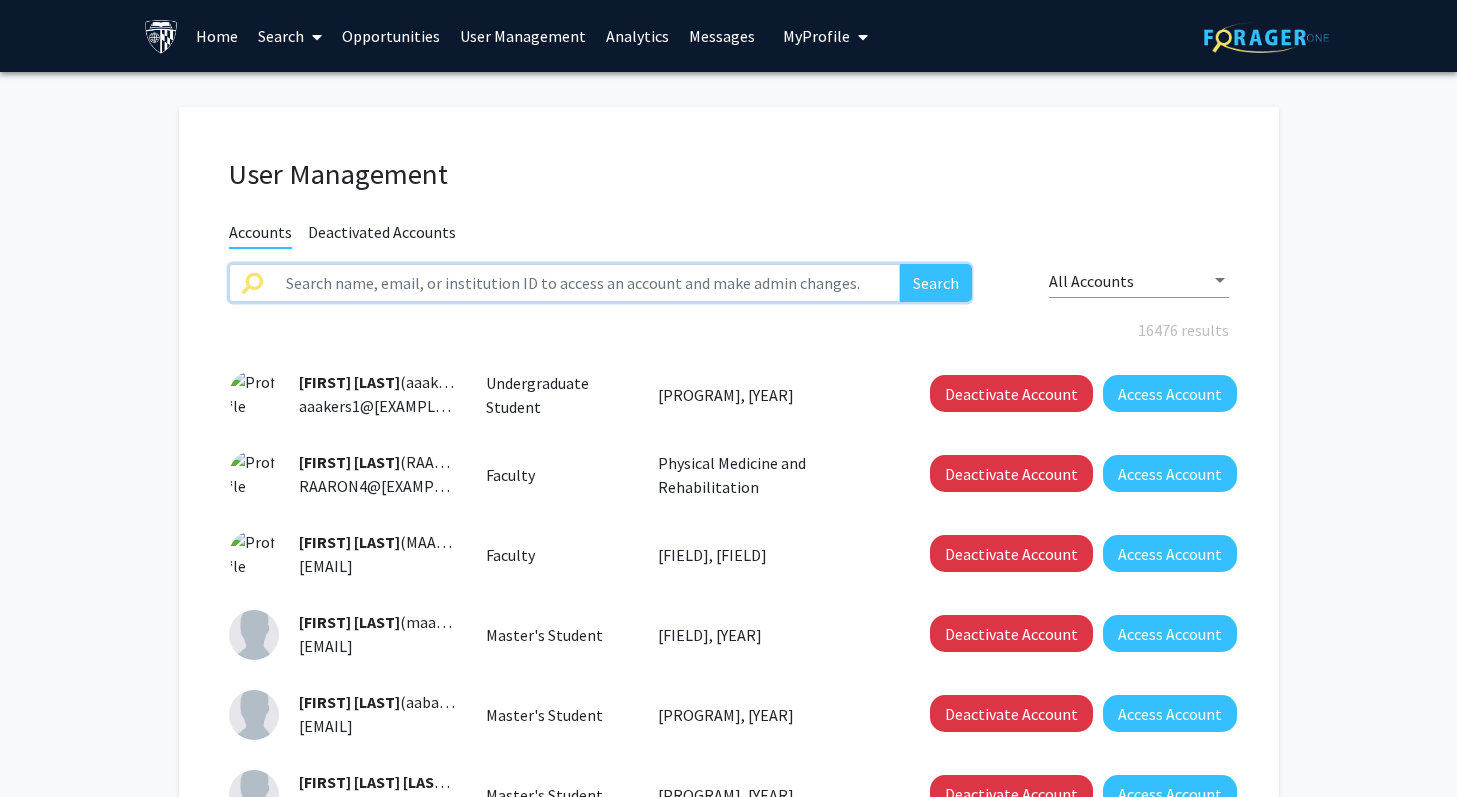 click at bounding box center (587, 283) 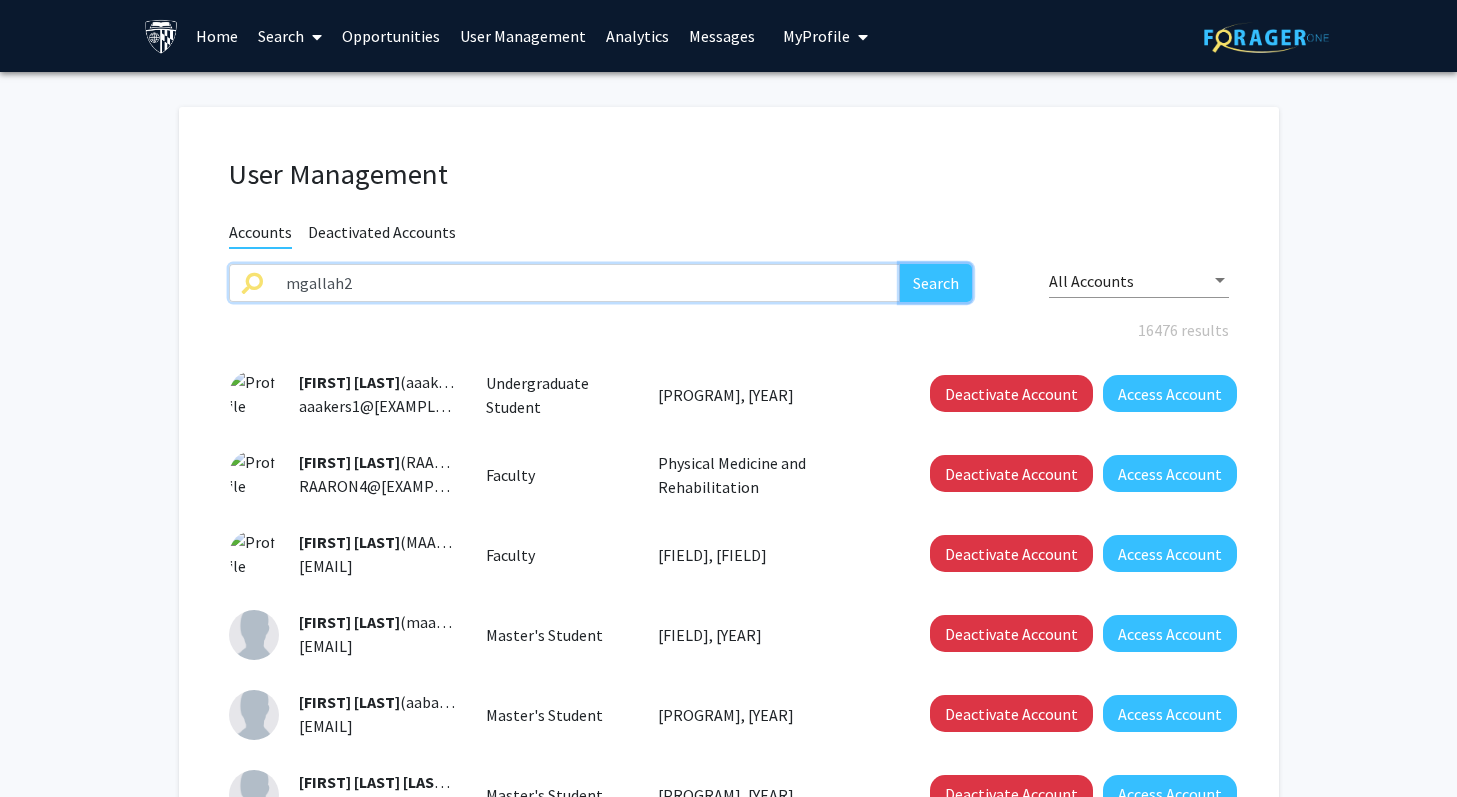 click on "Search" at bounding box center (936, 283) 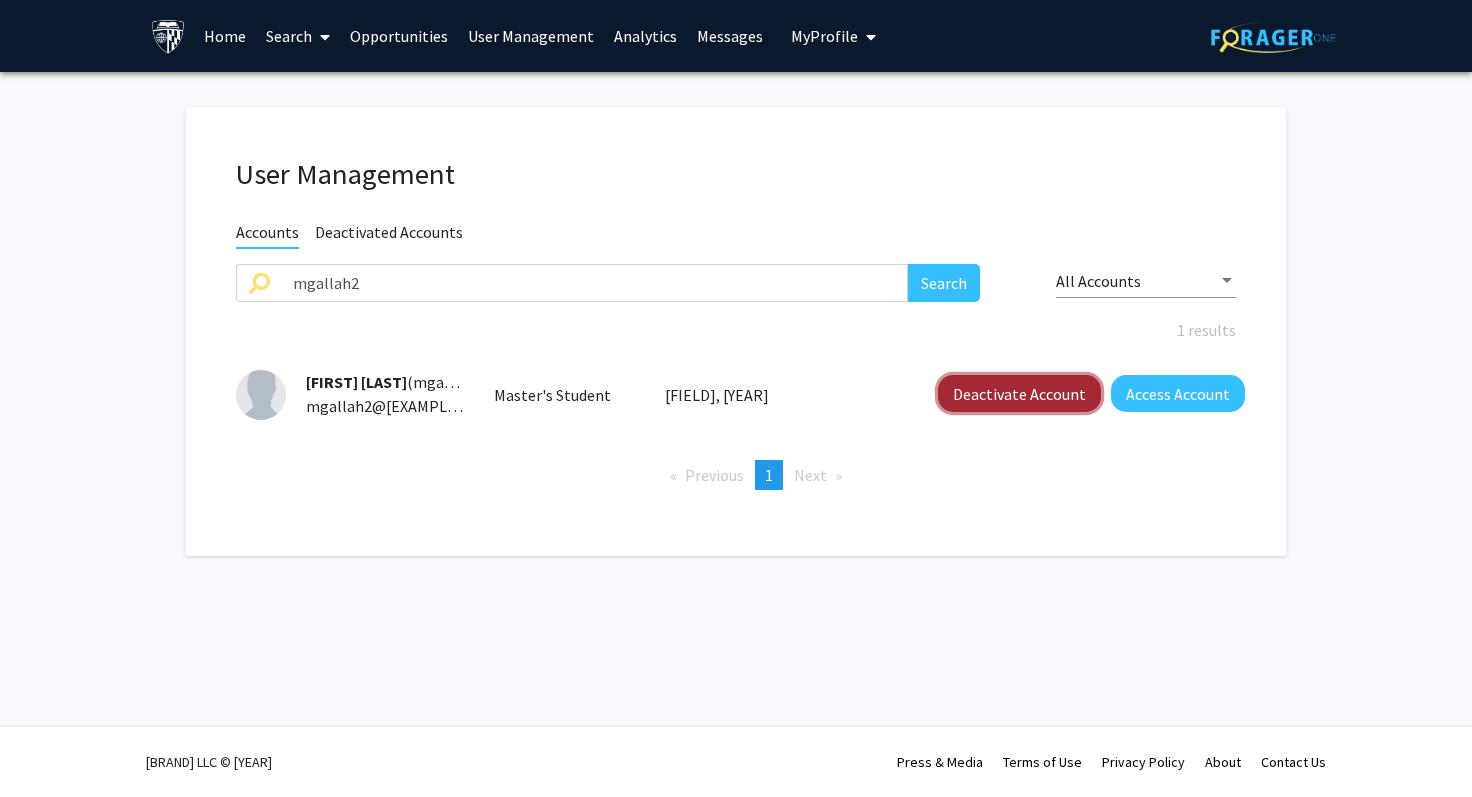 click on "Deactivate Account" at bounding box center (1019, 393) 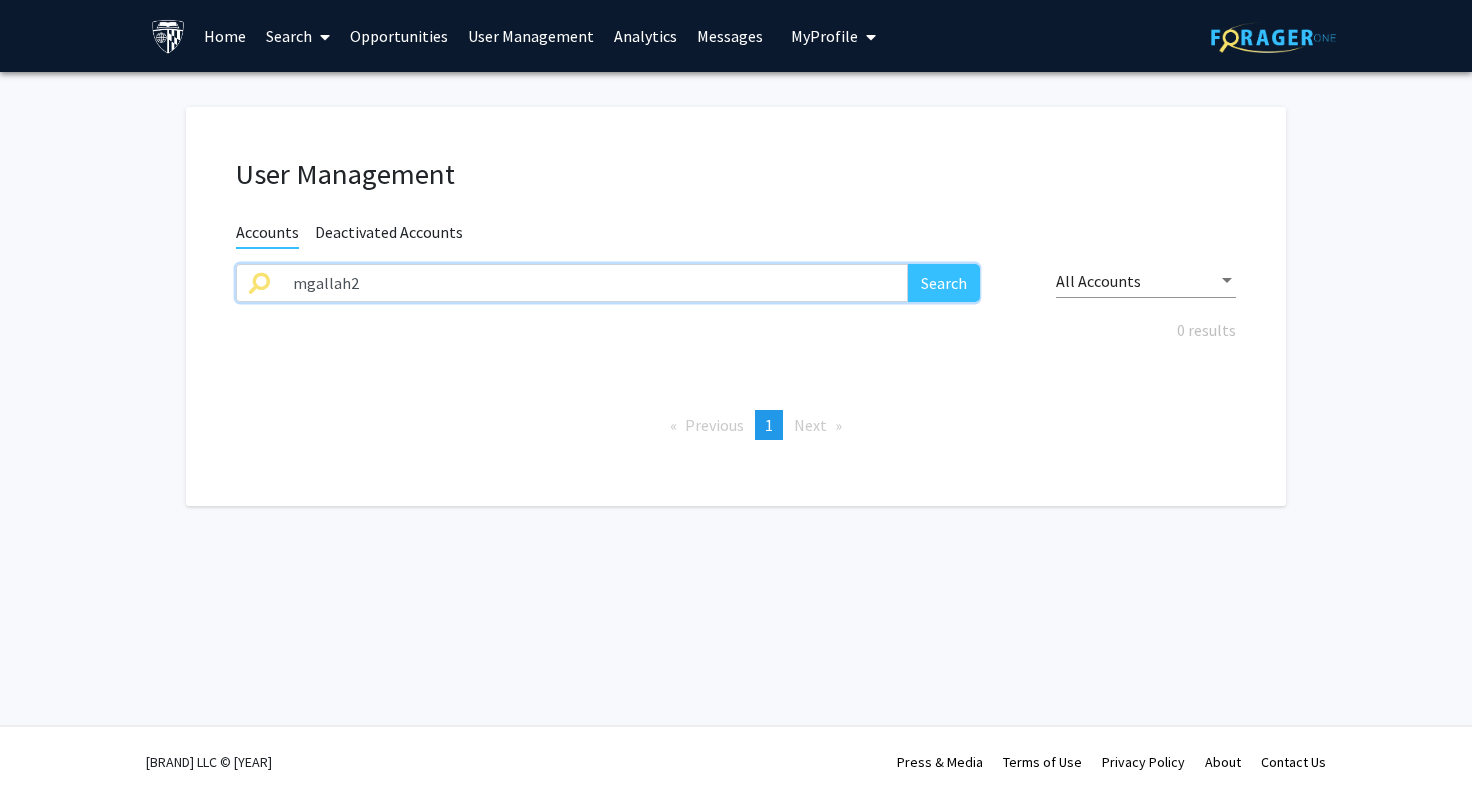 drag, startPoint x: 291, startPoint y: 299, endPoint x: 310, endPoint y: 287, distance: 22.472204 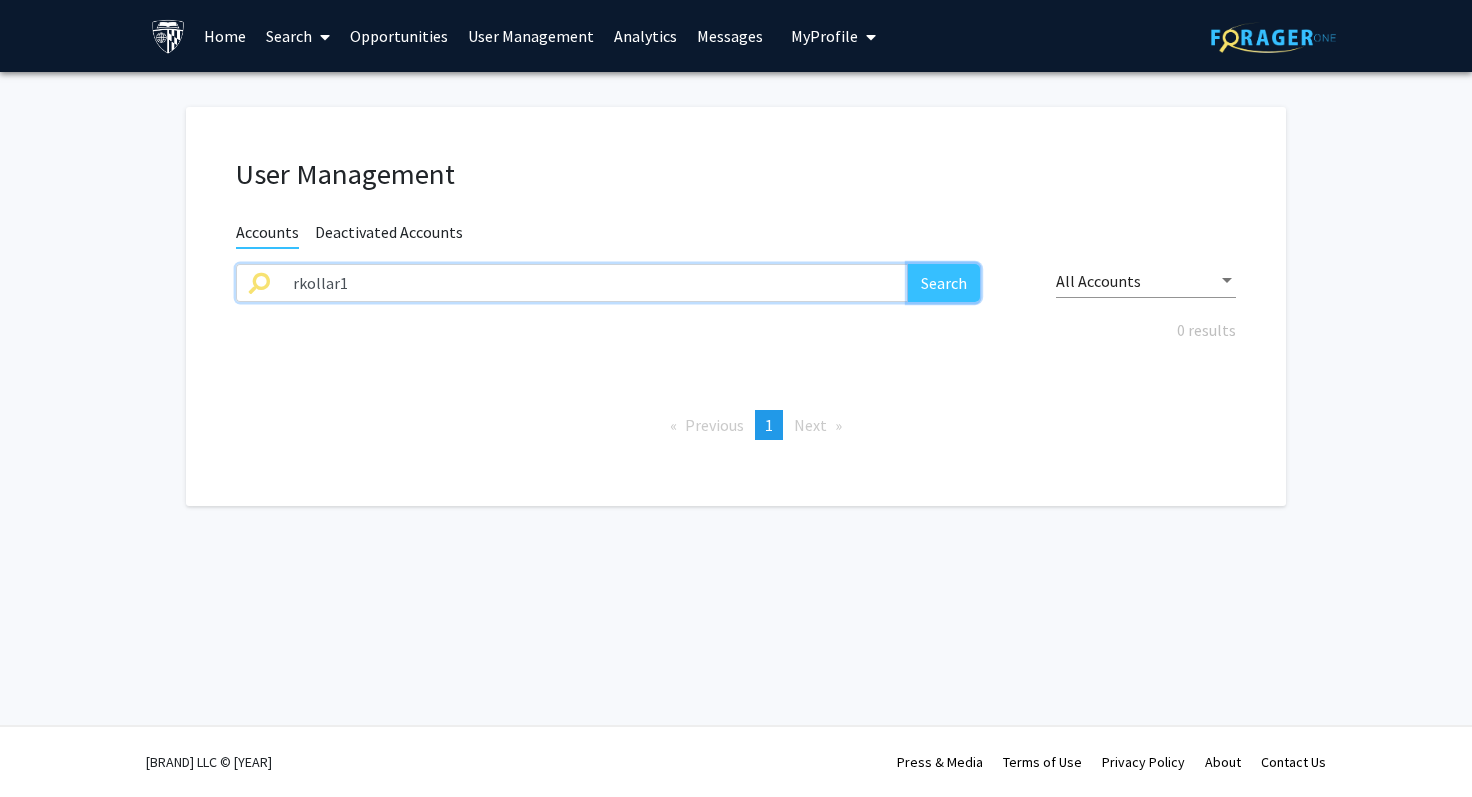 click on "Search" at bounding box center (944, 283) 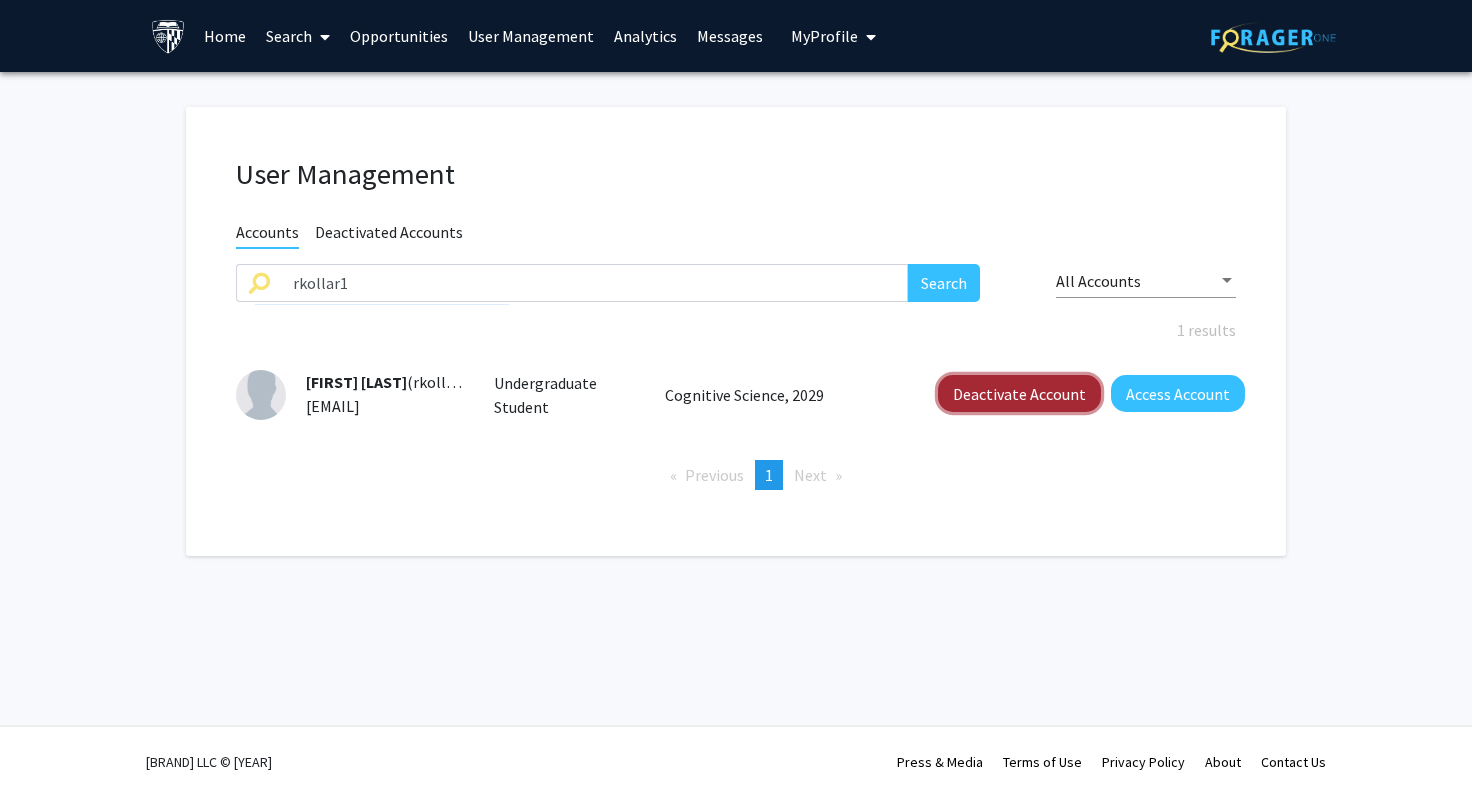click on "Deactivate Account" at bounding box center (1019, 393) 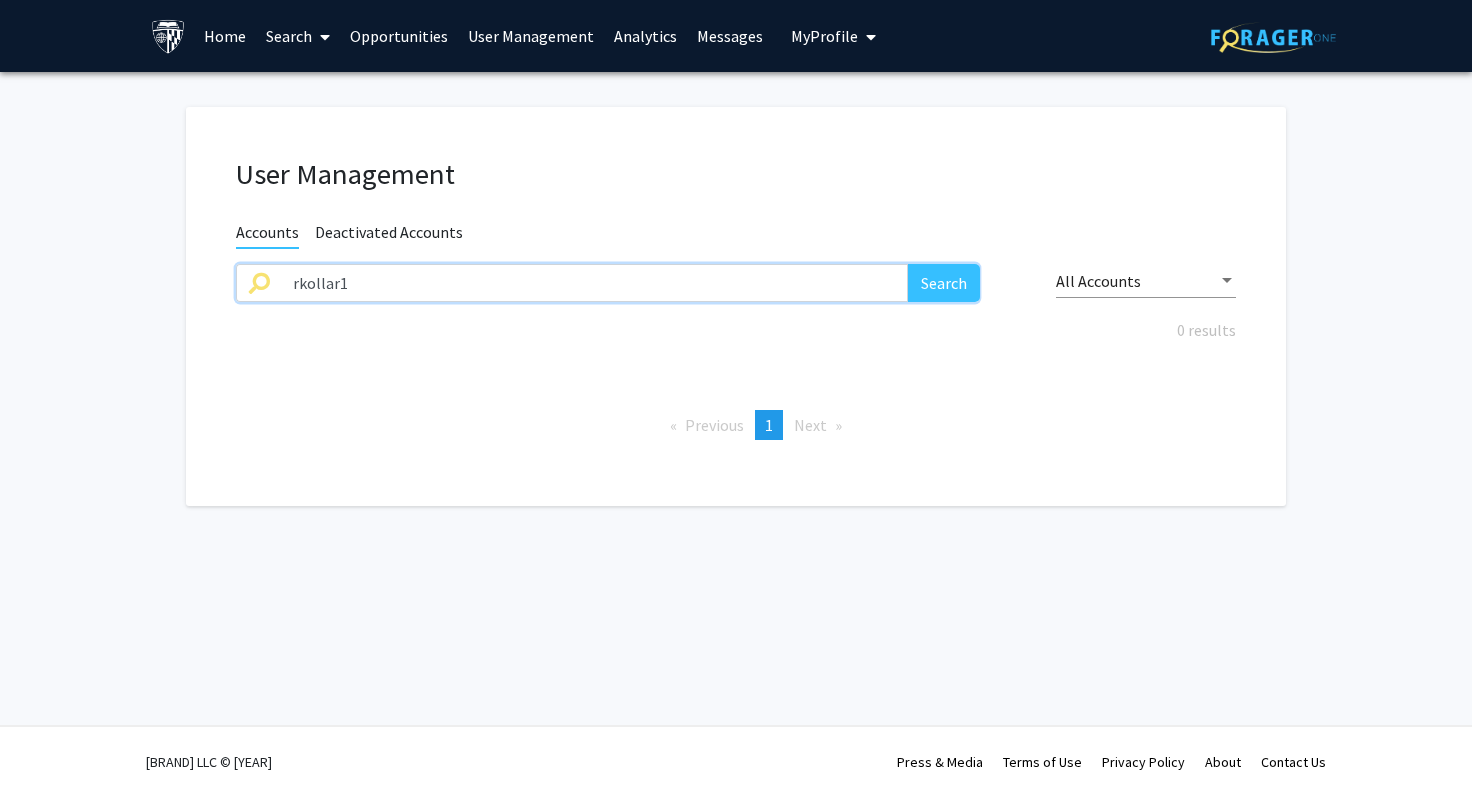 drag, startPoint x: 276, startPoint y: 293, endPoint x: 261, endPoint y: 306, distance: 19.849434 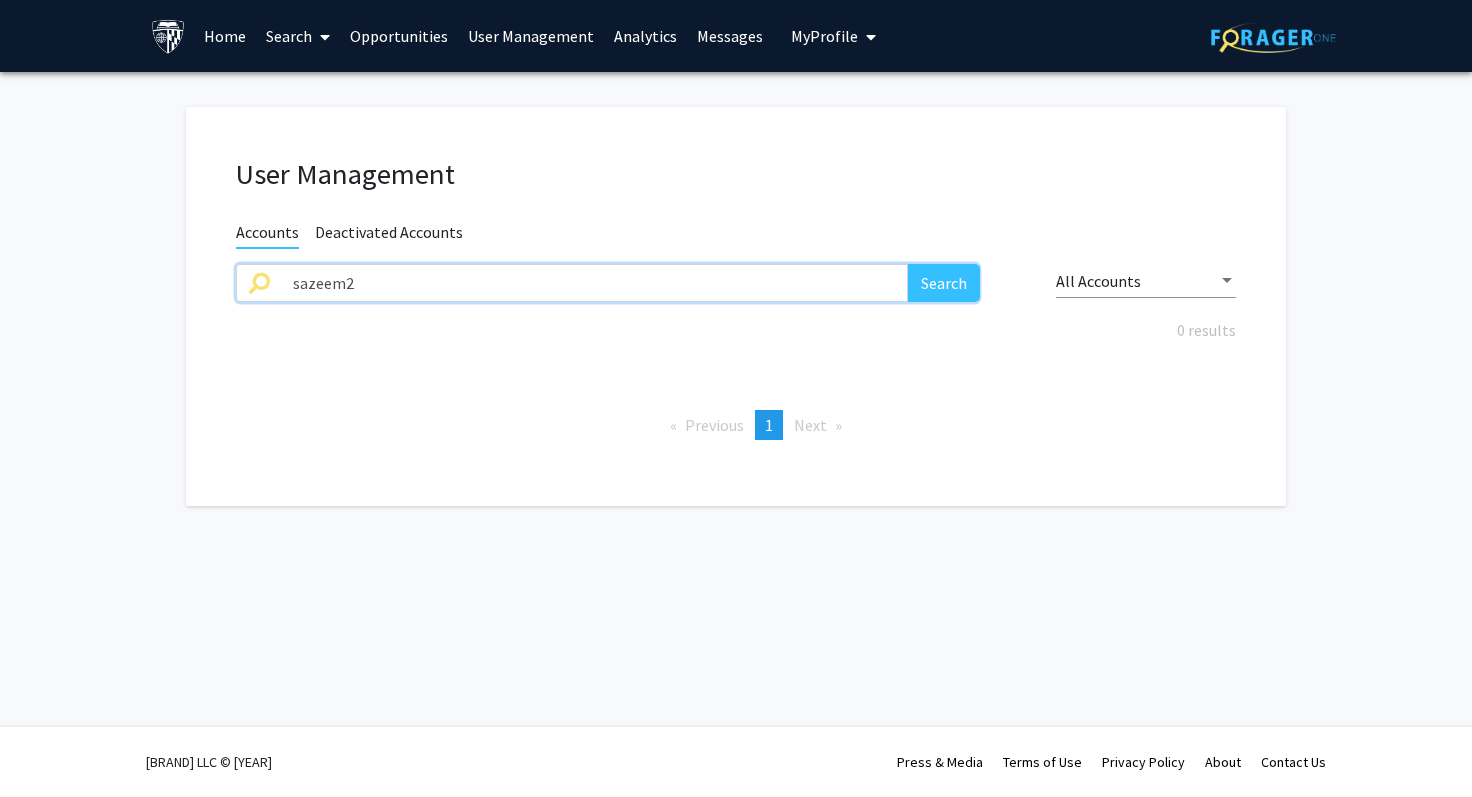 type on "sazeem2" 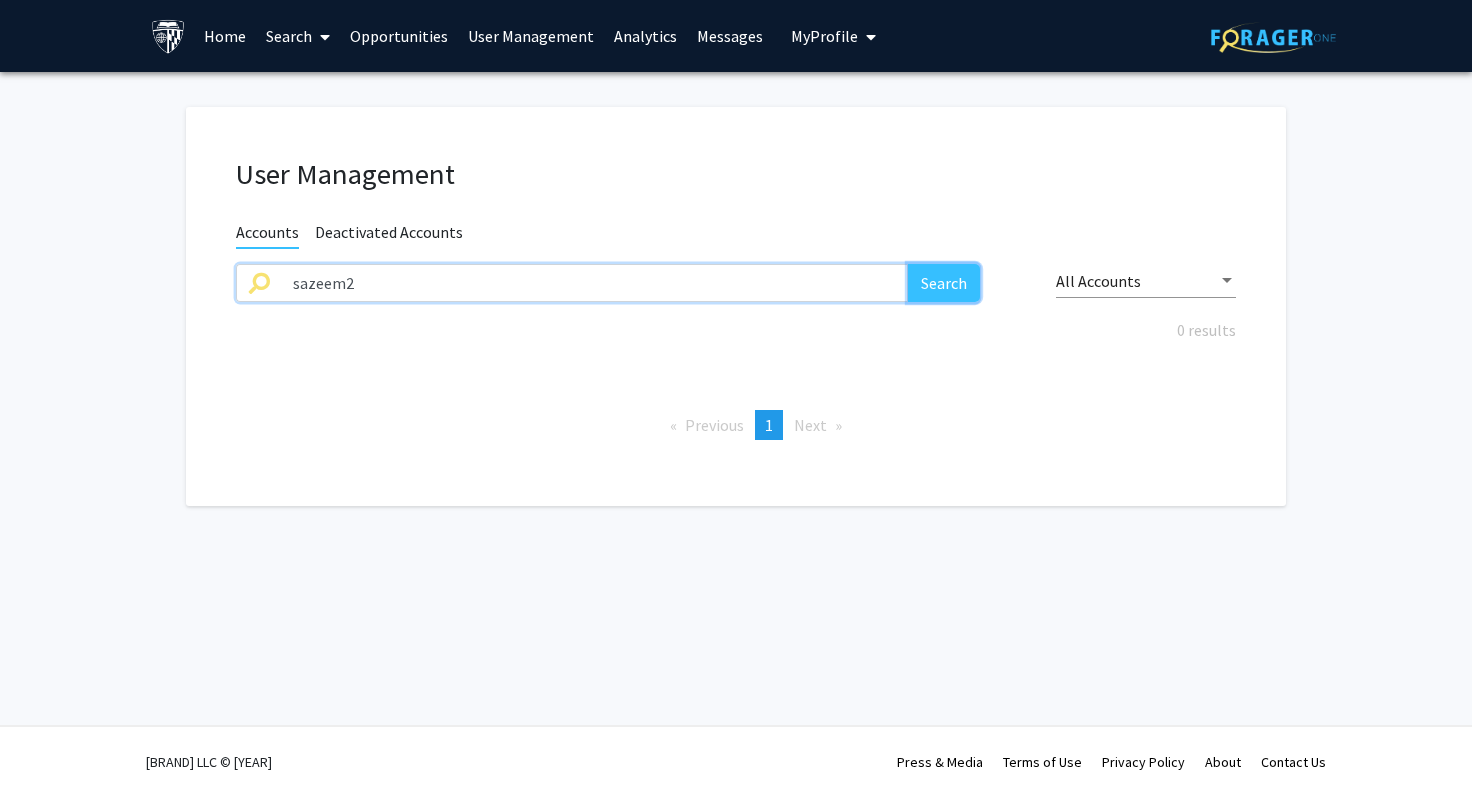 click on "Search" at bounding box center (944, 283) 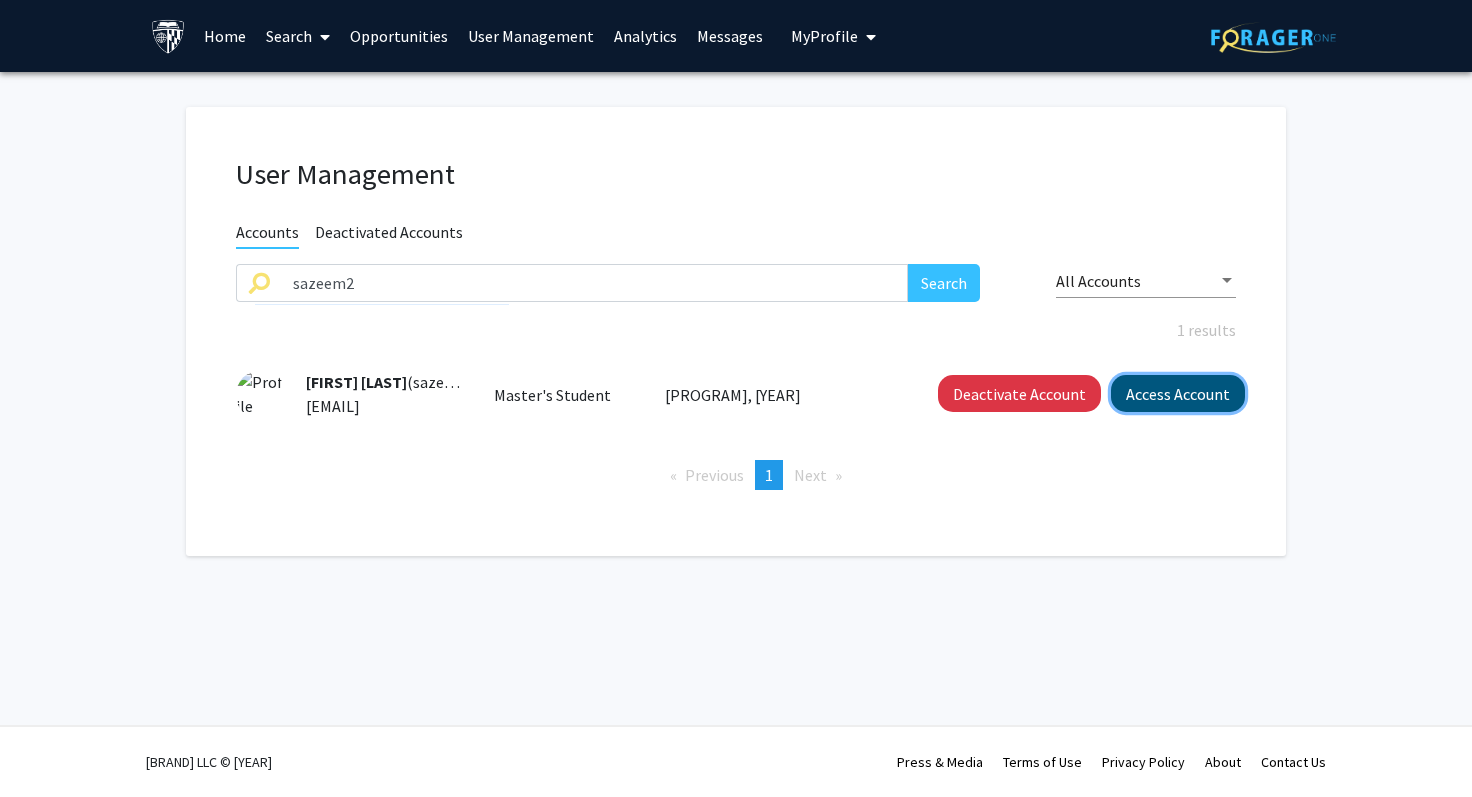 click on "Access Account" at bounding box center (1178, 393) 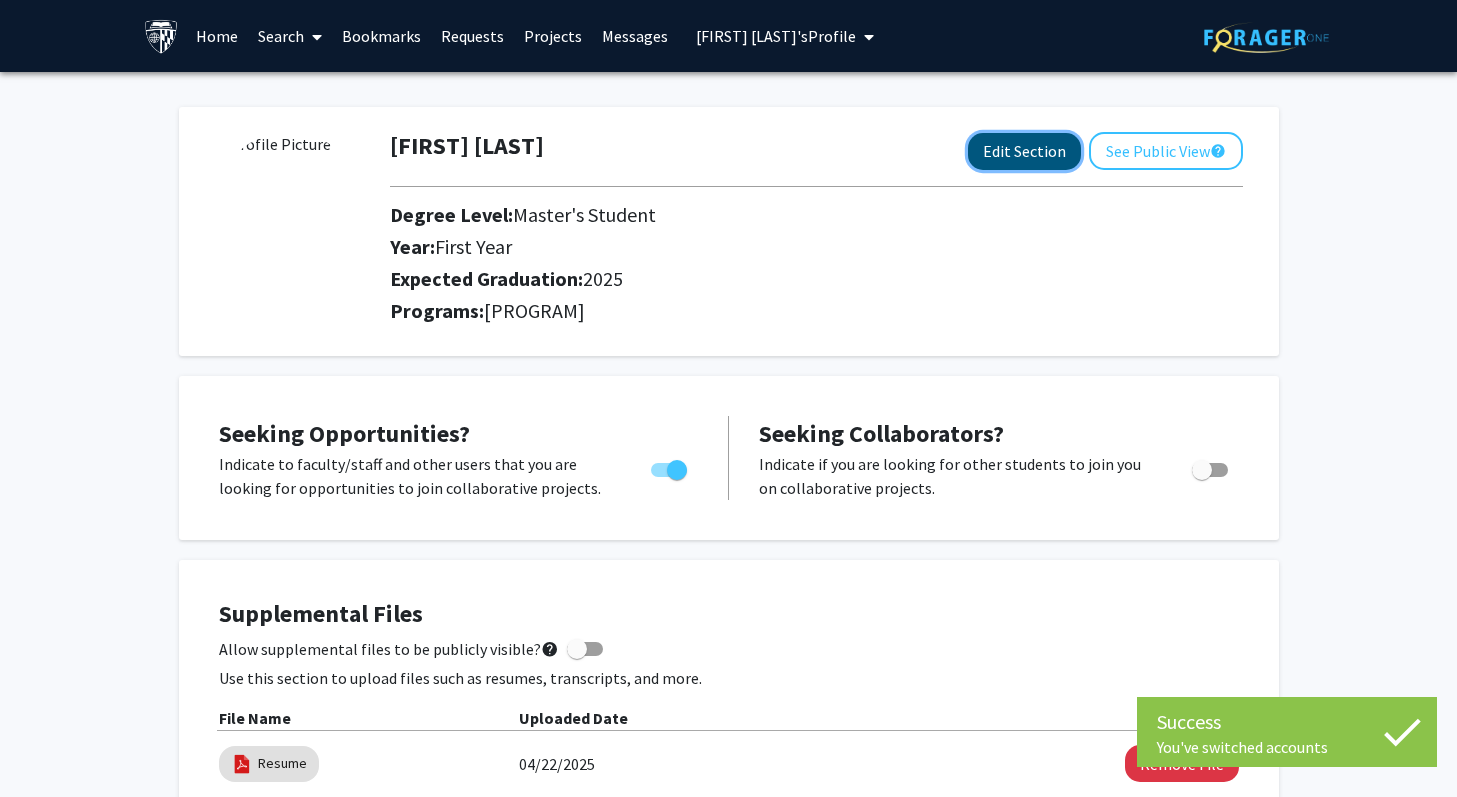 click on "Edit Section" at bounding box center (1024, 151) 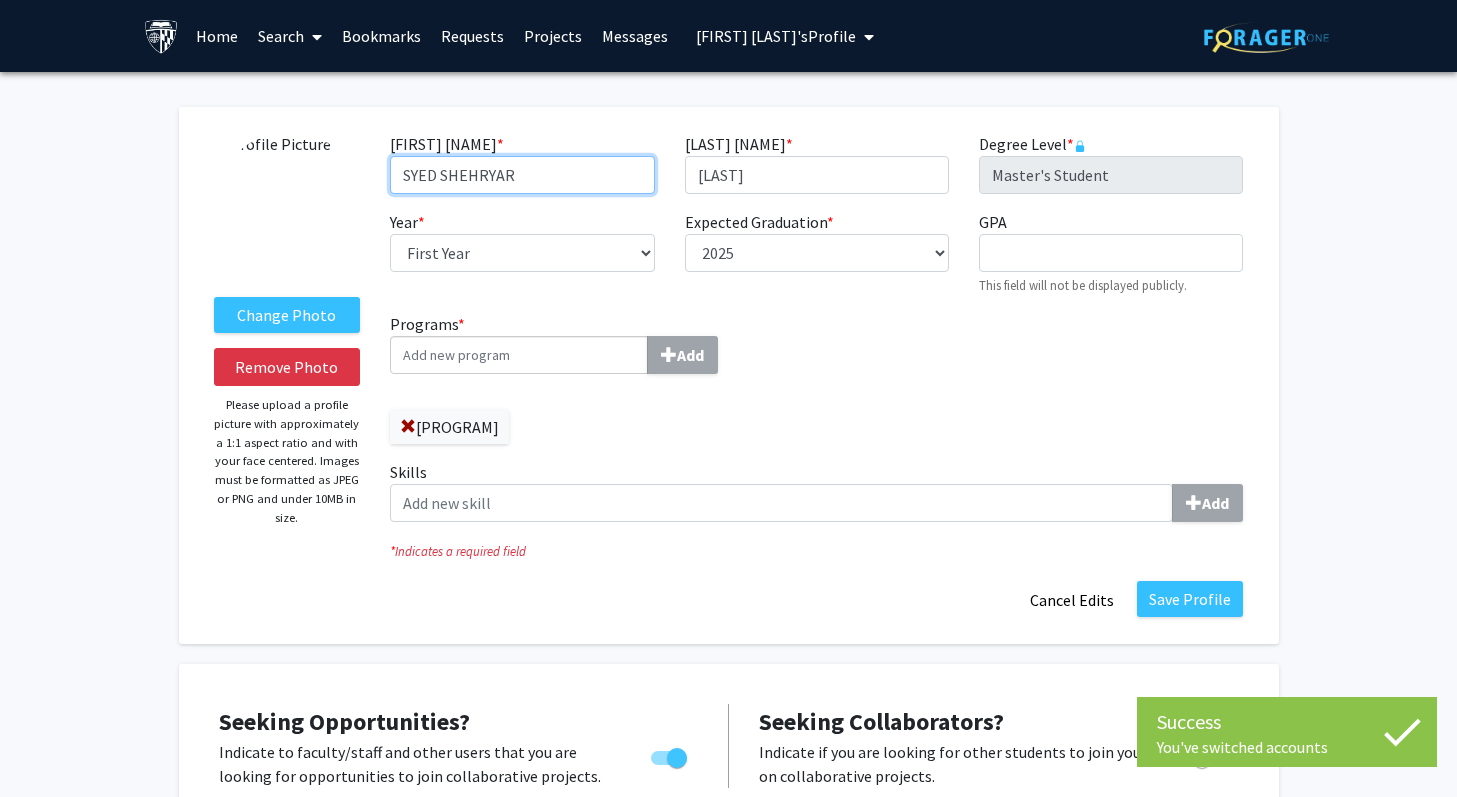 click on "SYED SHEHRYAR" at bounding box center (522, 175) 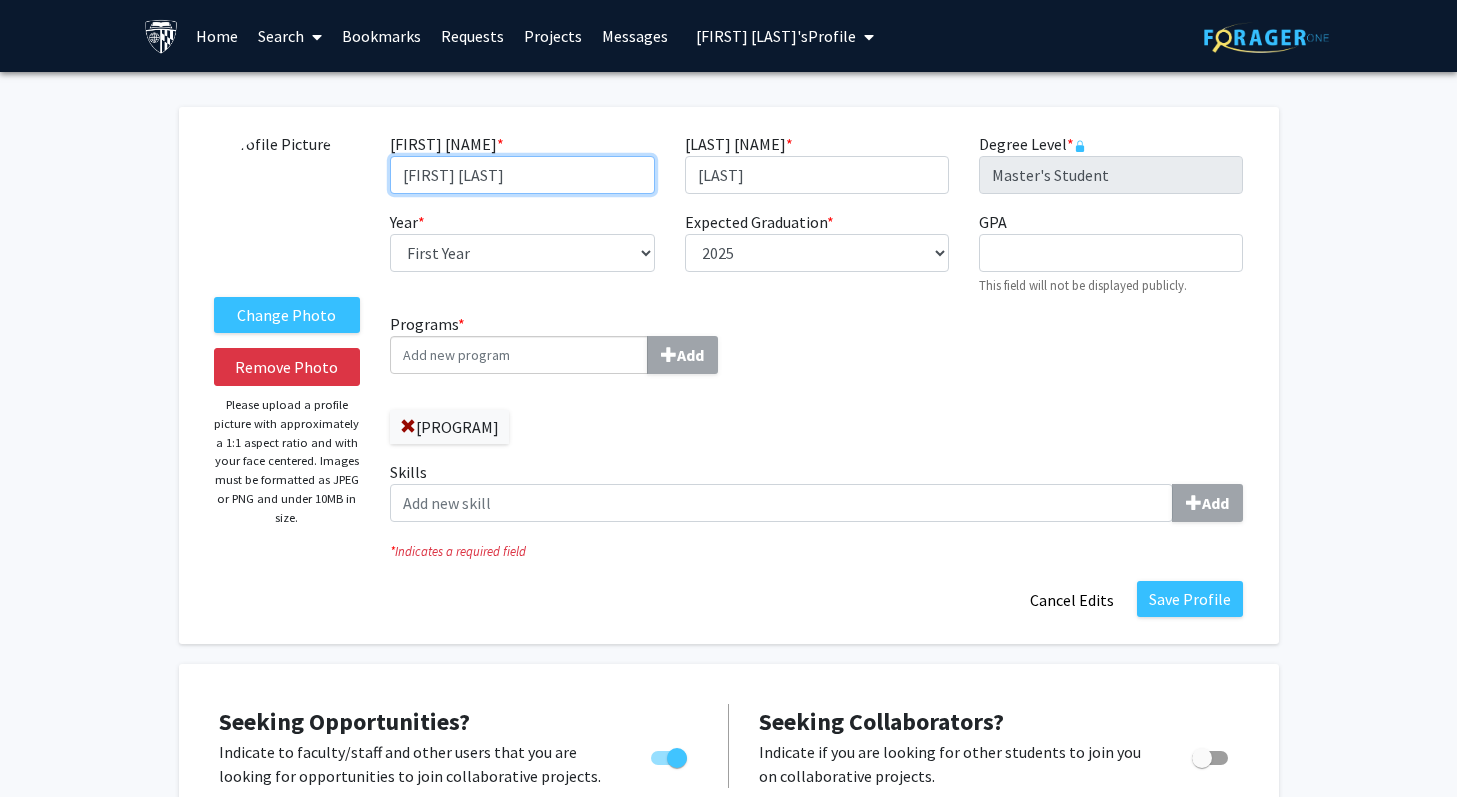 type on "[FIRST] [LAST]" 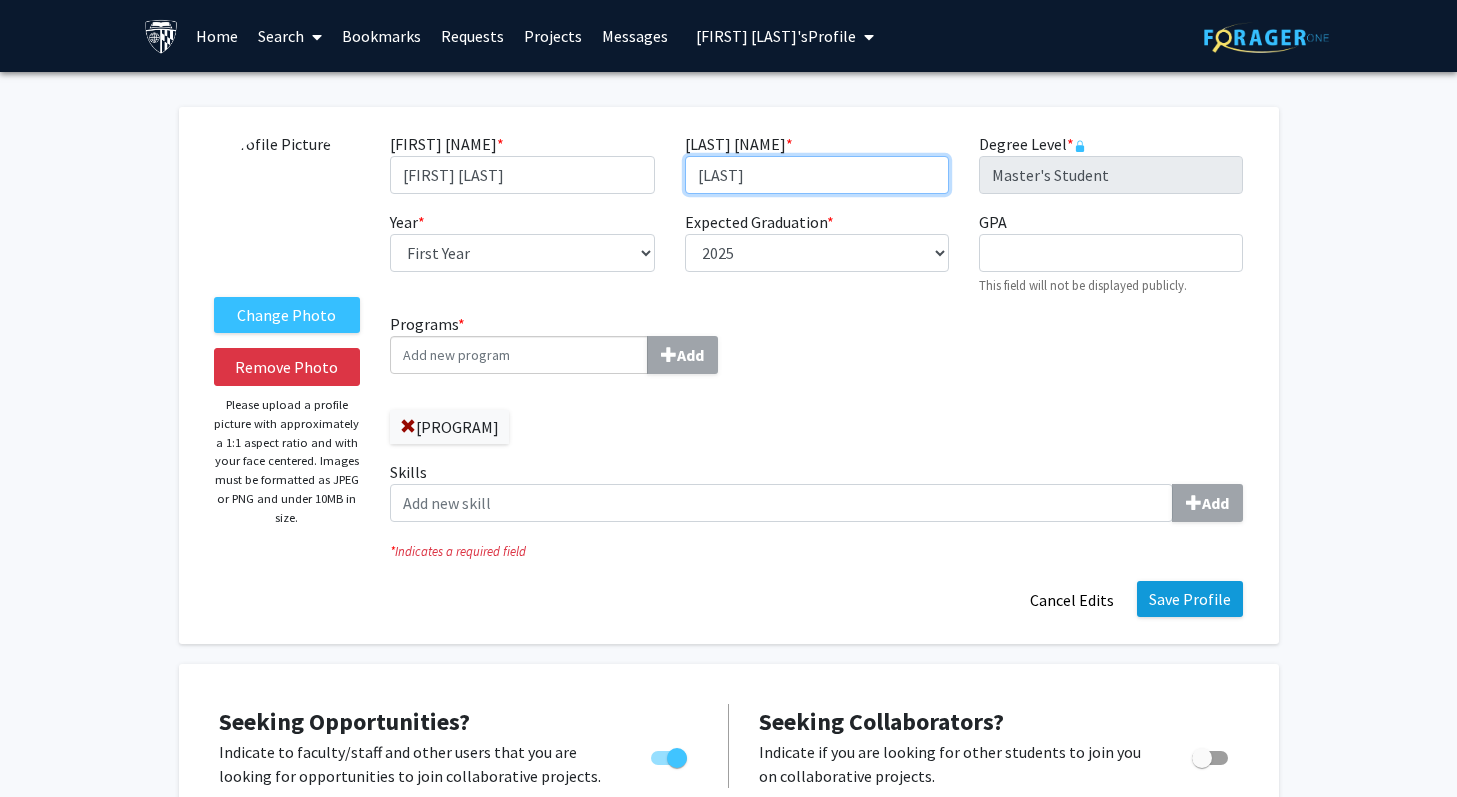 type on "[LAST]" 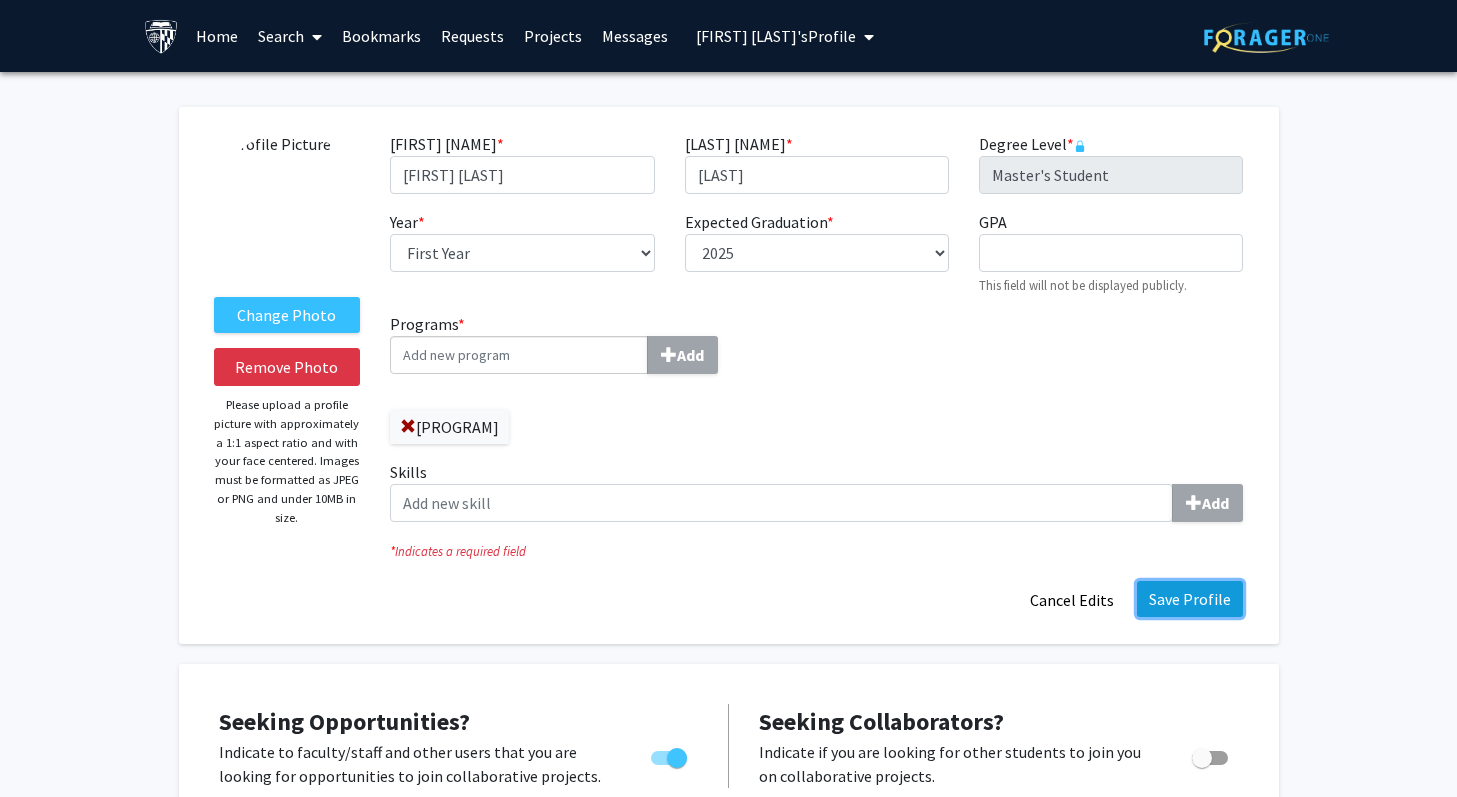 click on "Save Profile" at bounding box center (1190, 599) 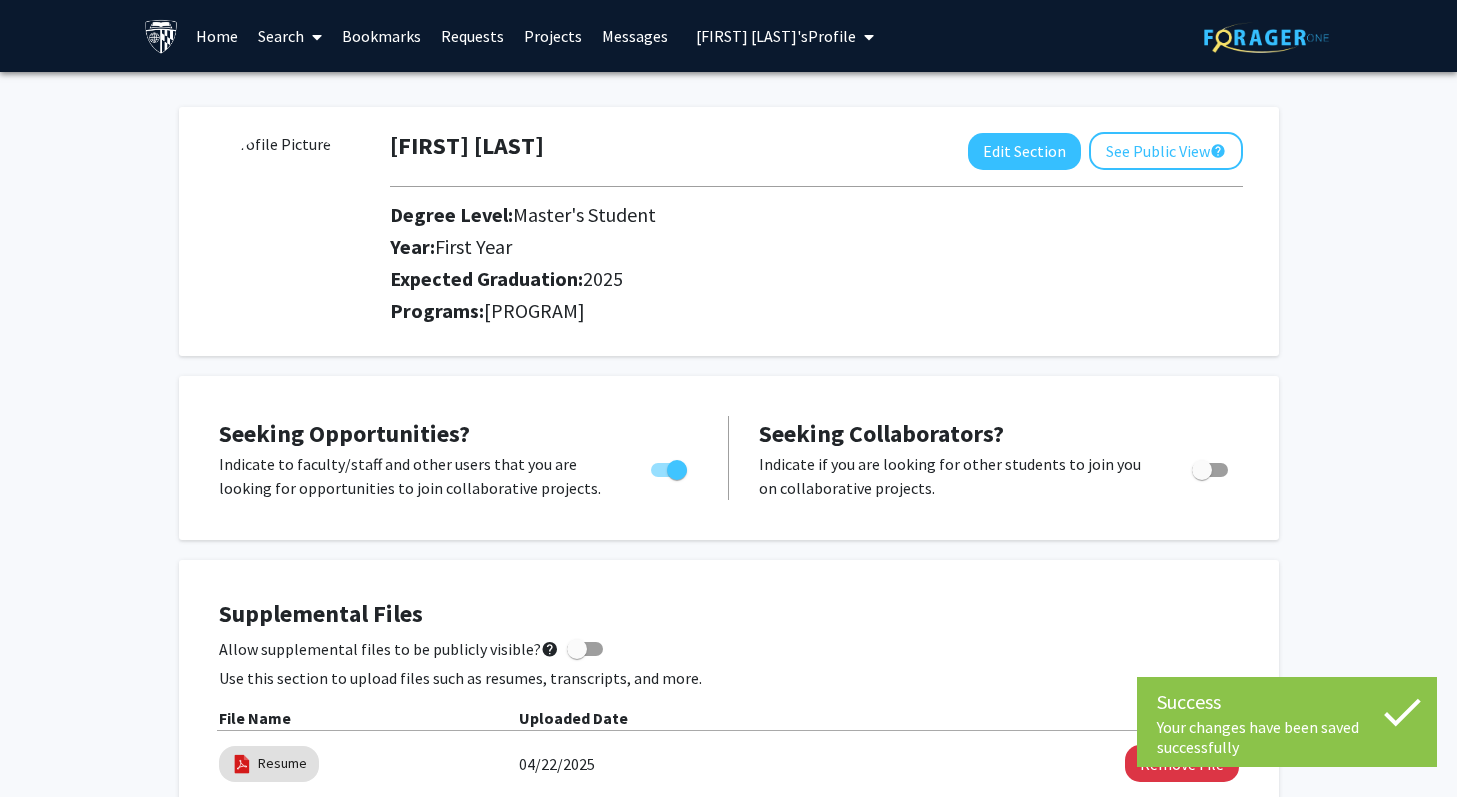 click on "[FIRST] [LAST]'s   Profile" at bounding box center (776, 36) 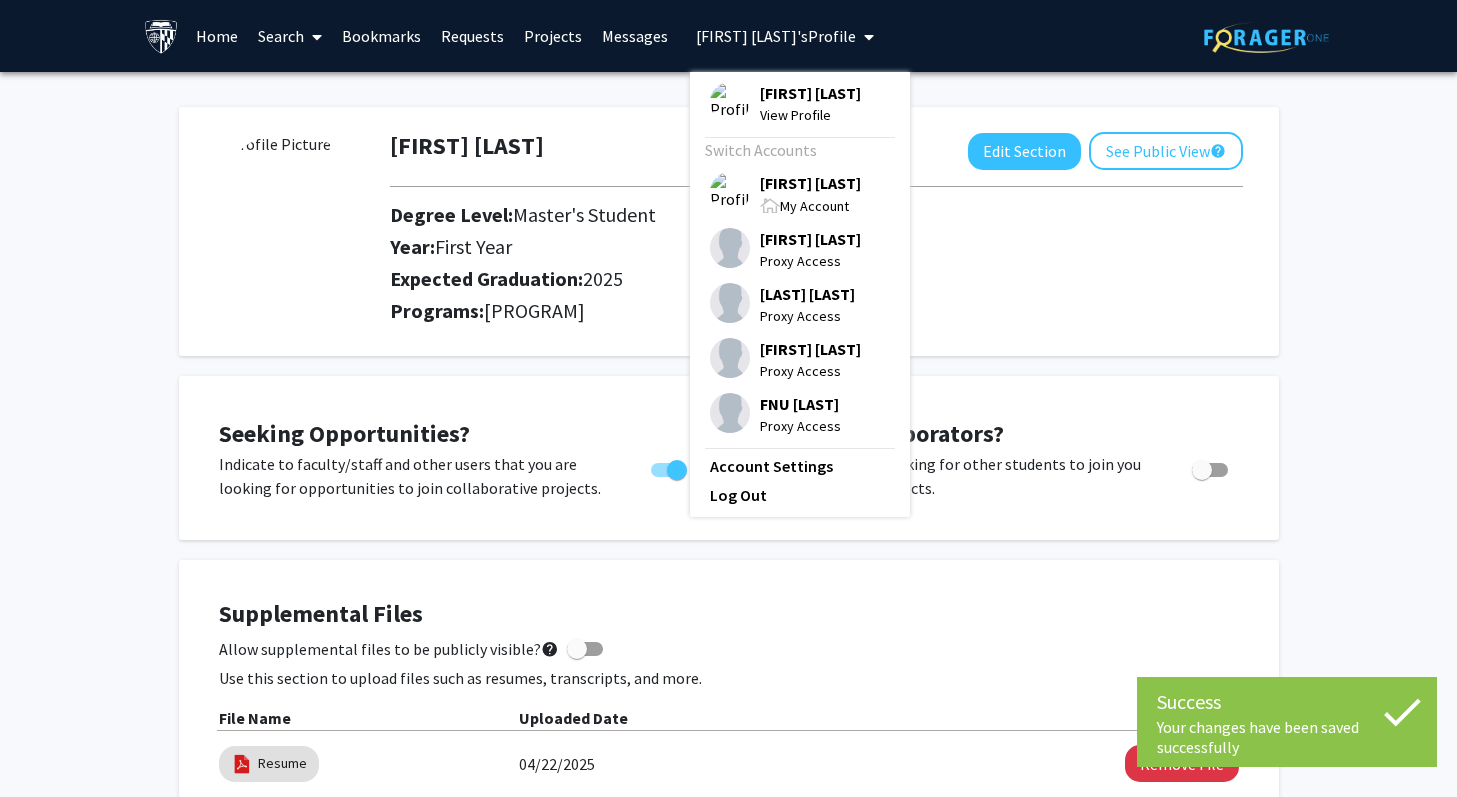 click on "[FIRST] [LAST]" at bounding box center (810, 183) 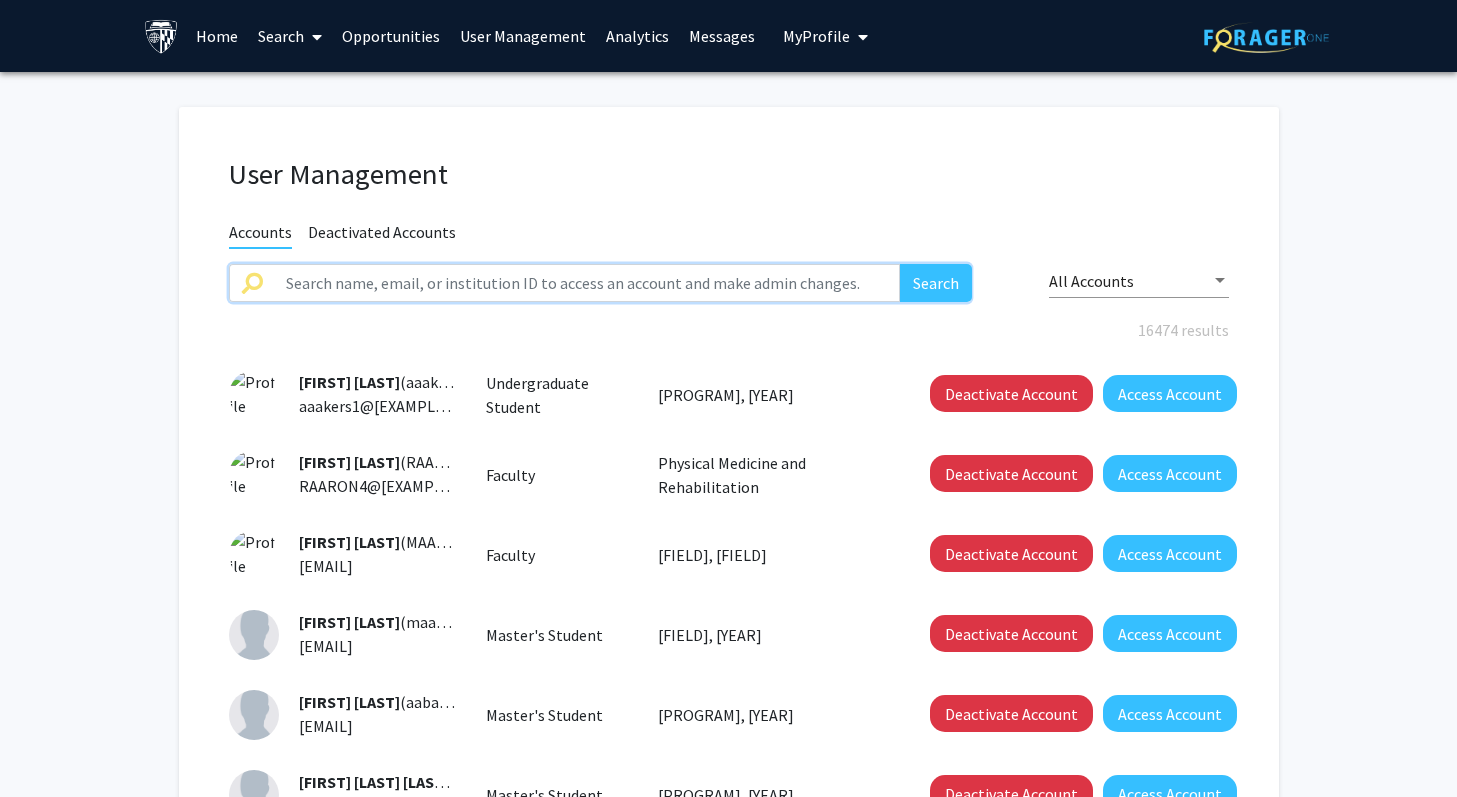click at bounding box center [587, 283] 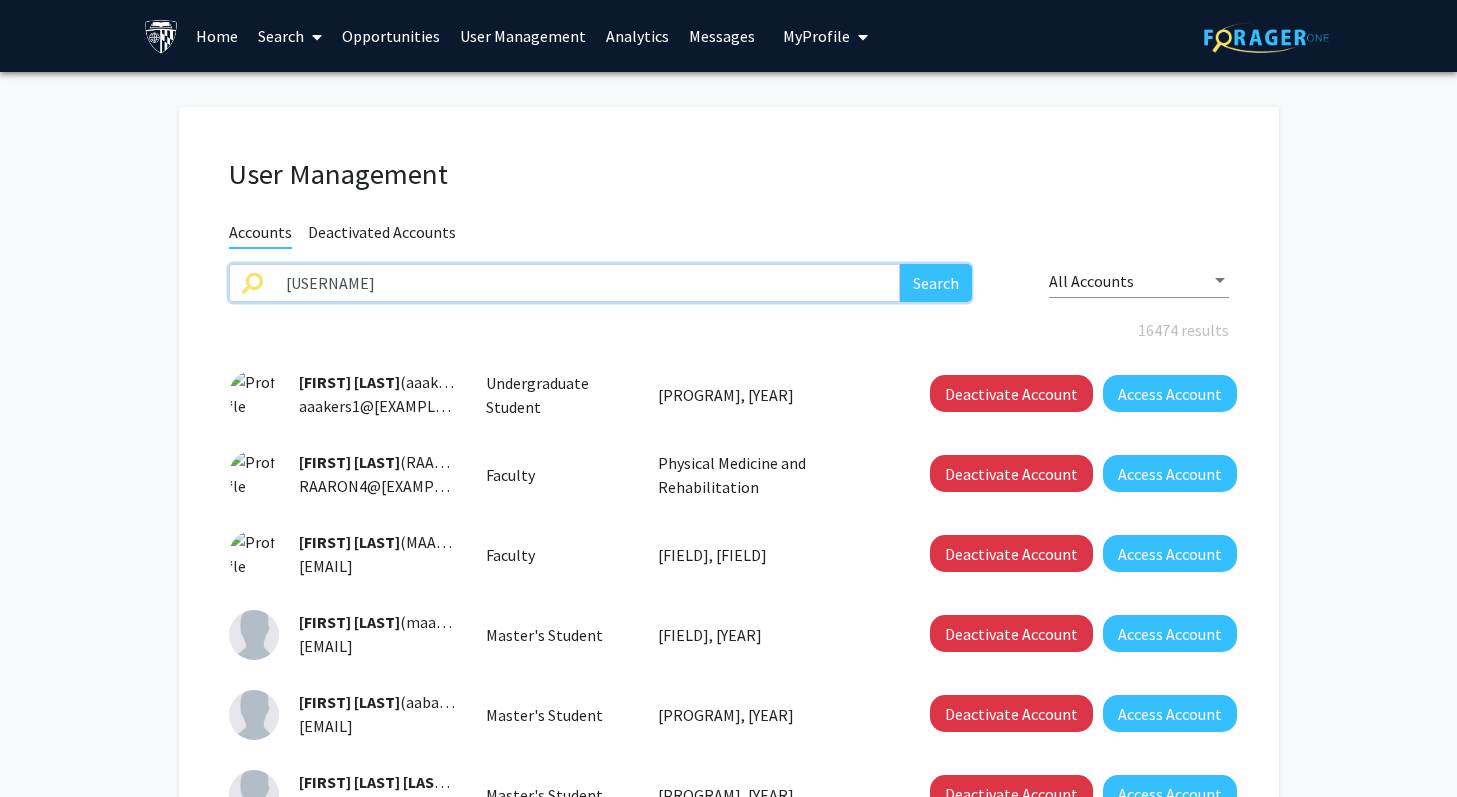 type on "[USERNAME]" 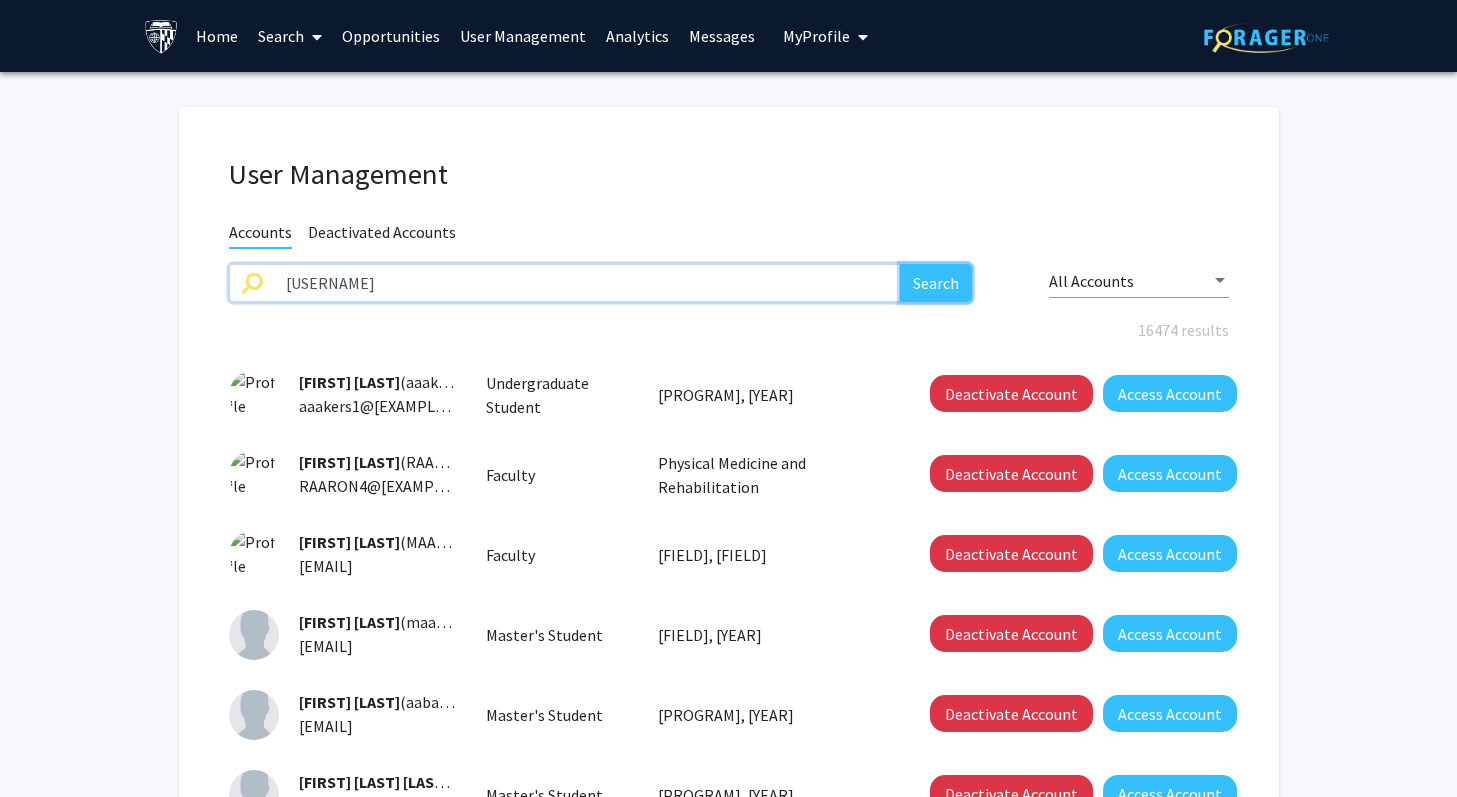 click on "Search" at bounding box center (936, 283) 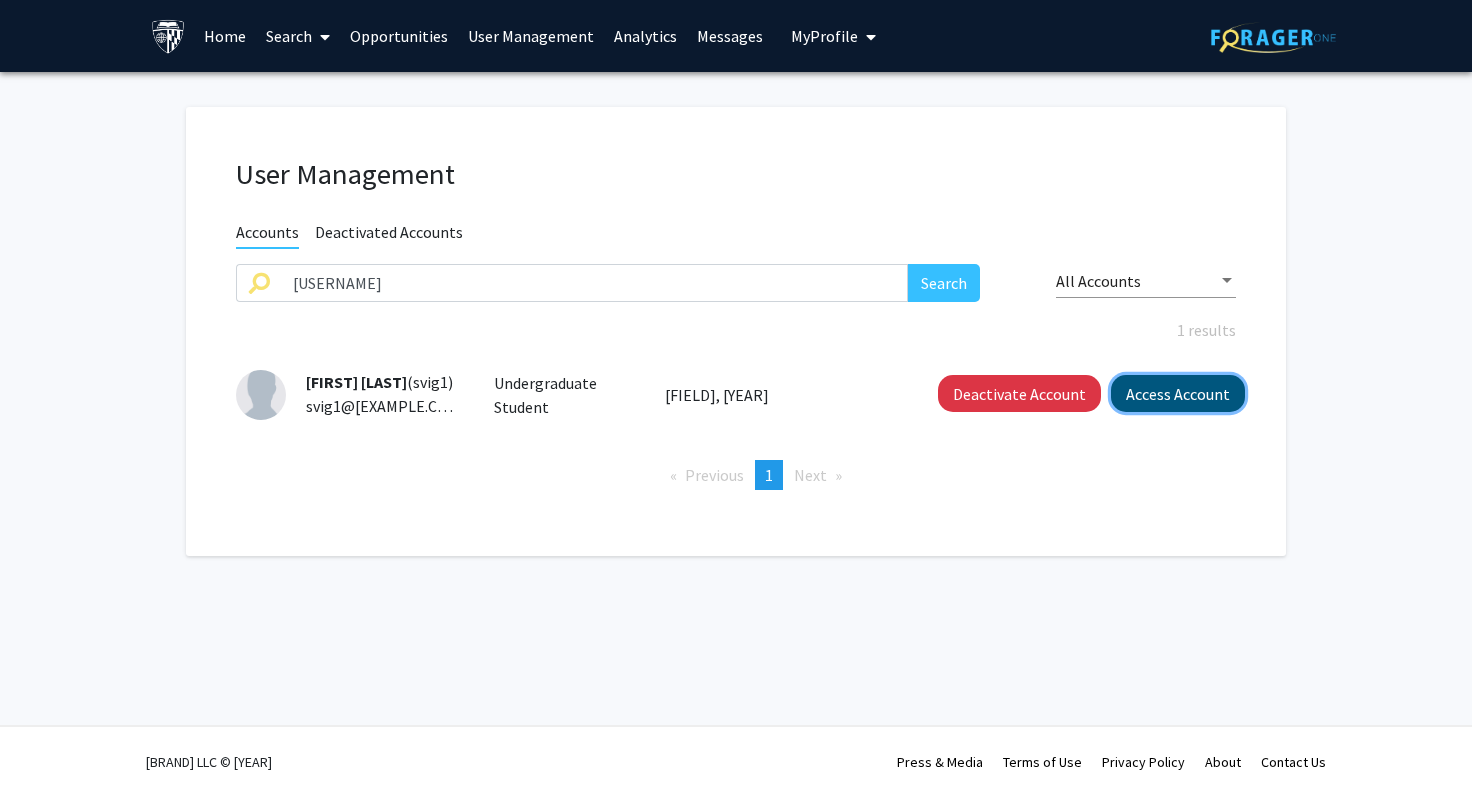 click on "Access Account" at bounding box center (1178, 393) 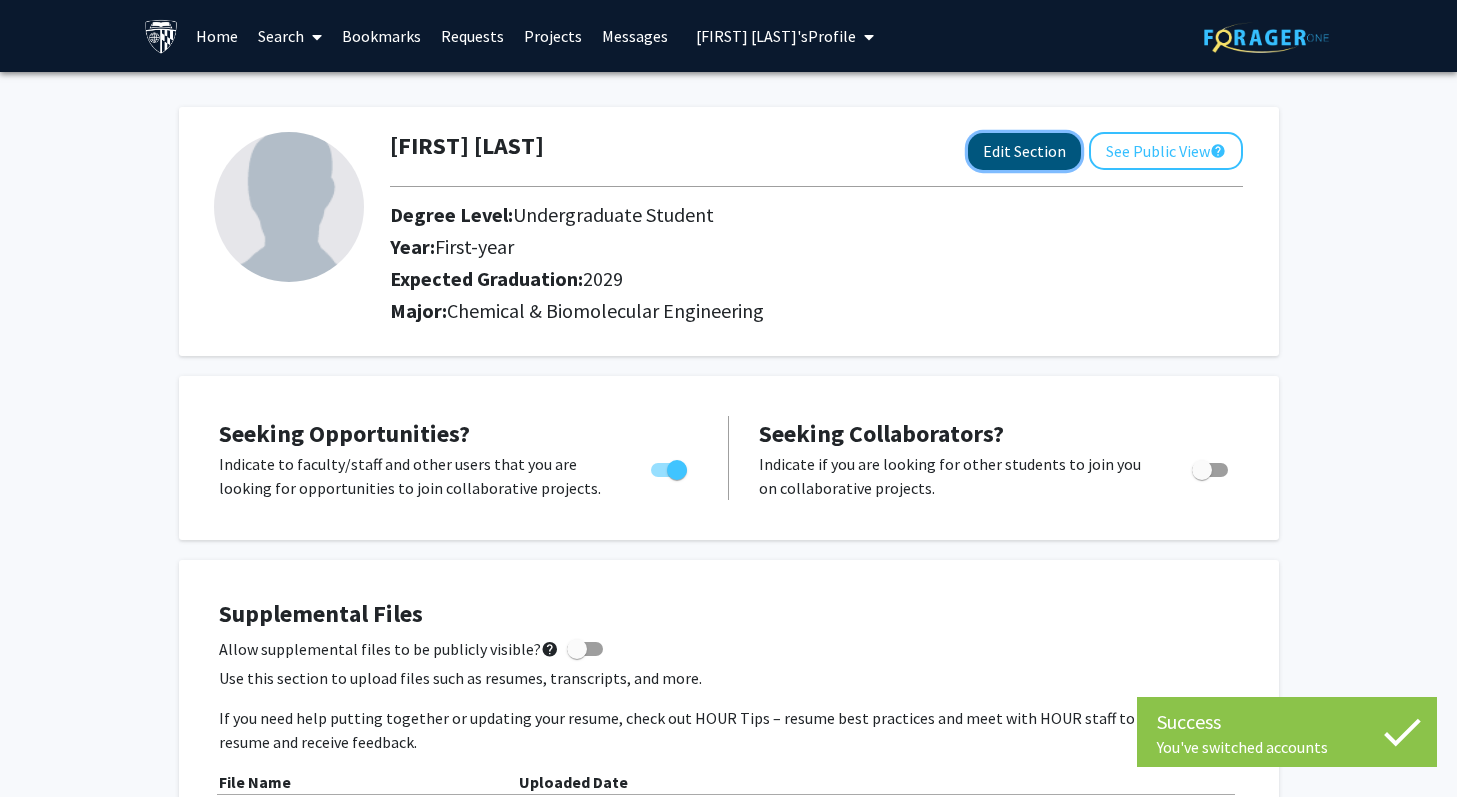 click on "Edit Section" at bounding box center (1024, 151) 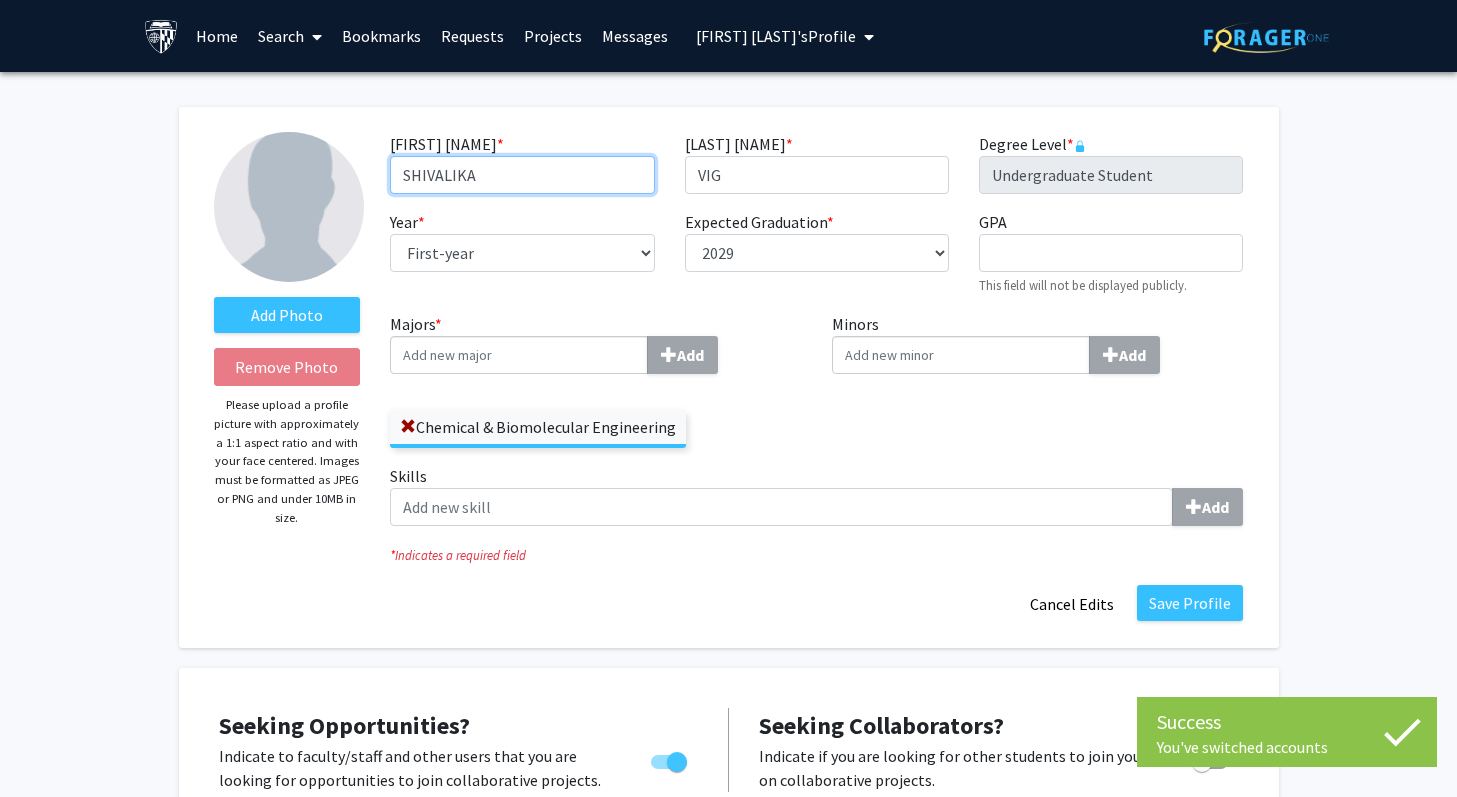 drag, startPoint x: 412, startPoint y: 174, endPoint x: 610, endPoint y: 174, distance: 198 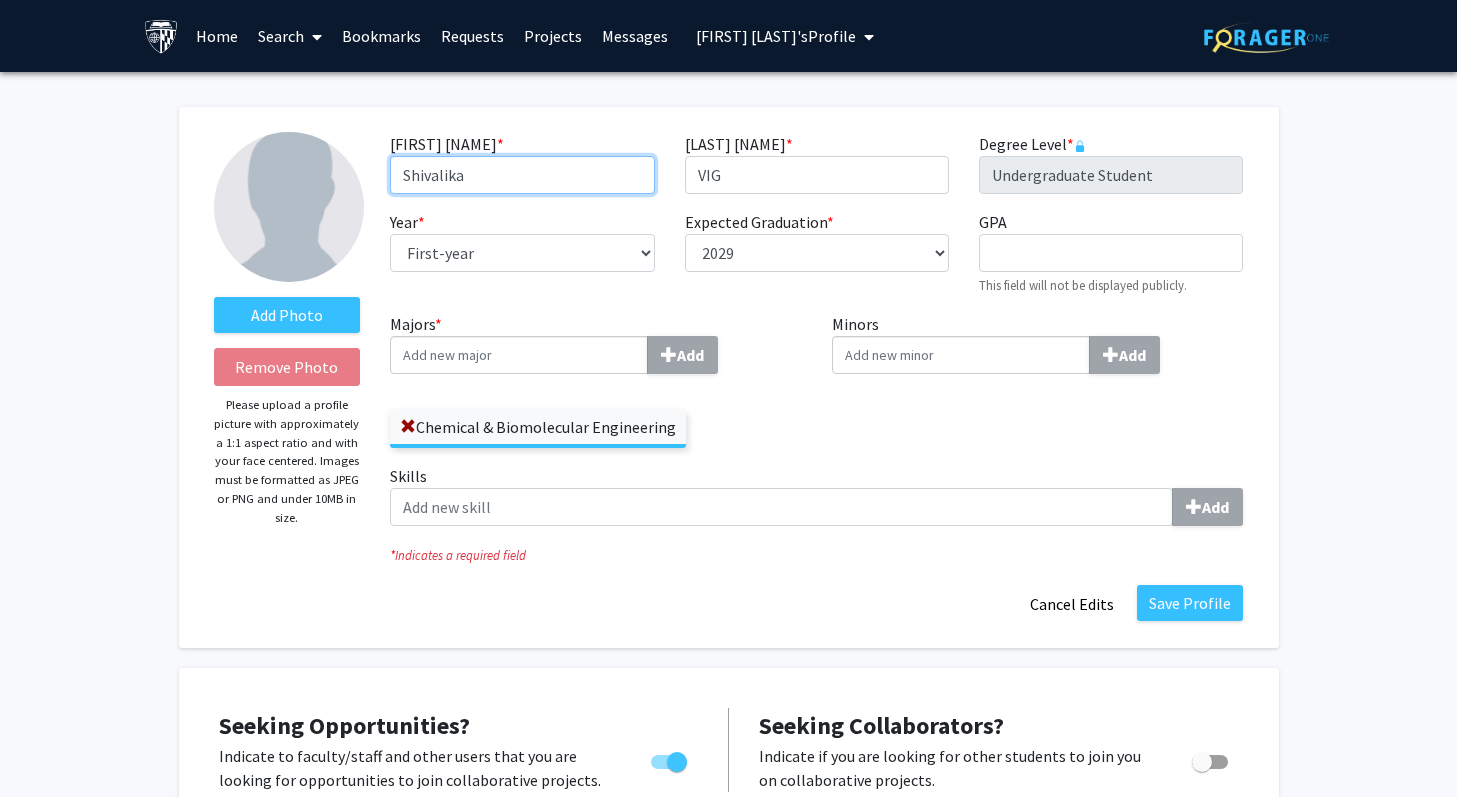 type on "Shivalika" 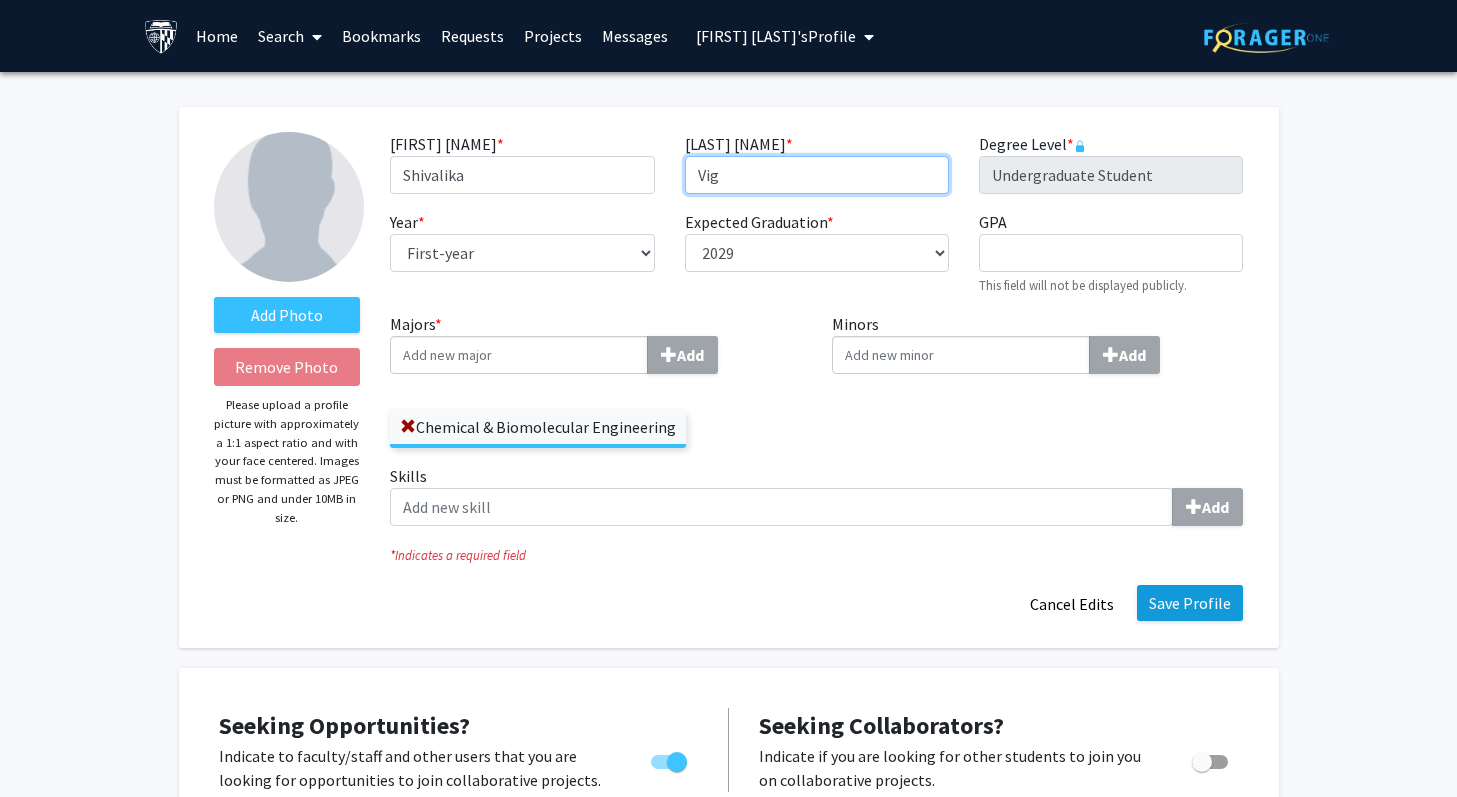 type on "Vig" 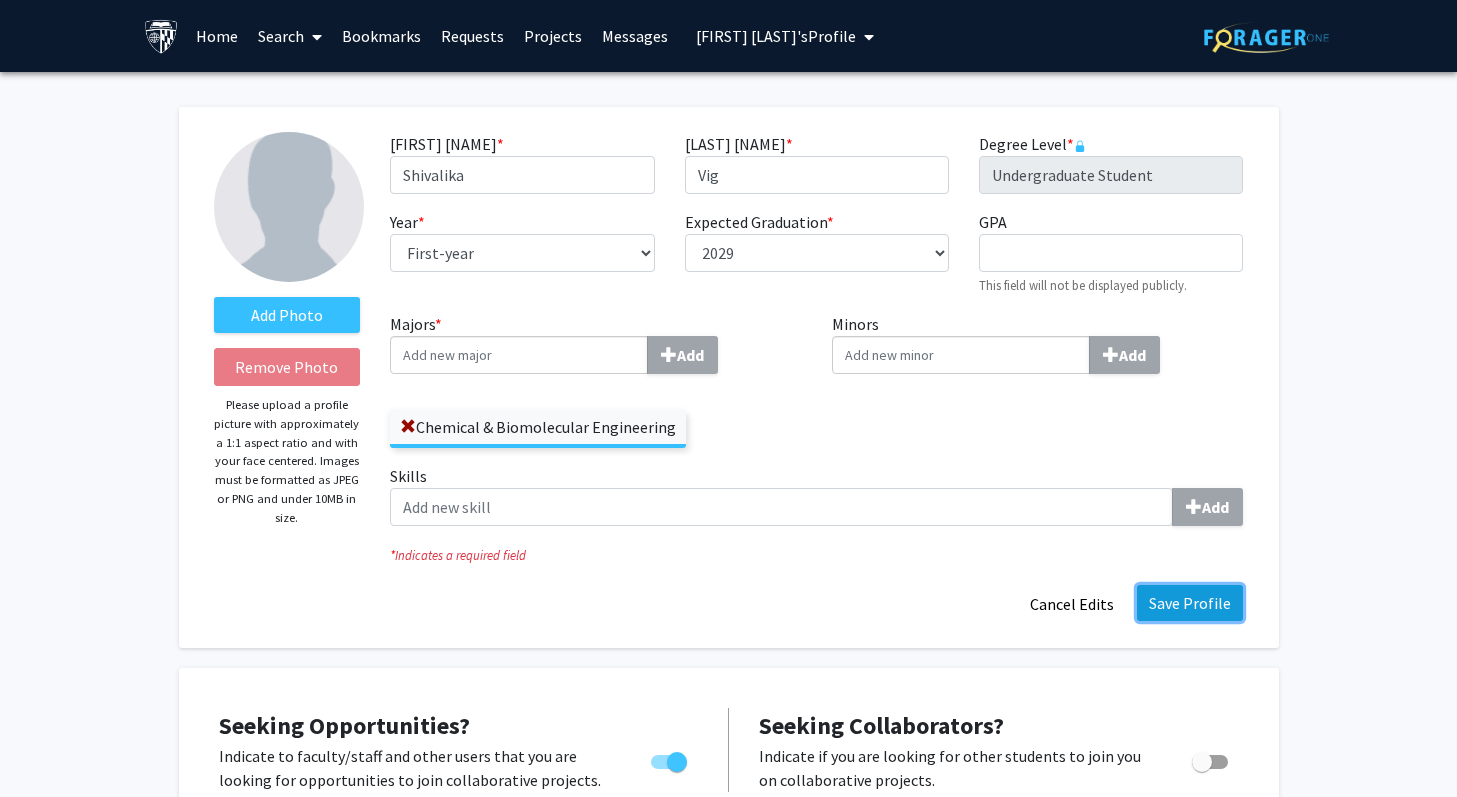 click on "Save Profile" at bounding box center (1190, 603) 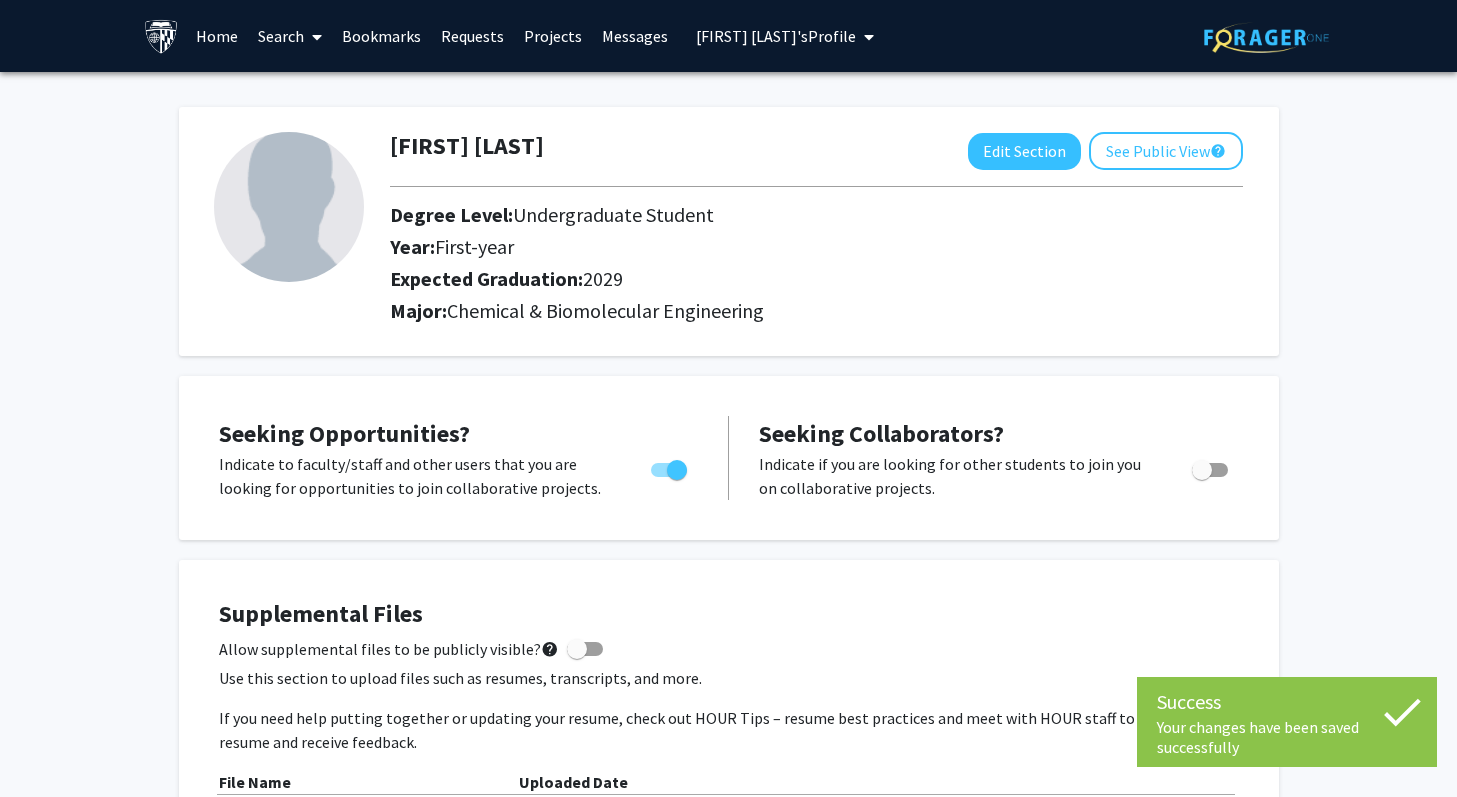 click on "[FIRST] [LAST]'s [FIELD]" at bounding box center (776, 36) 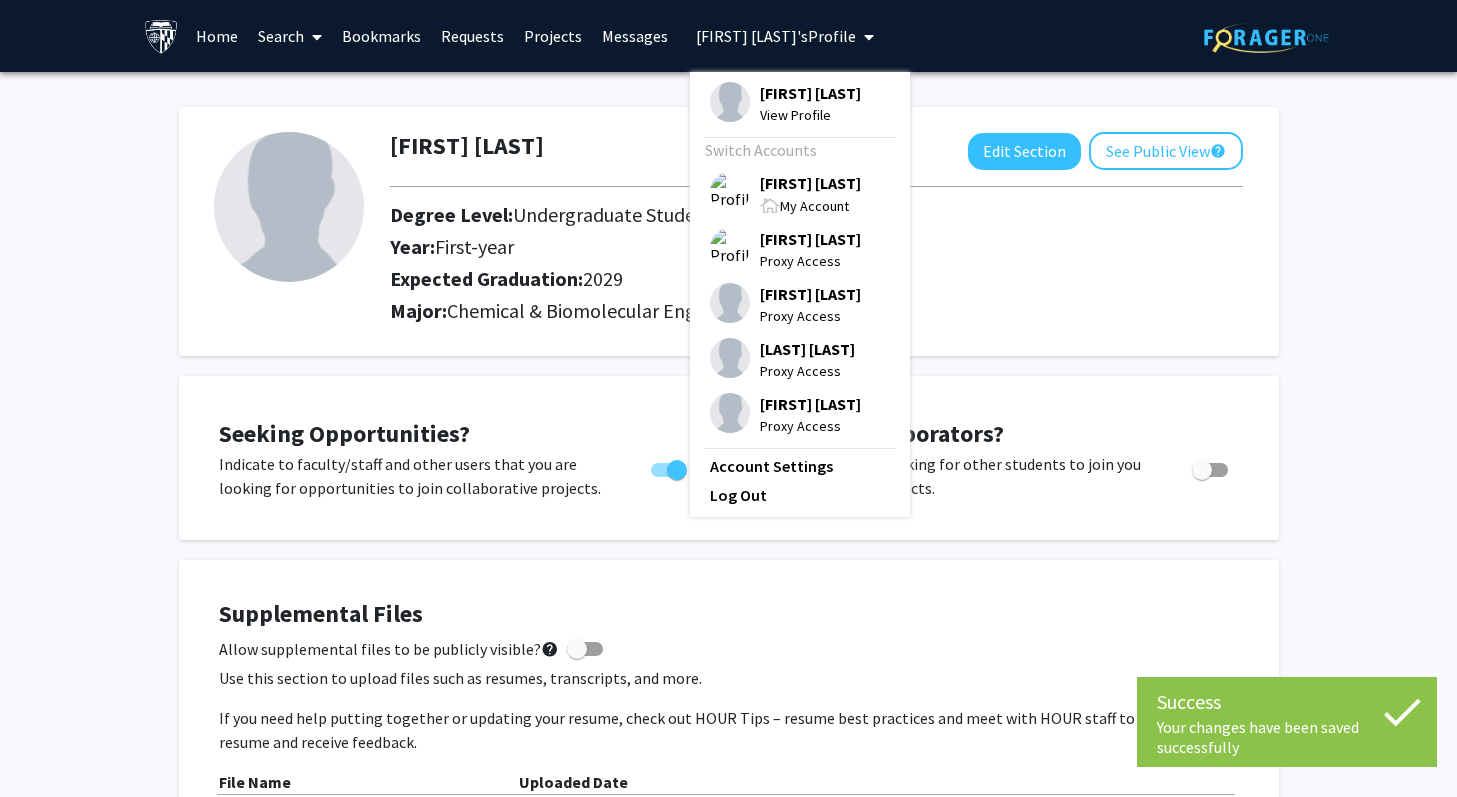 click on "[FIRST] [LAST]" at bounding box center (810, 183) 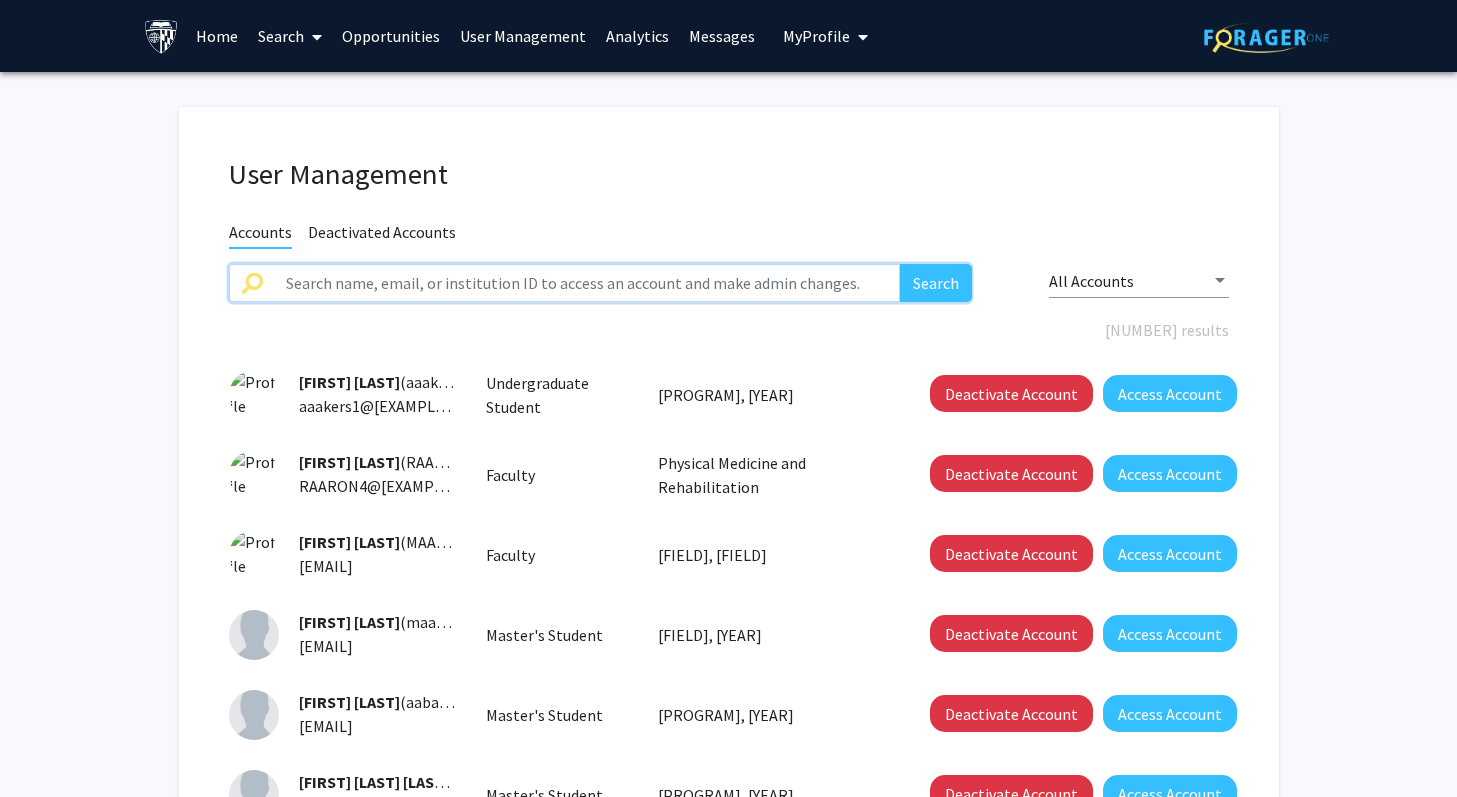 click at bounding box center [587, 283] 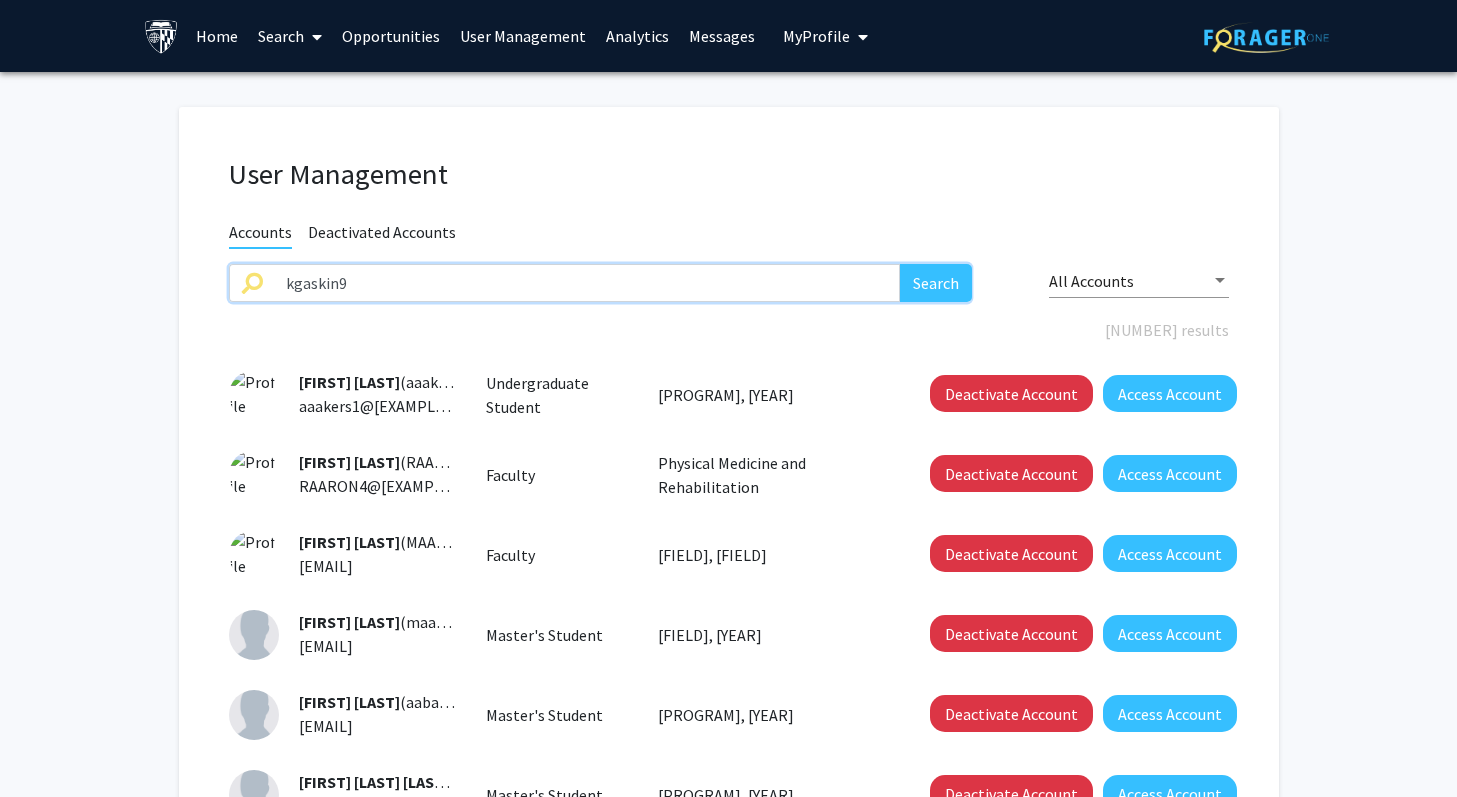 type on "kgaskin9" 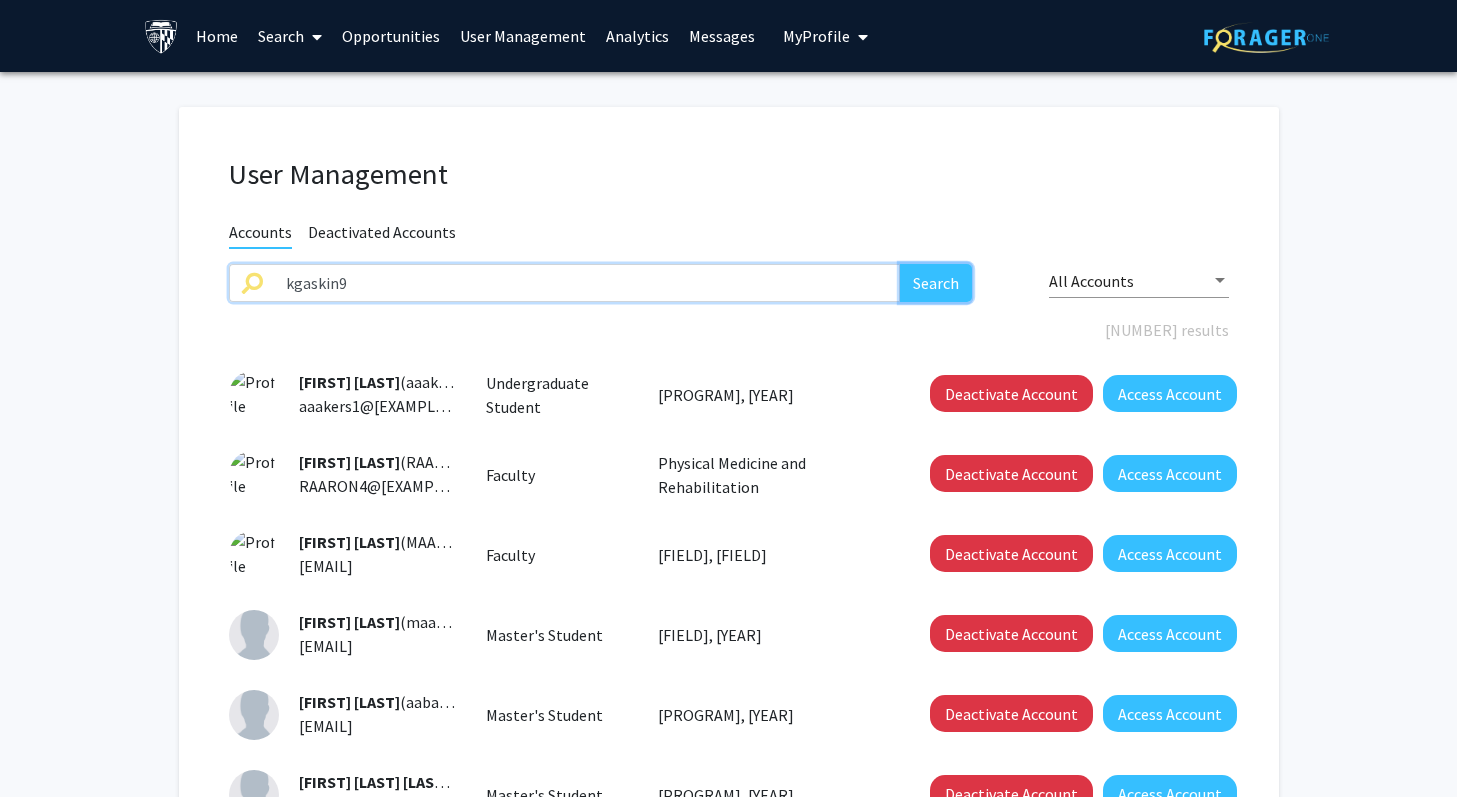 click on "Search" at bounding box center (936, 283) 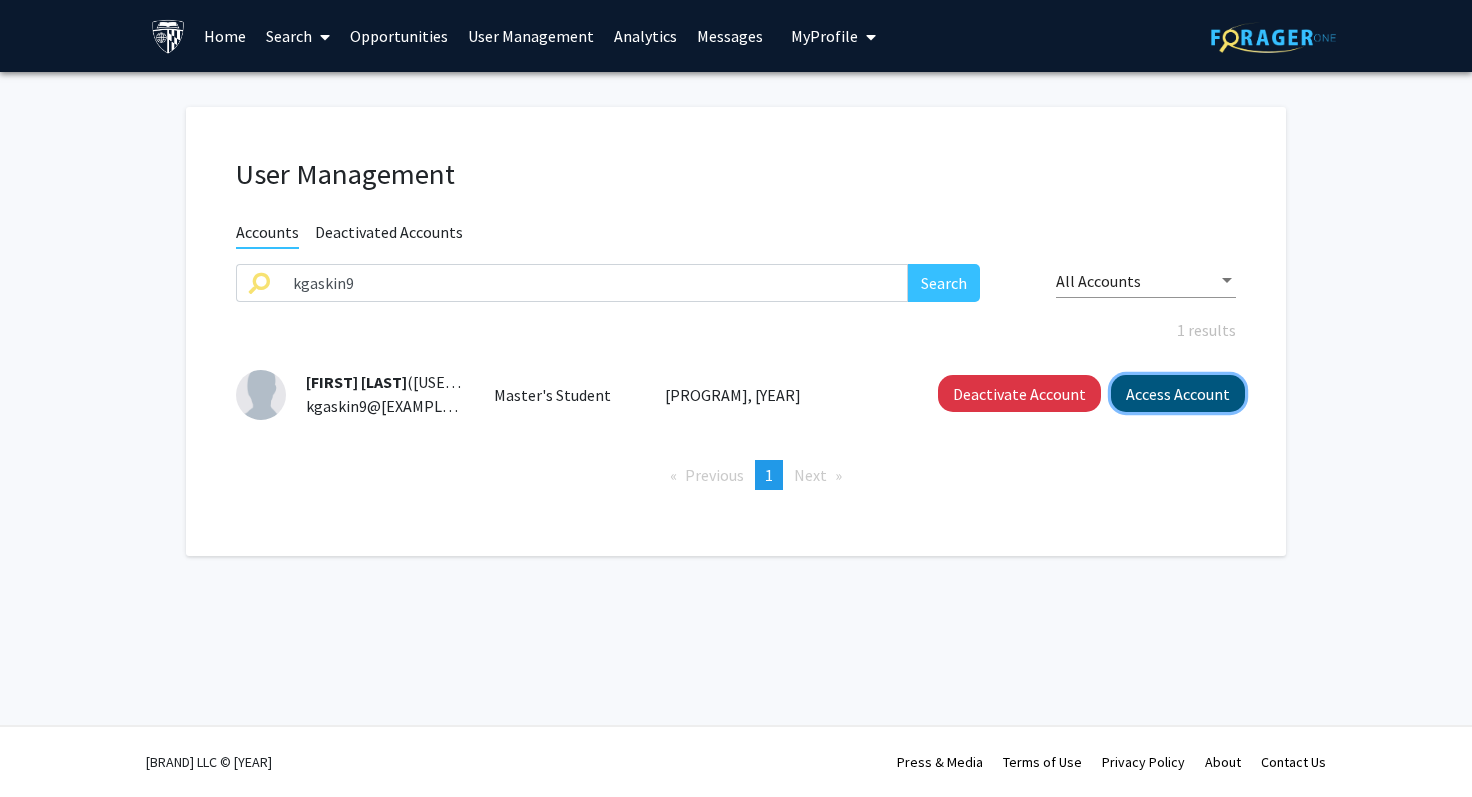 click on "Access Account" at bounding box center [1178, 393] 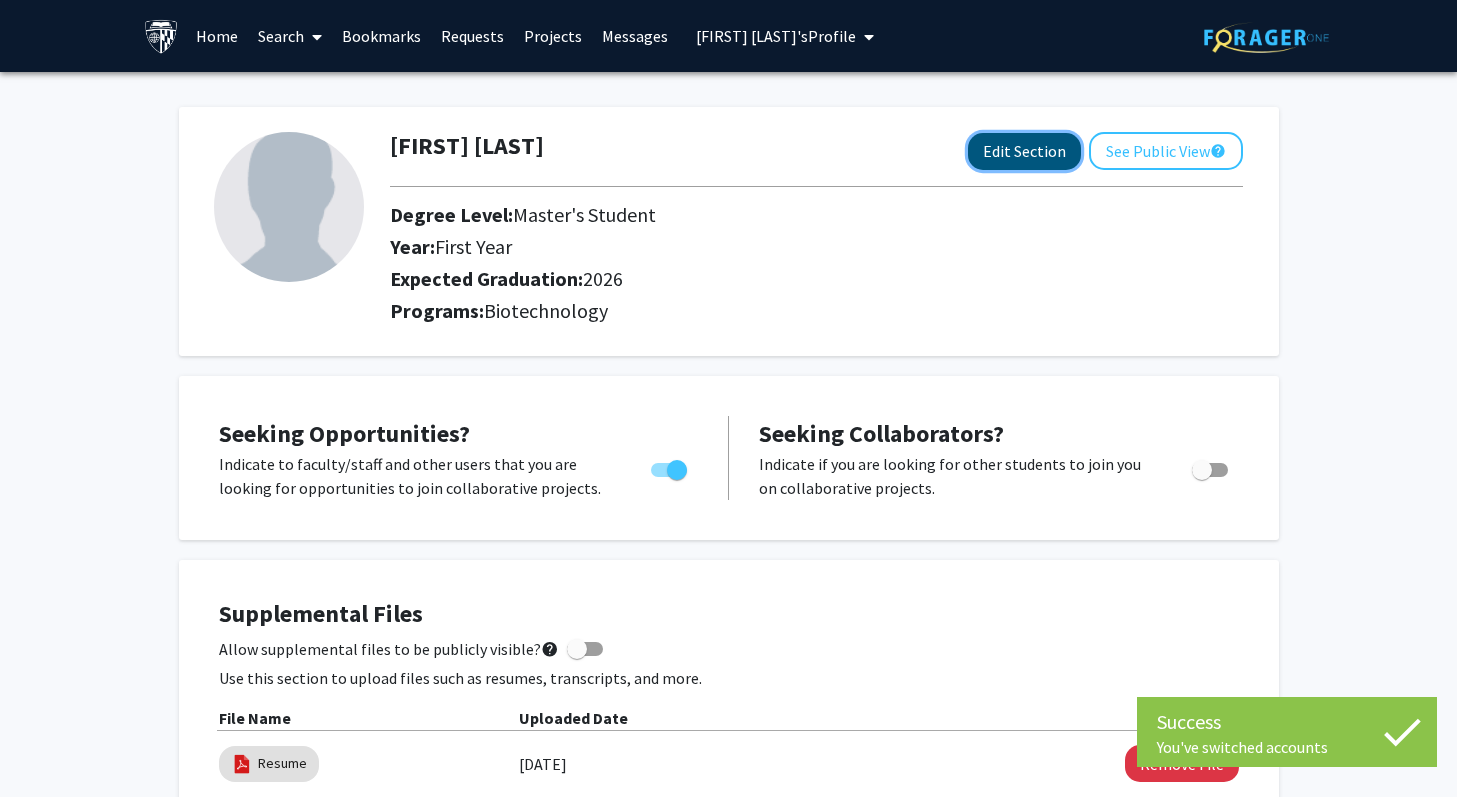 click on "Edit Section" at bounding box center (1024, 151) 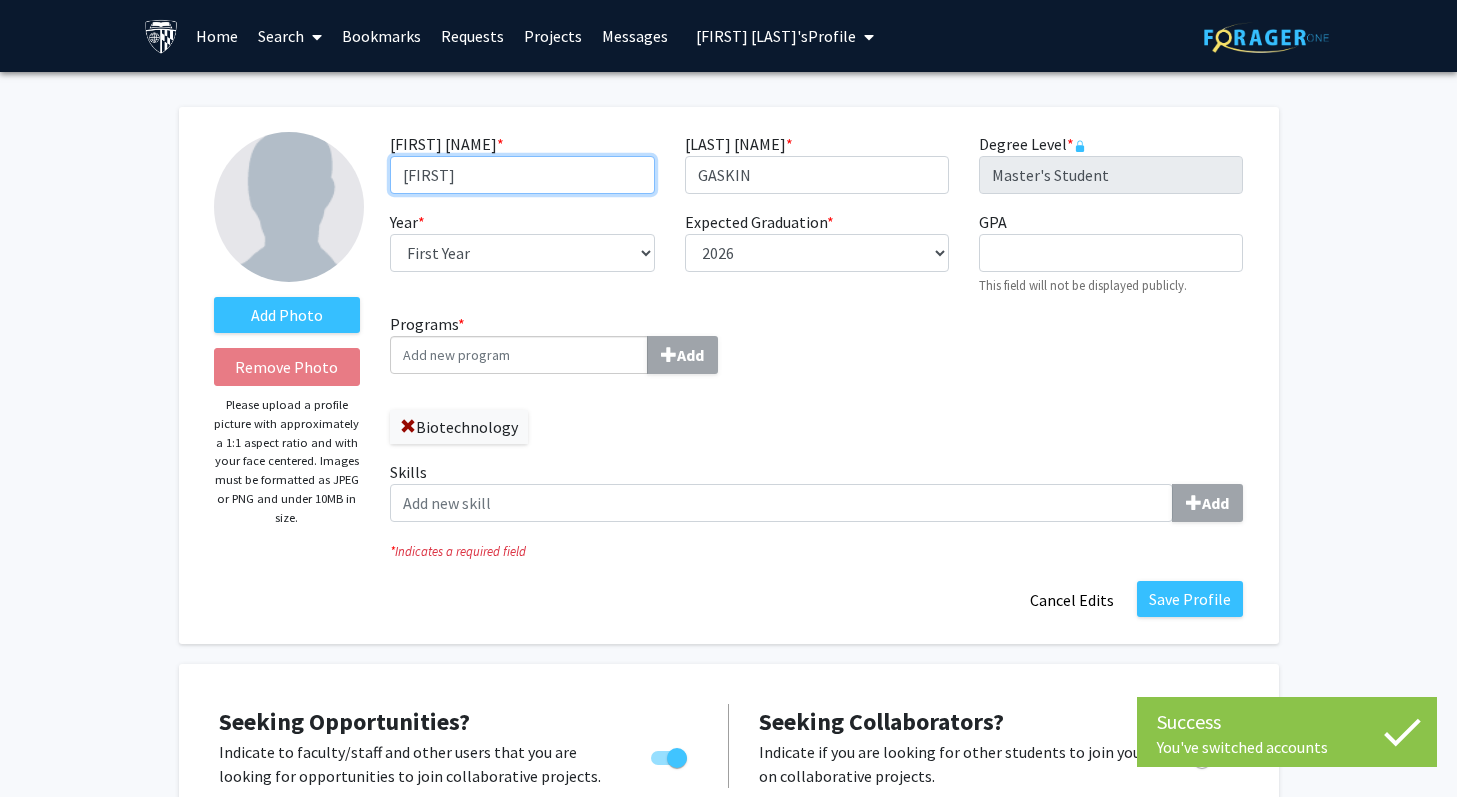 drag, startPoint x: 415, startPoint y: 178, endPoint x: 568, endPoint y: 174, distance: 153.05228 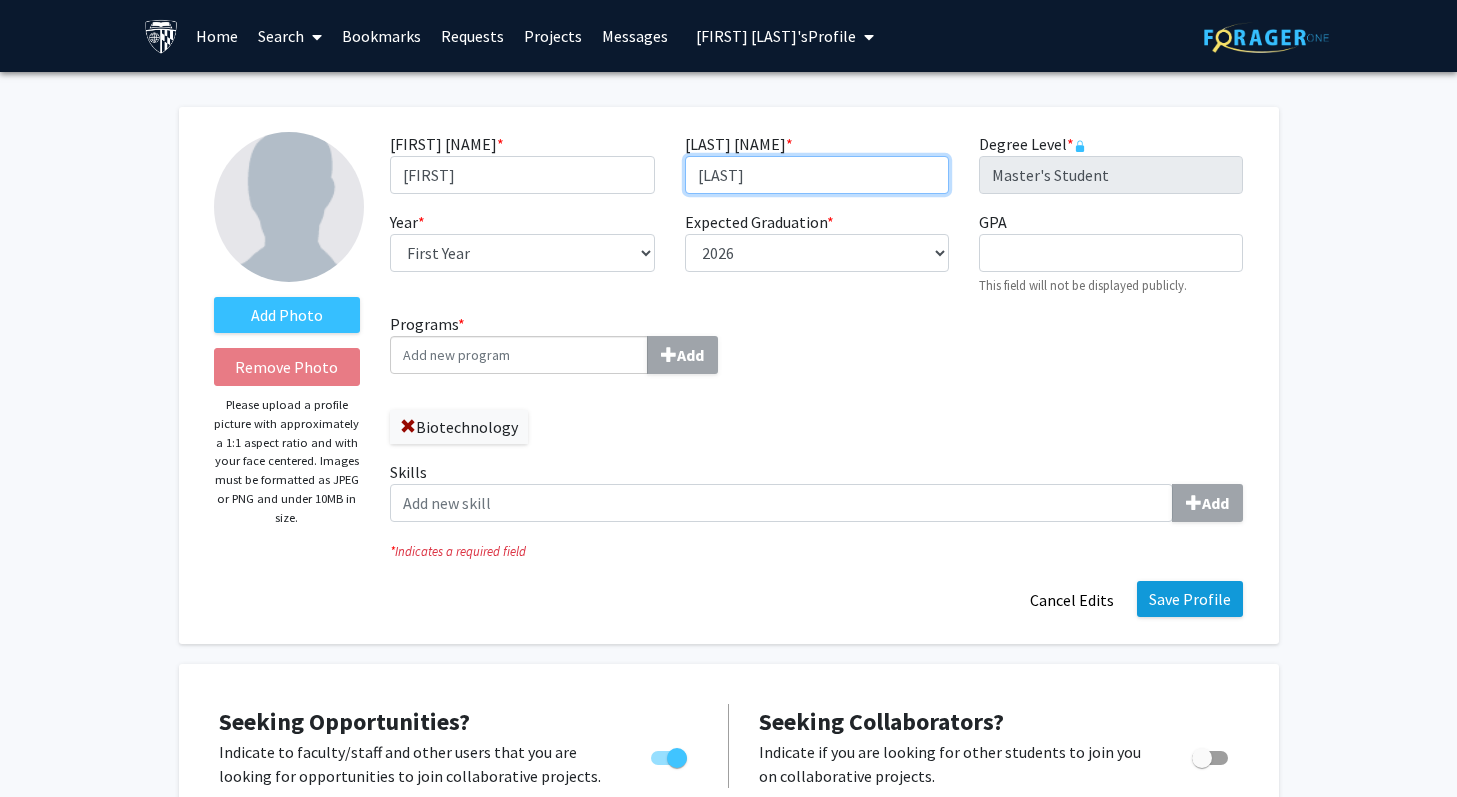 type on "[LAST]" 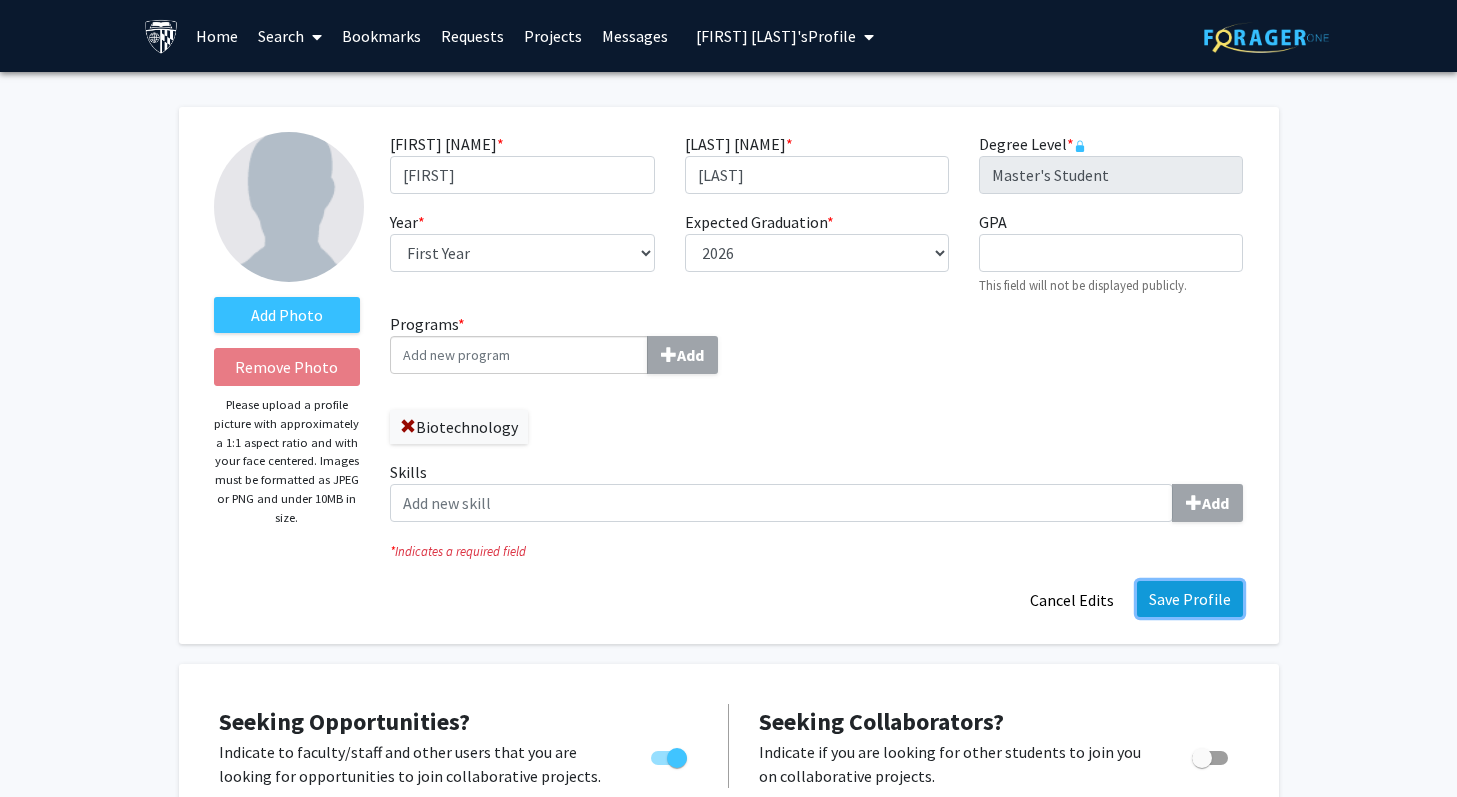 click on "Save Profile" at bounding box center (1190, 599) 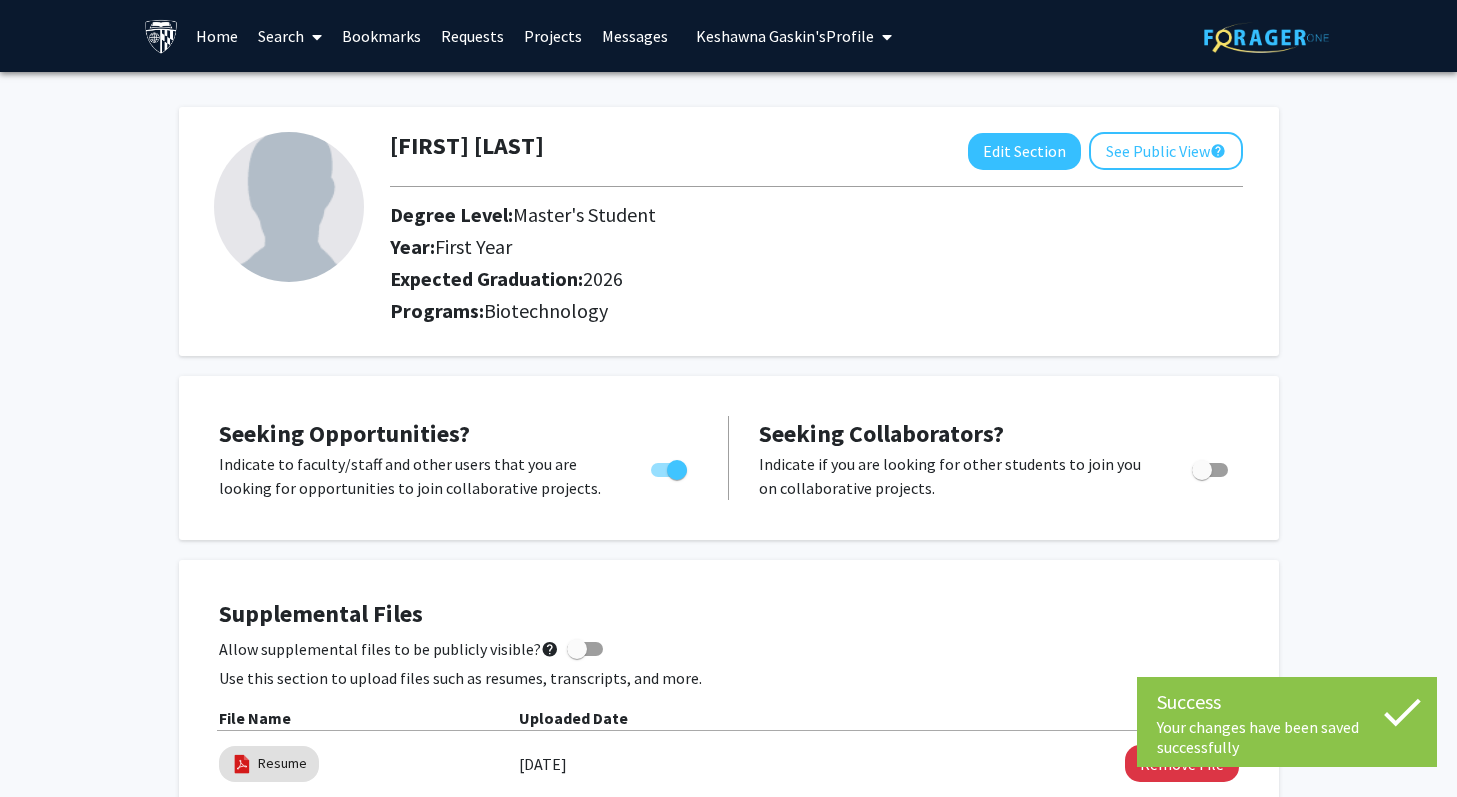 click on "[FIRST] [LAST]'s [FIELD]" at bounding box center [785, 36] 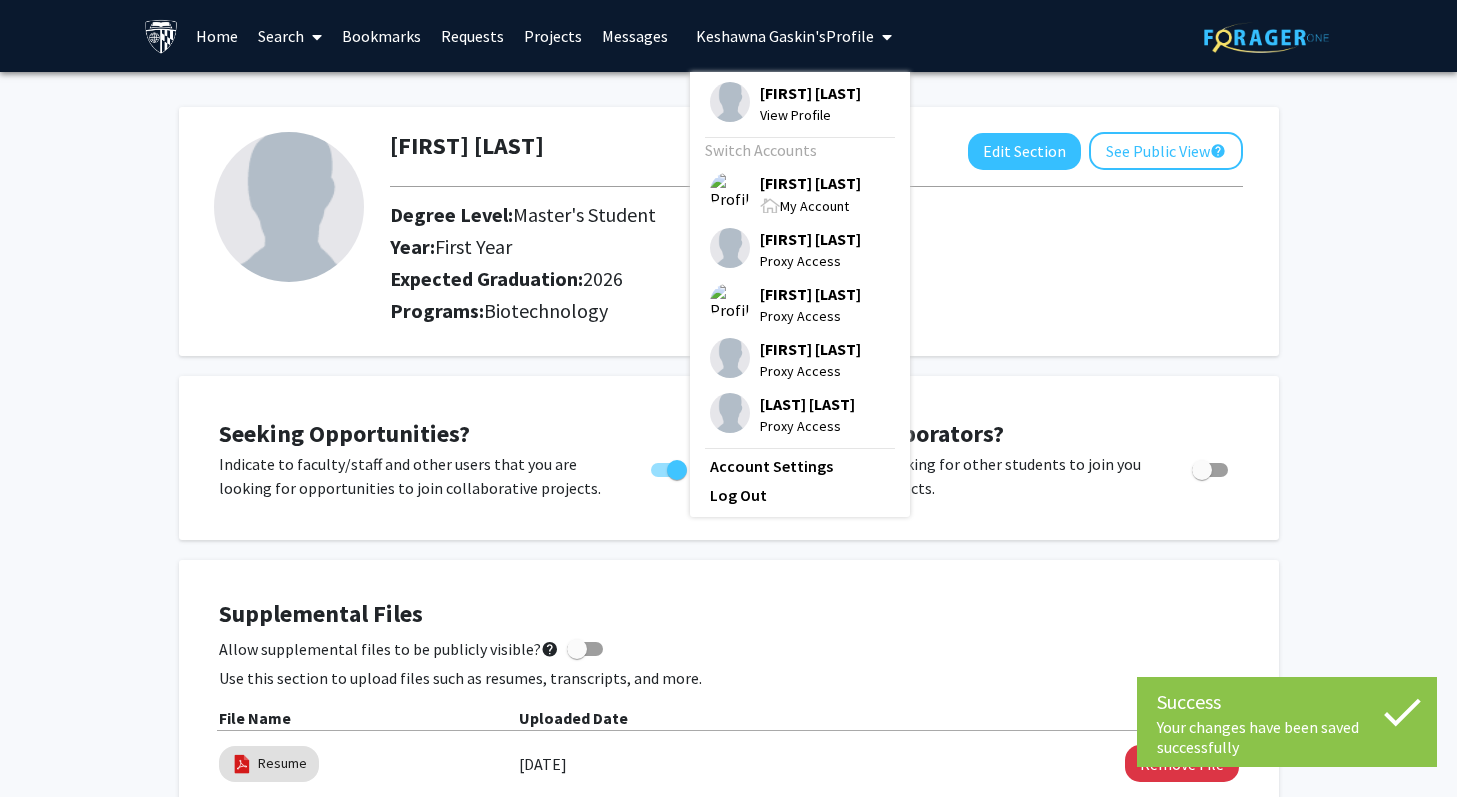 click on "[FIRST] [LAST]" at bounding box center [810, 183] 